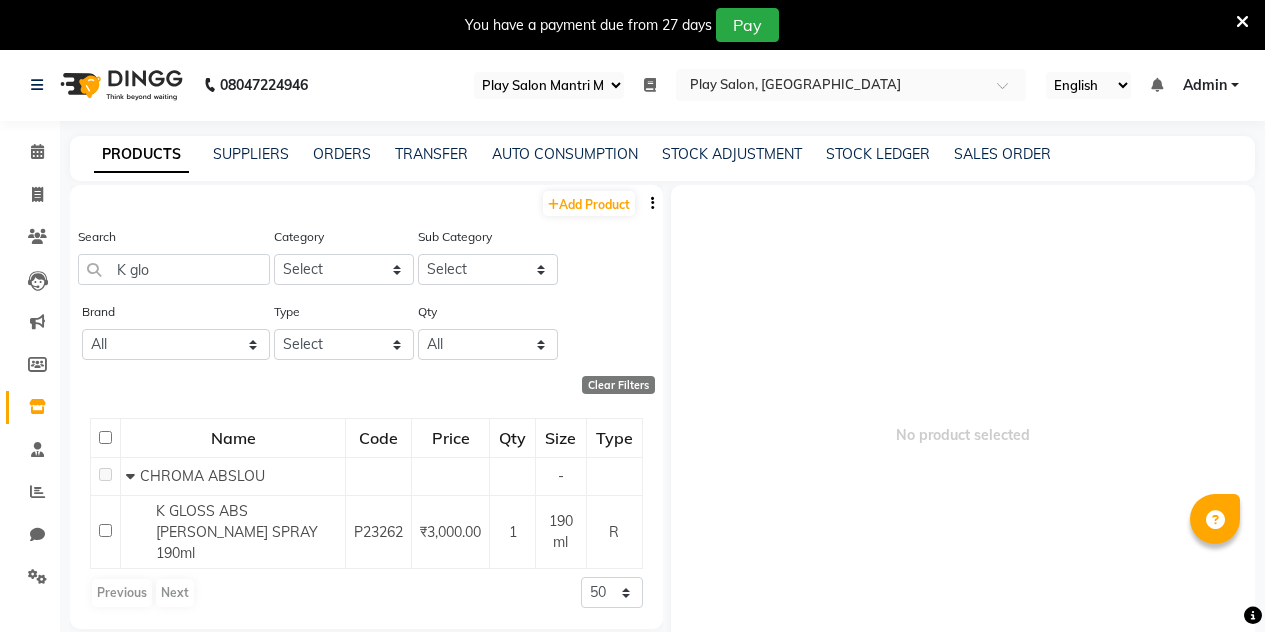 select on "89" 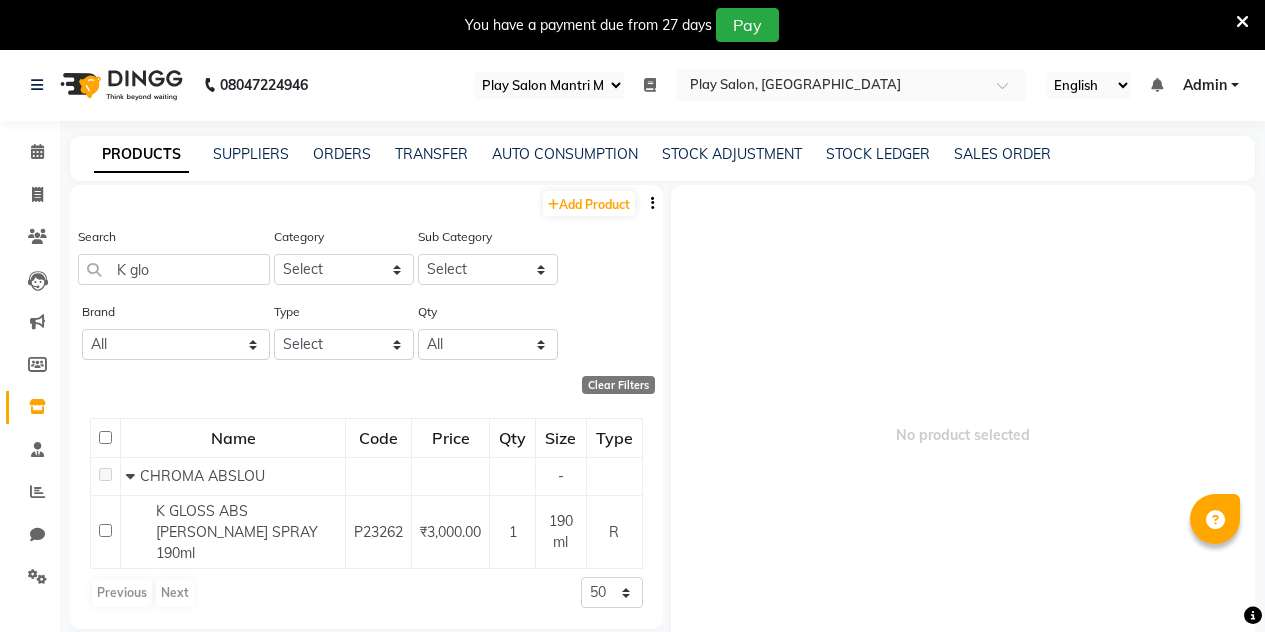 scroll, scrollTop: 62, scrollLeft: 0, axis: vertical 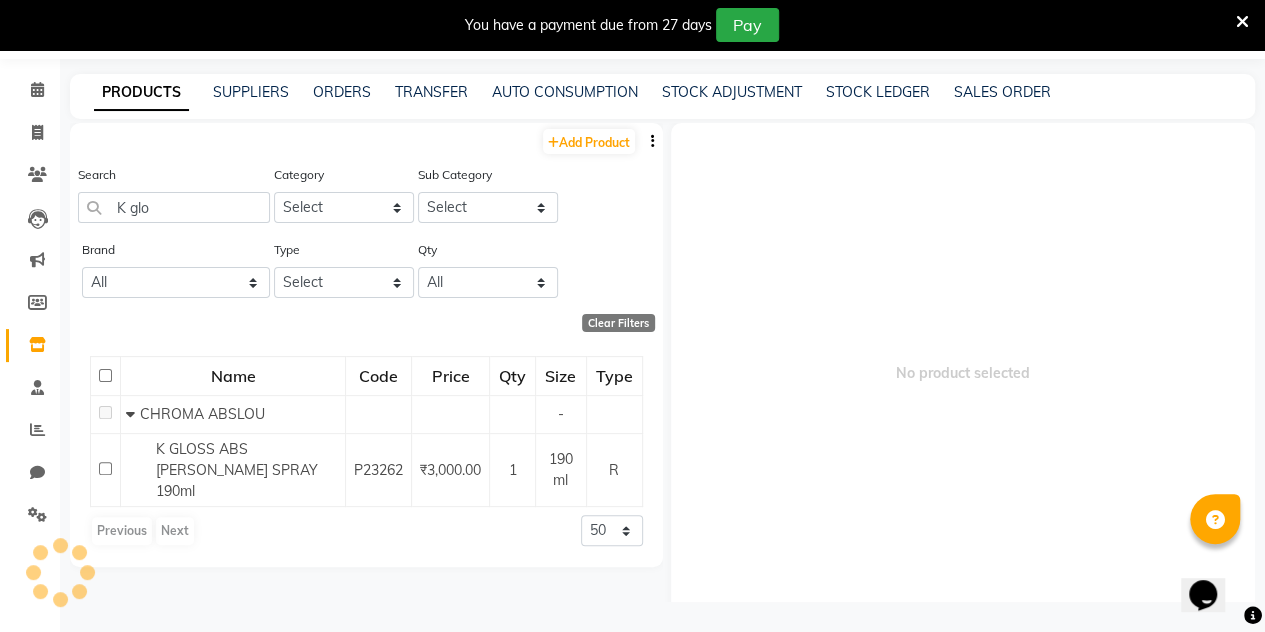 click at bounding box center (1242, 22) 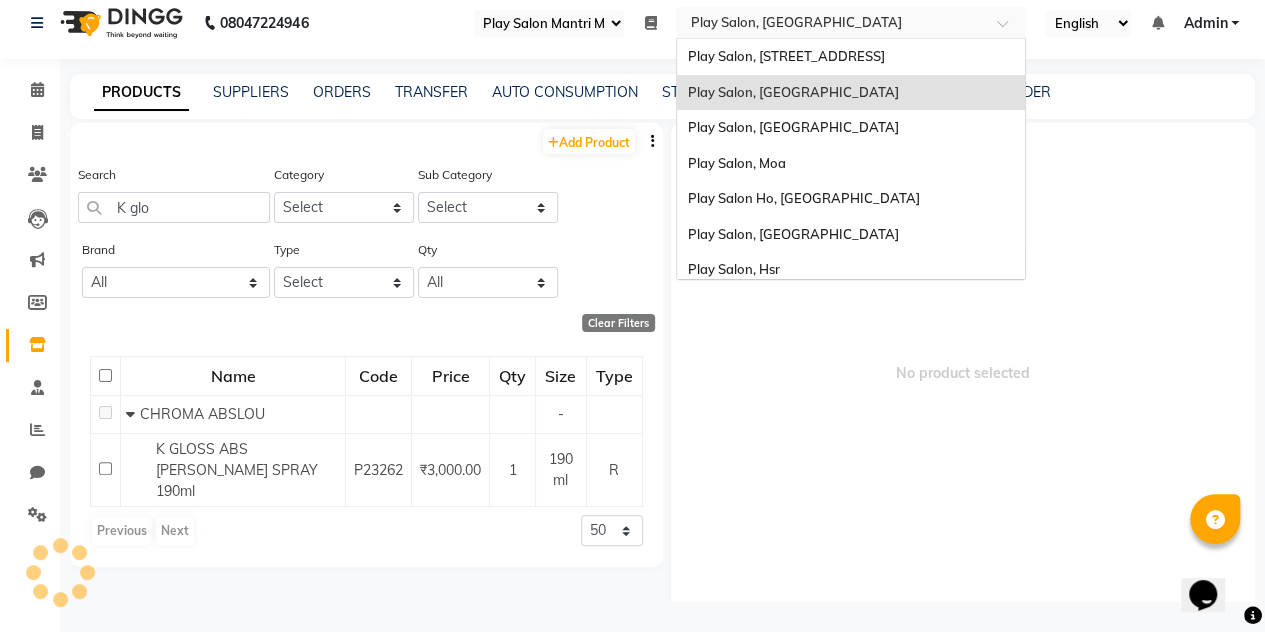 click at bounding box center (831, 22) 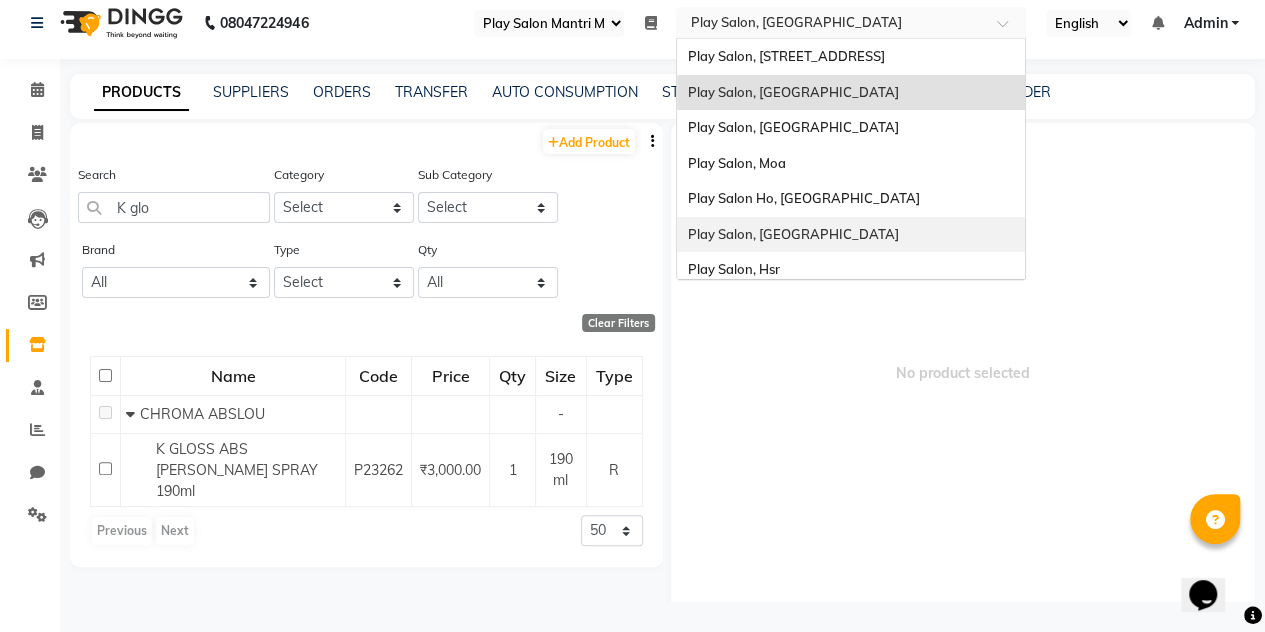 scroll, scrollTop: 79, scrollLeft: 0, axis: vertical 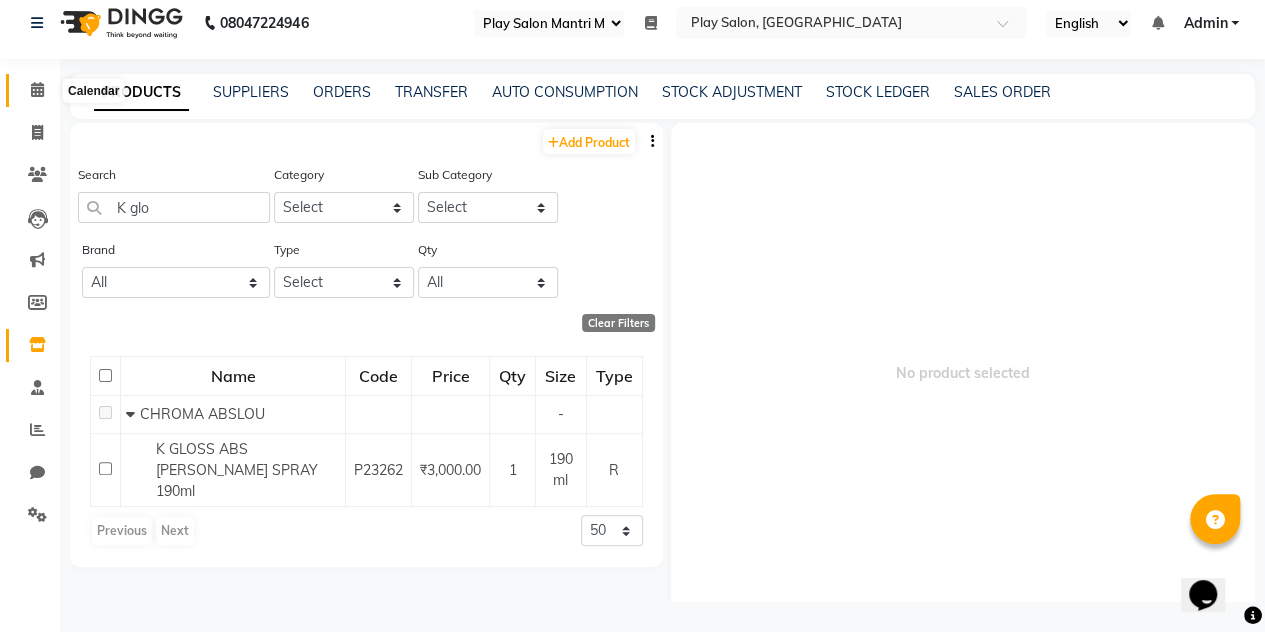 click 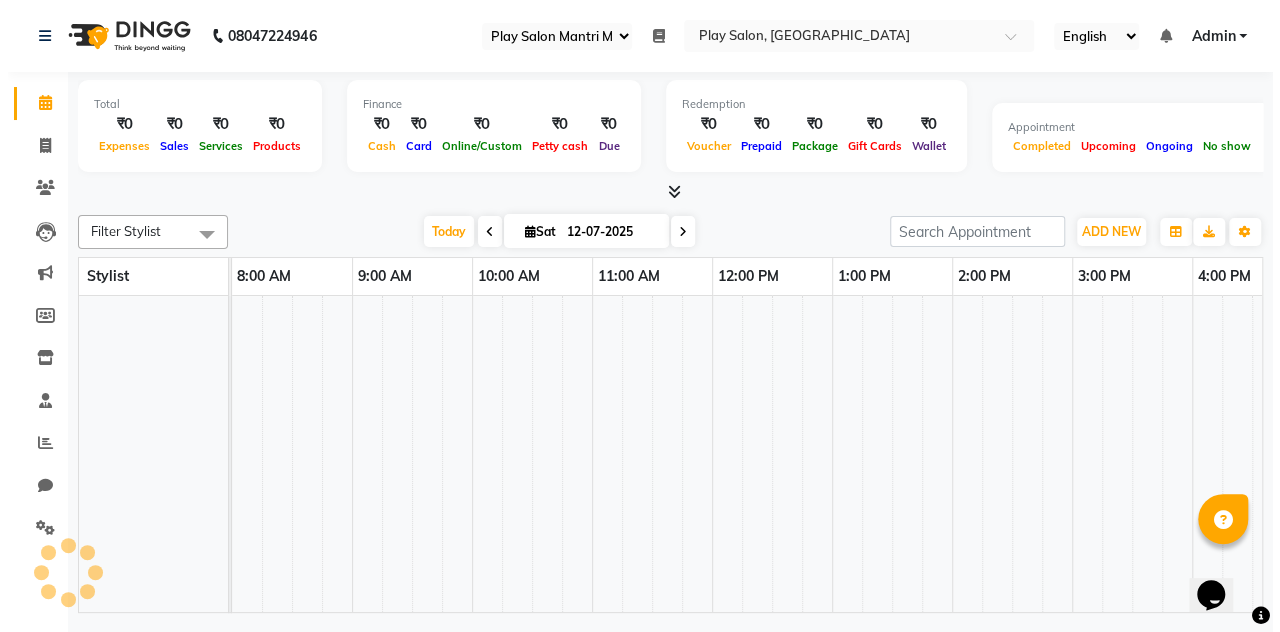 scroll, scrollTop: 0, scrollLeft: 0, axis: both 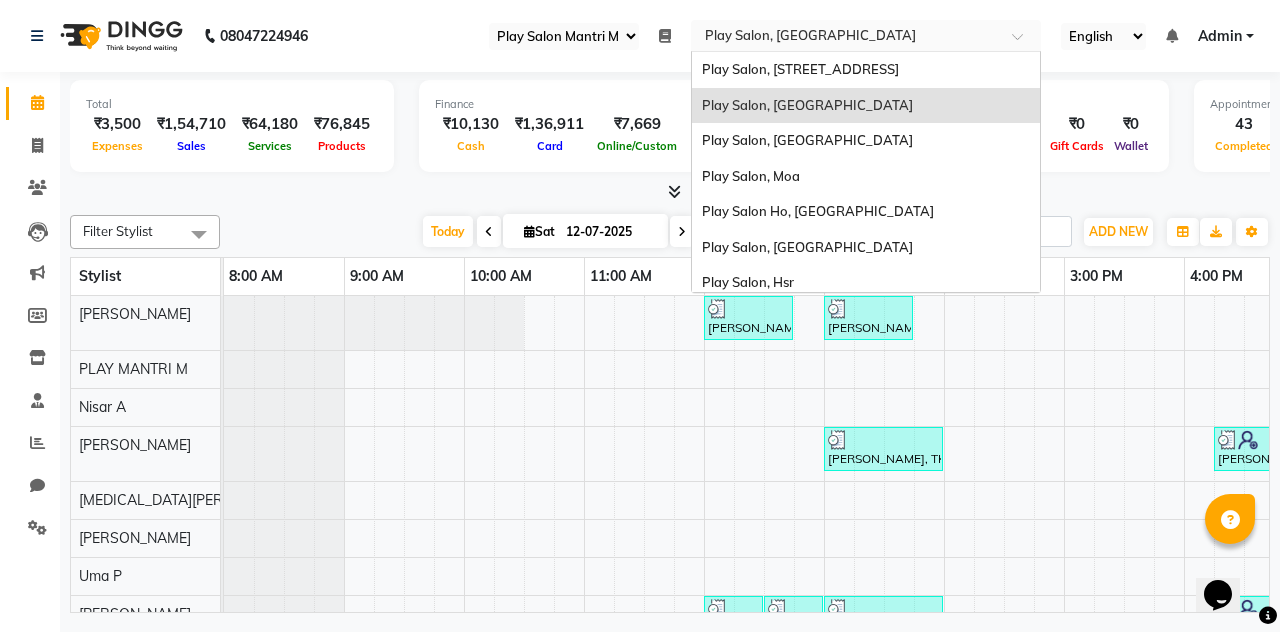 click at bounding box center [846, 35] 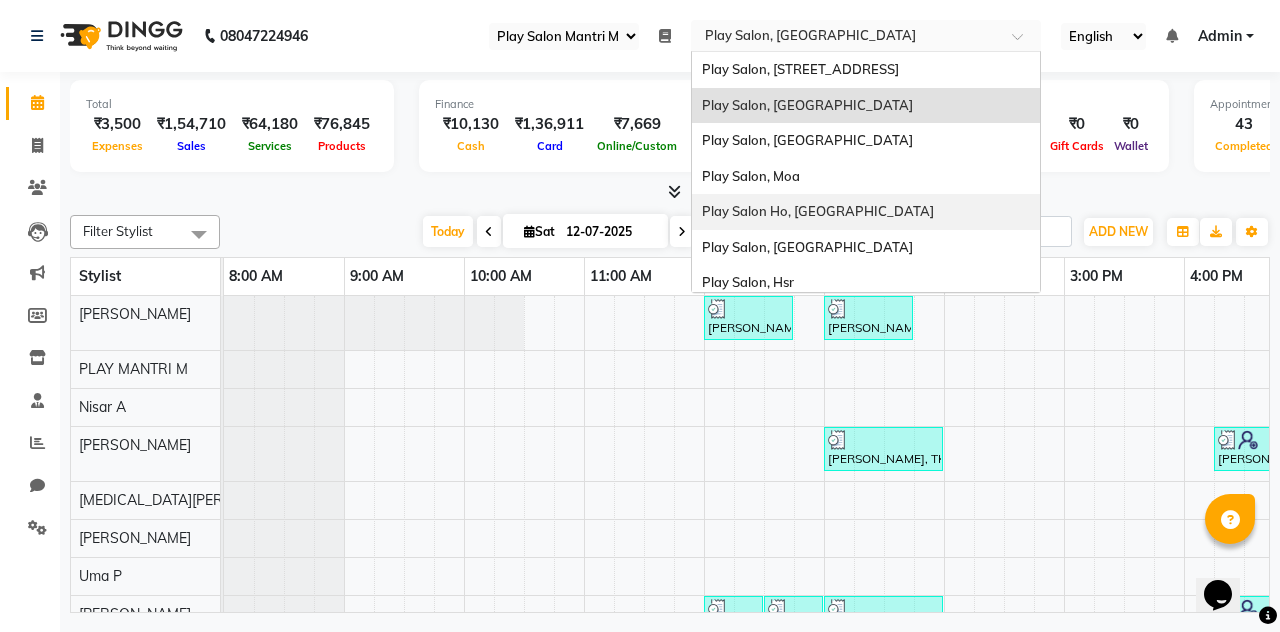 scroll, scrollTop: 79, scrollLeft: 0, axis: vertical 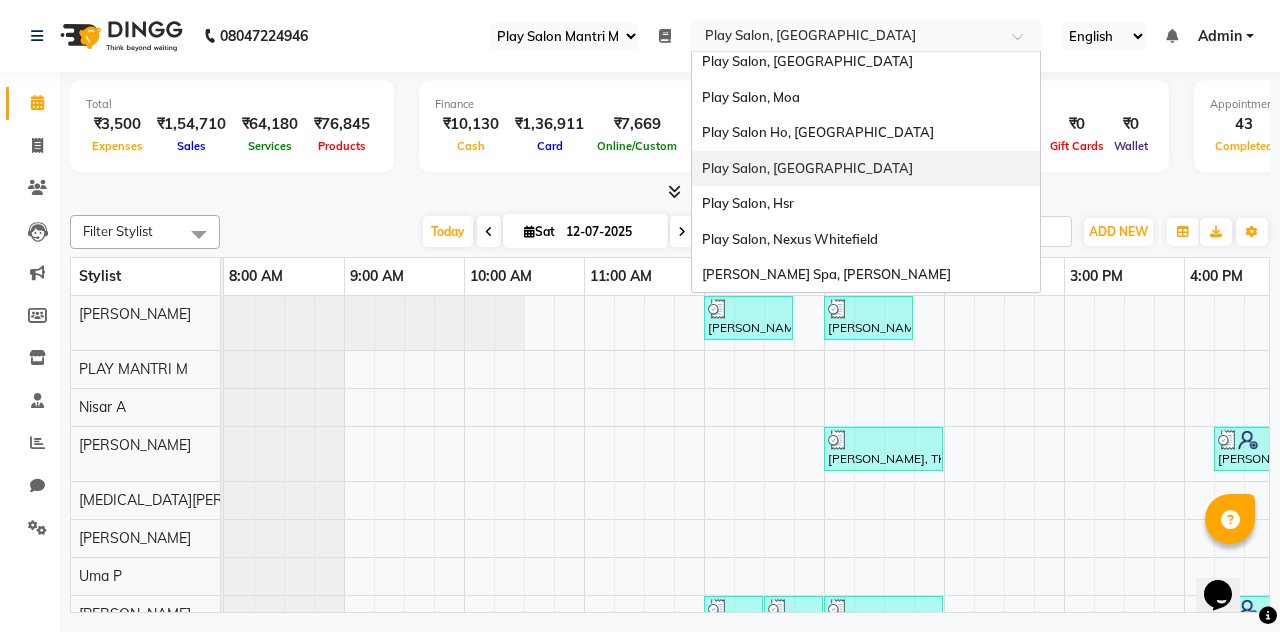 click on "Play Salon, [GEOGRAPHIC_DATA]" at bounding box center (807, 168) 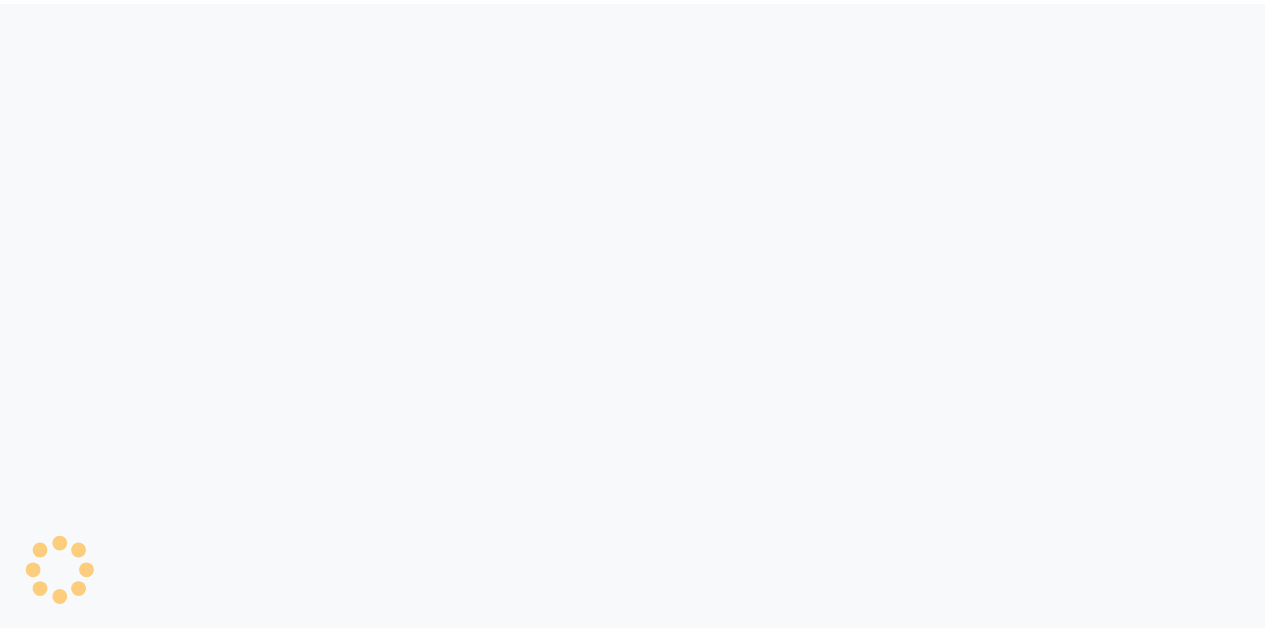 scroll, scrollTop: 0, scrollLeft: 0, axis: both 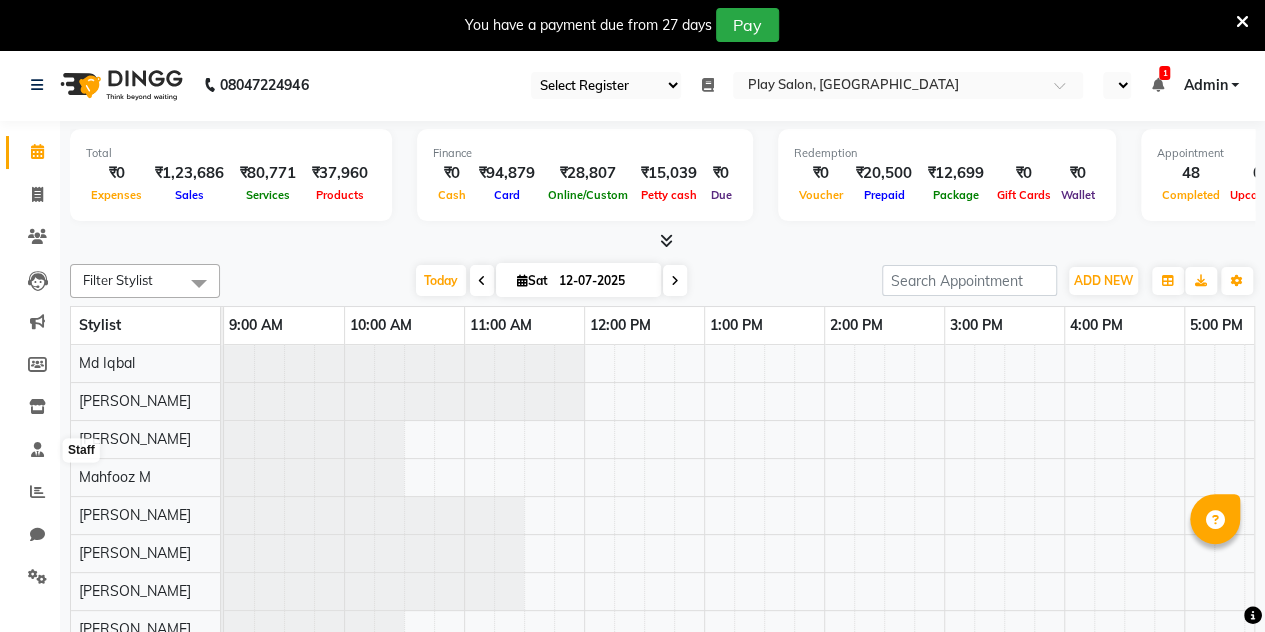 select on "90" 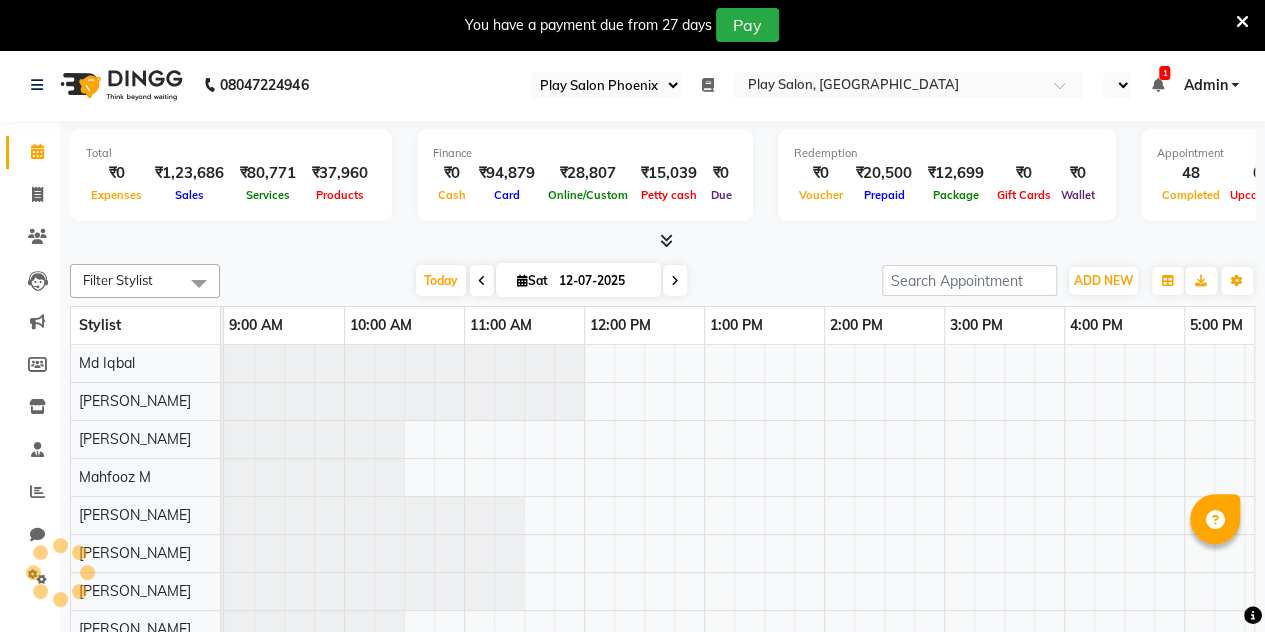 scroll, scrollTop: 0, scrollLeft: 0, axis: both 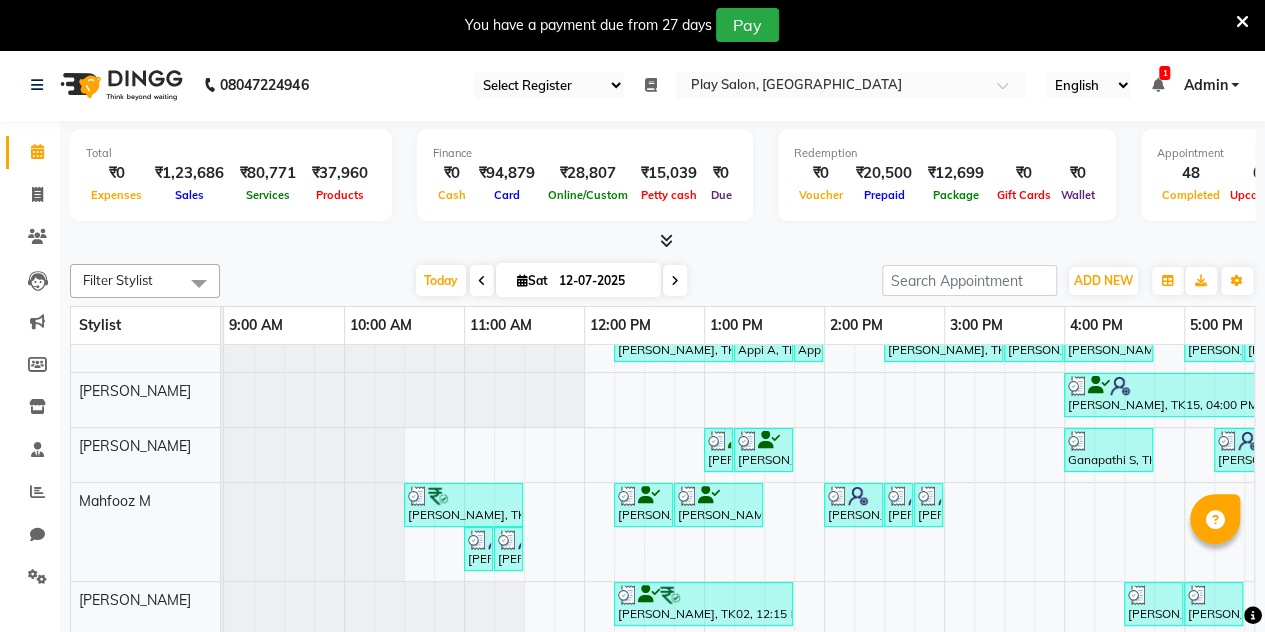 select on "en" 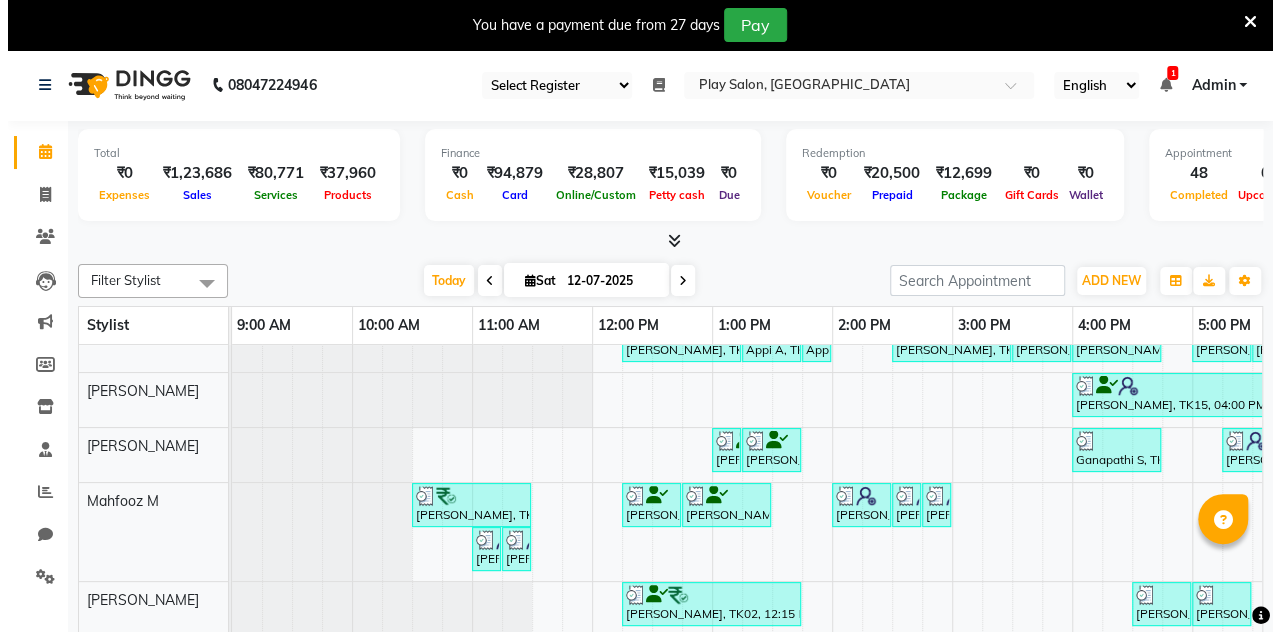 scroll, scrollTop: 27, scrollLeft: 0, axis: vertical 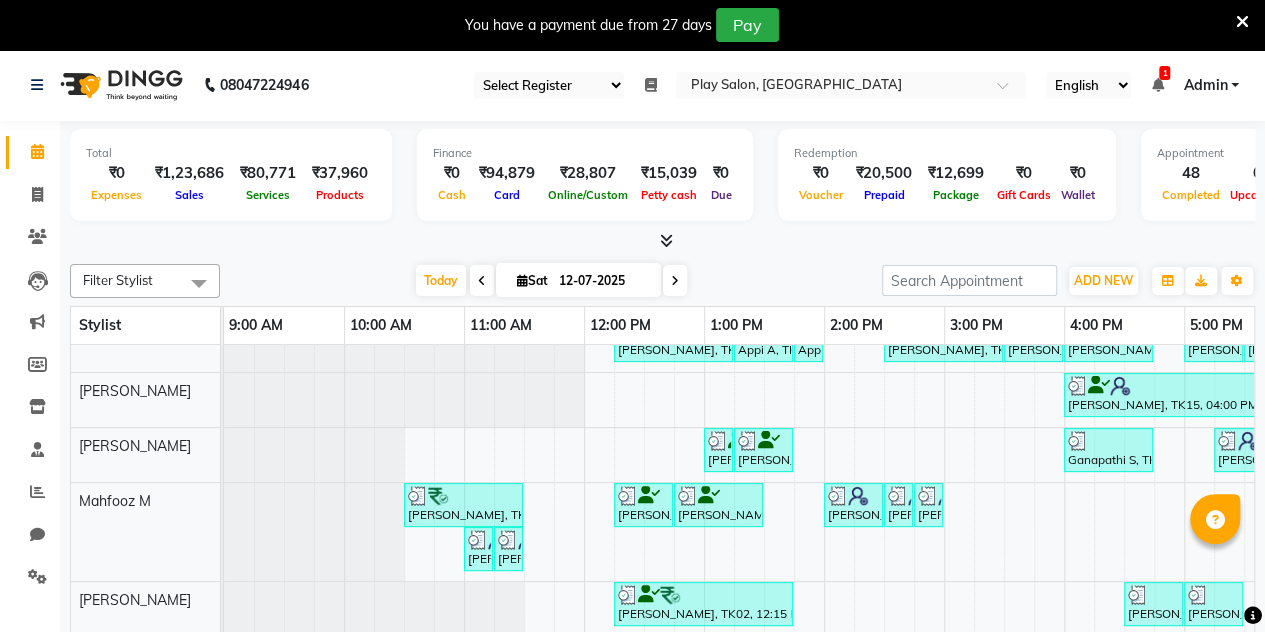 click at bounding box center [1242, 22] 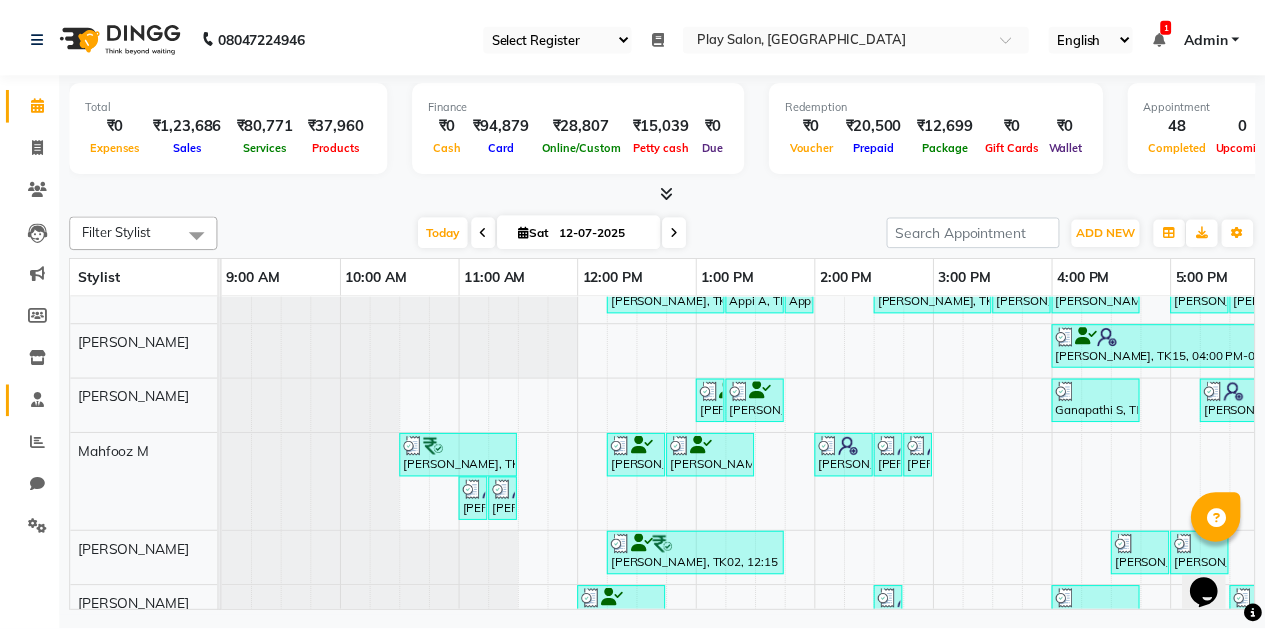 scroll, scrollTop: 0, scrollLeft: 0, axis: both 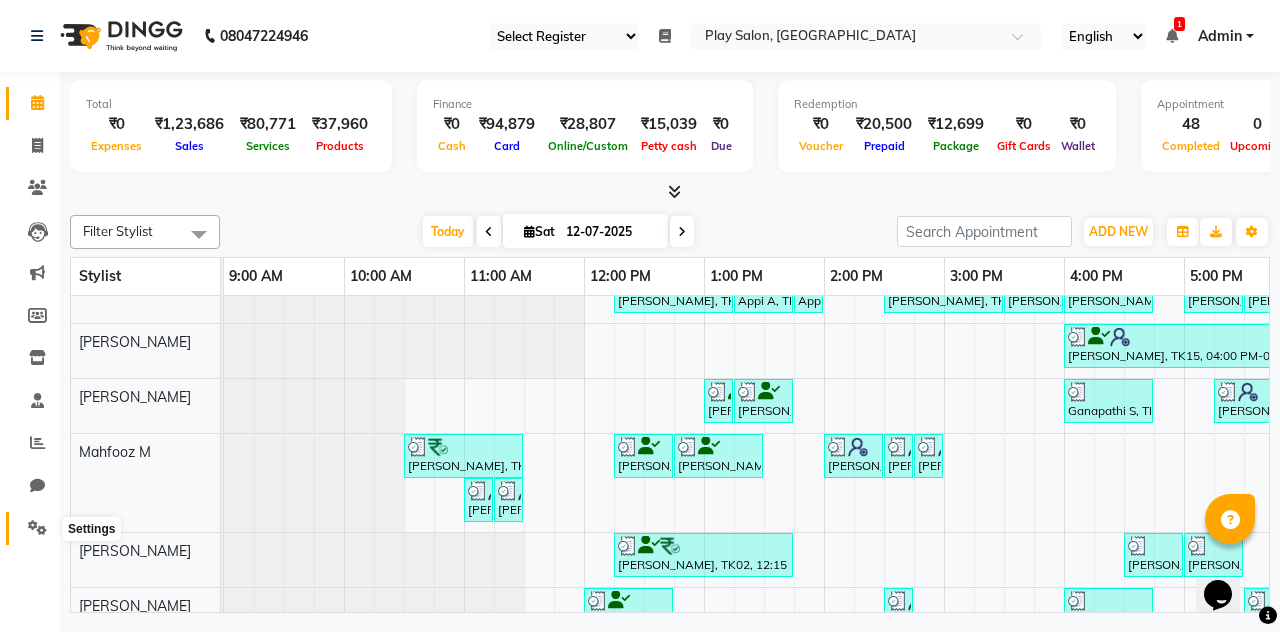 click 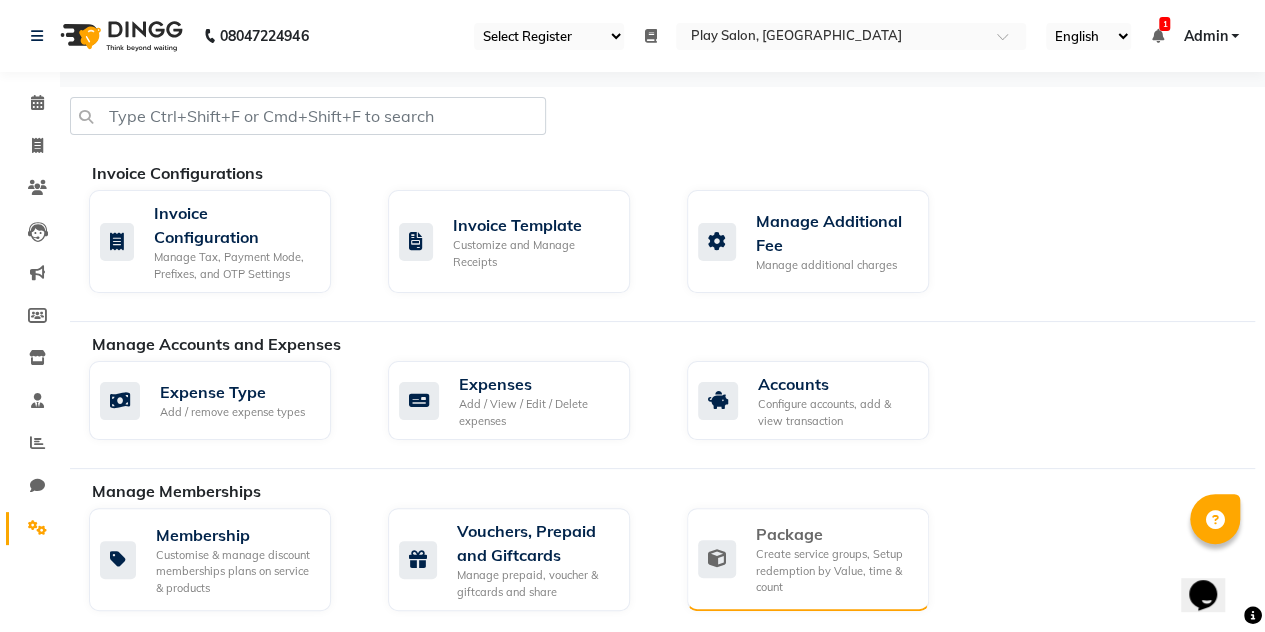 scroll, scrollTop: 94, scrollLeft: 0, axis: vertical 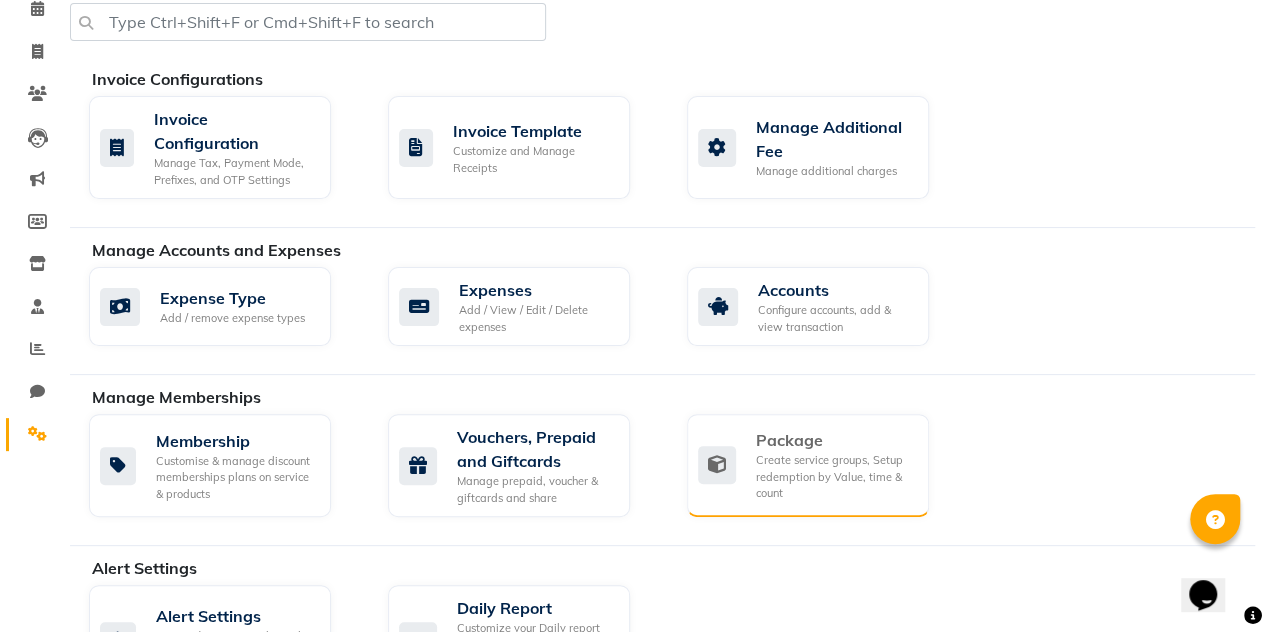 click on "Package" 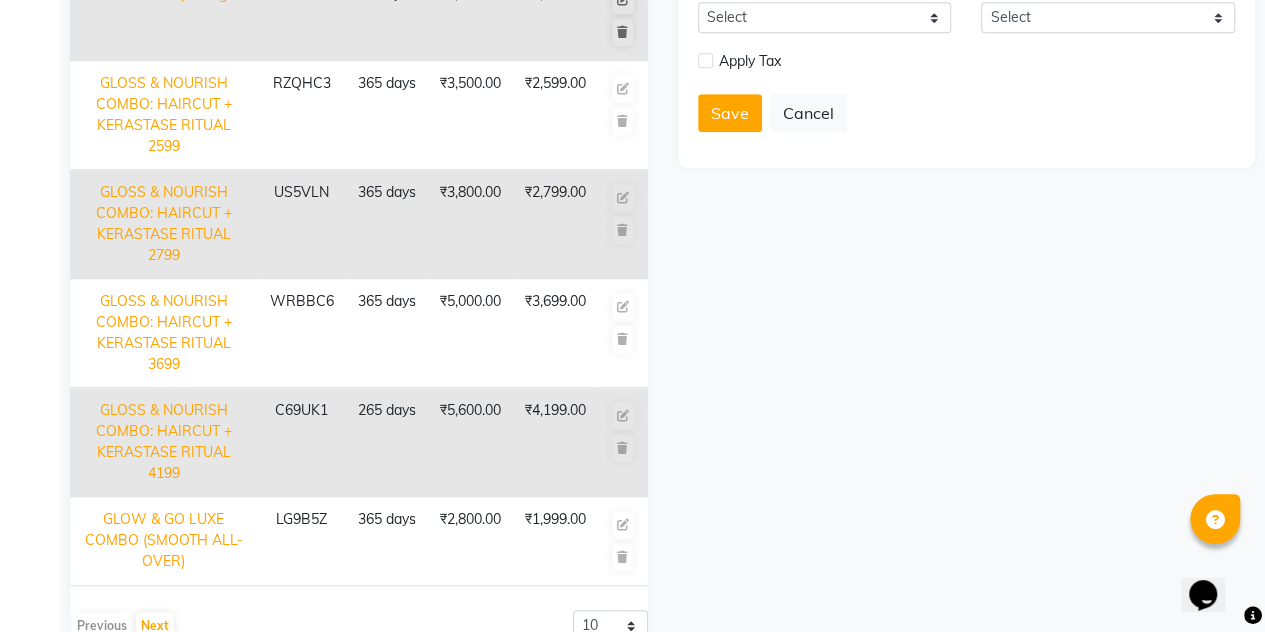 scroll, scrollTop: 691, scrollLeft: 0, axis: vertical 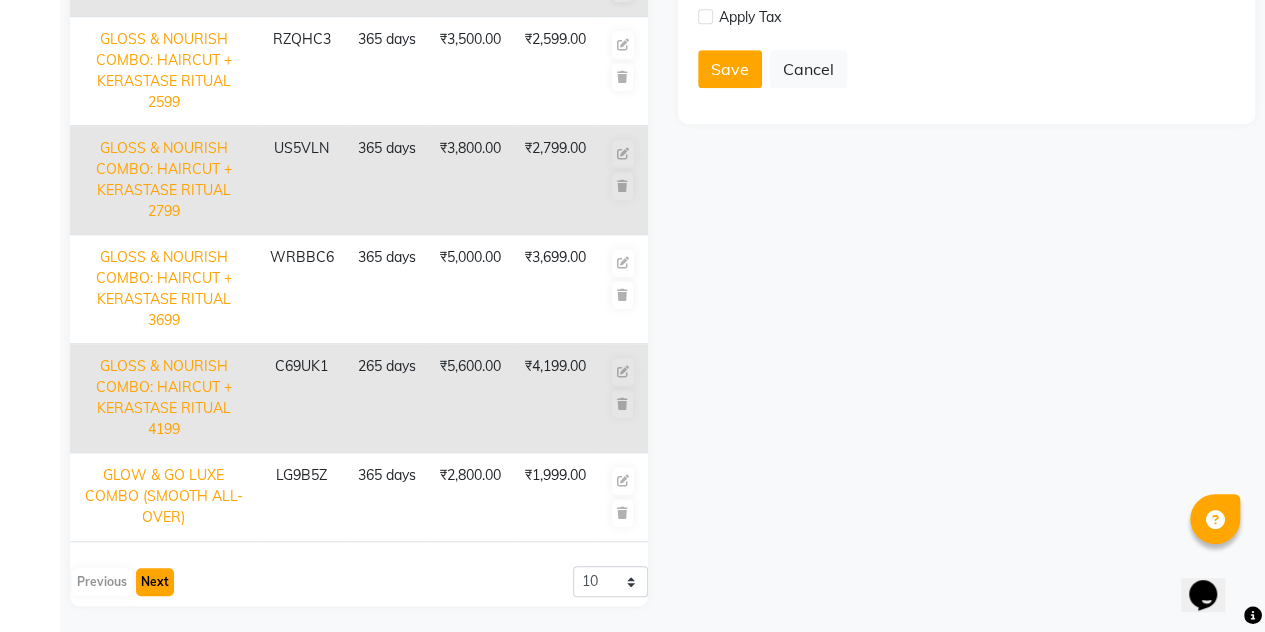 click on "Next" 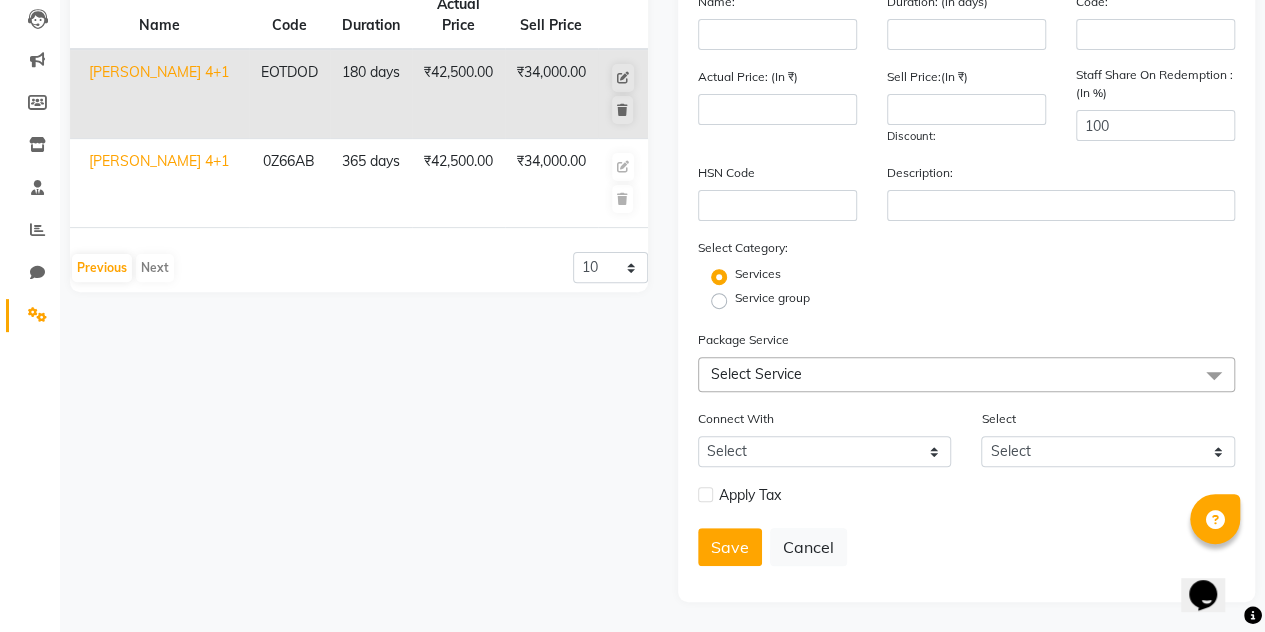 scroll, scrollTop: 212, scrollLeft: 0, axis: vertical 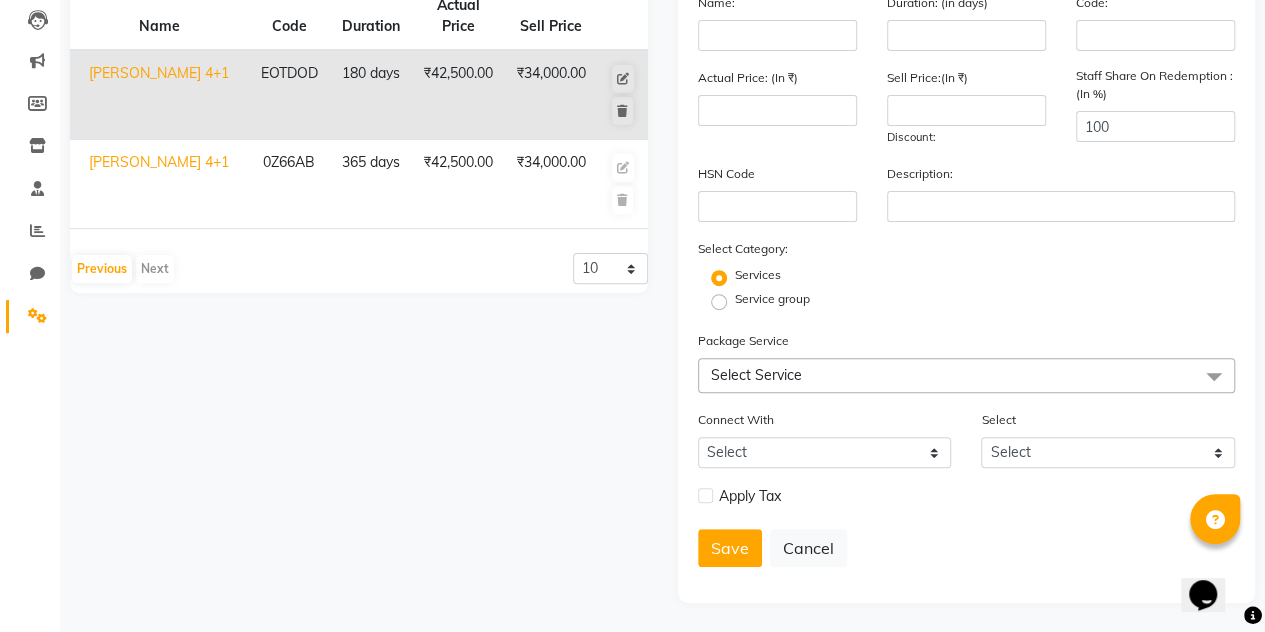 click on "₹42,500.00" 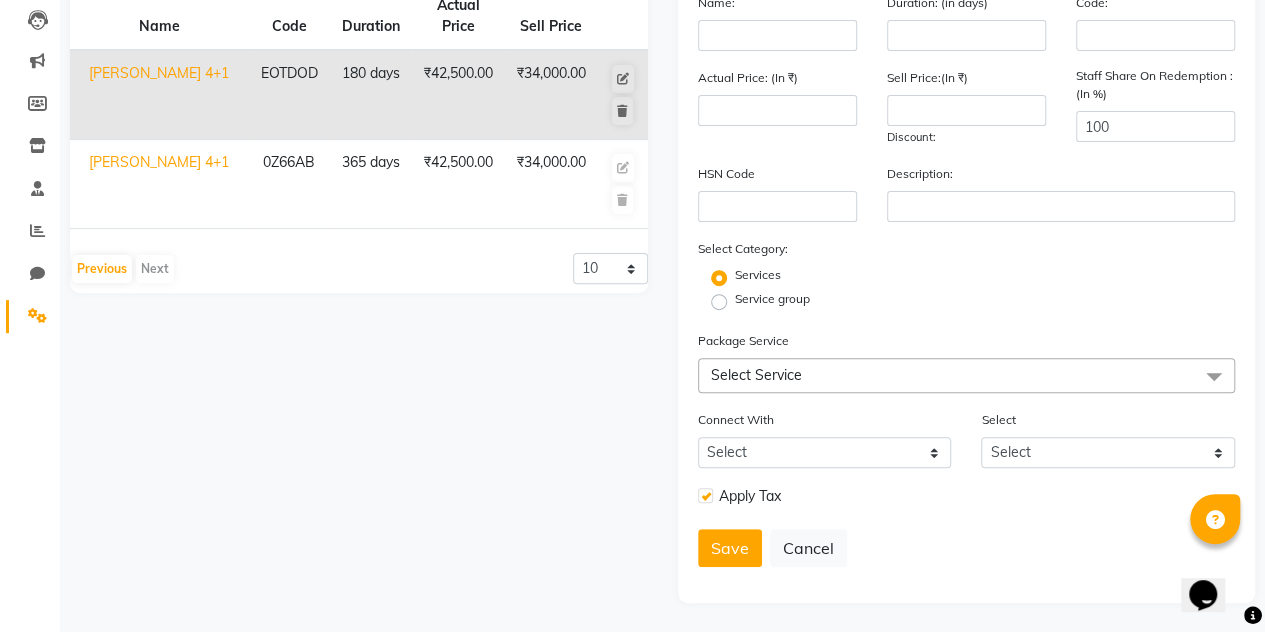 type on "Megan  4+1" 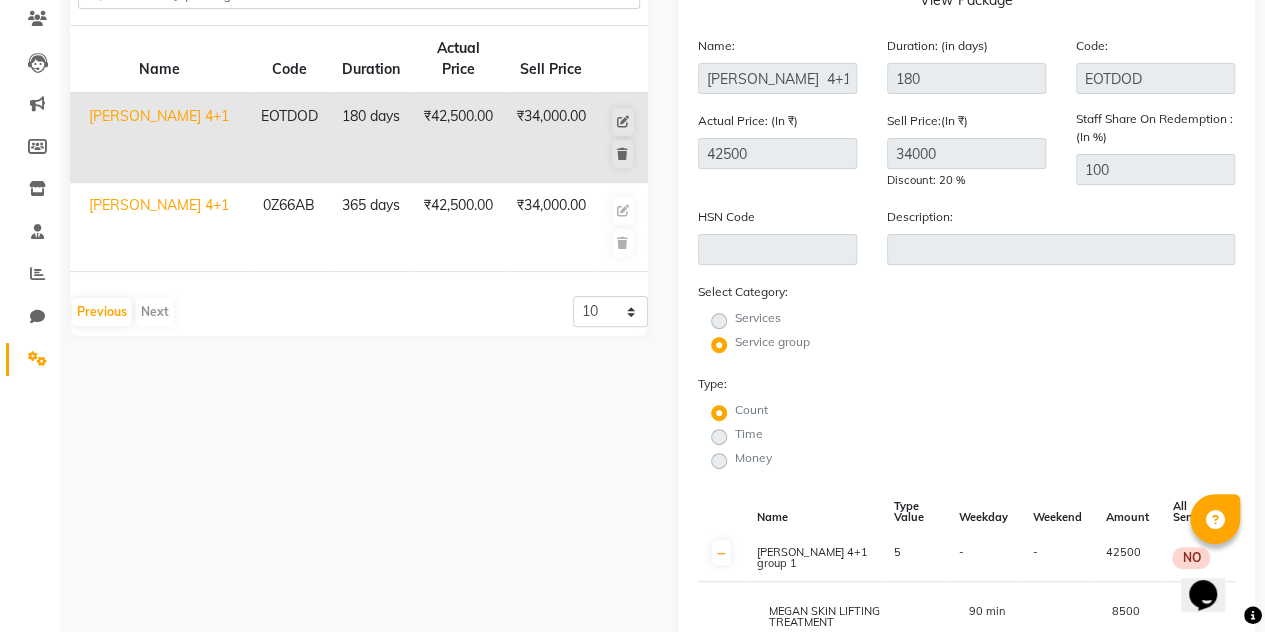 scroll, scrollTop: 162, scrollLeft: 0, axis: vertical 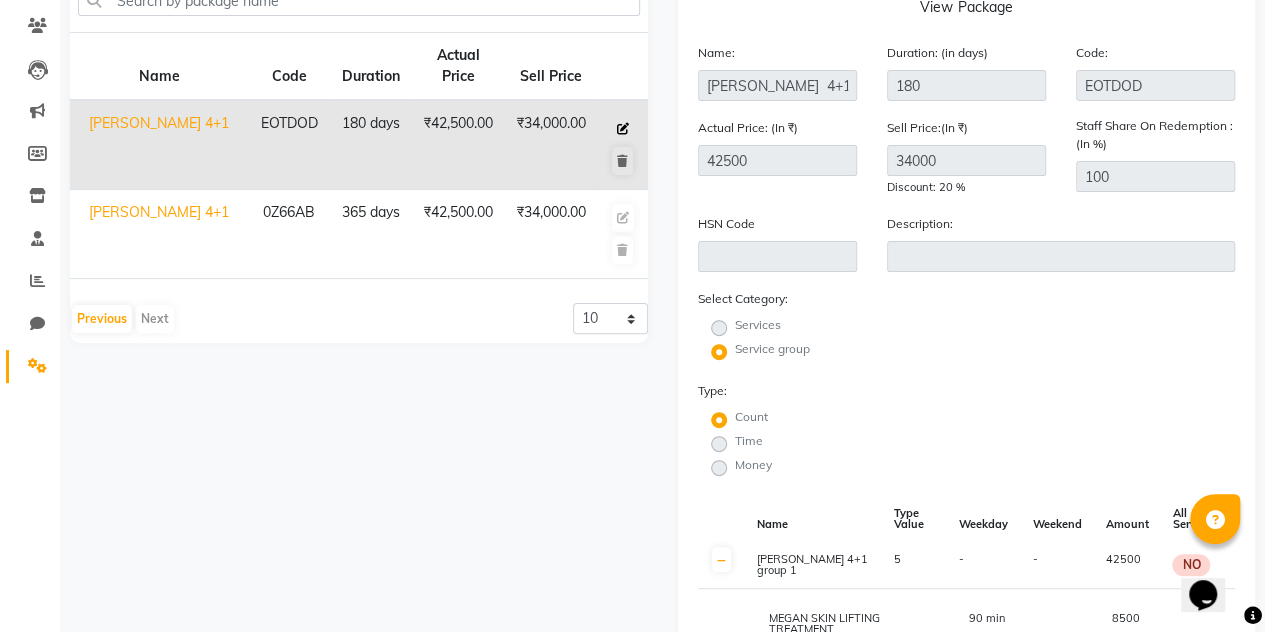 click 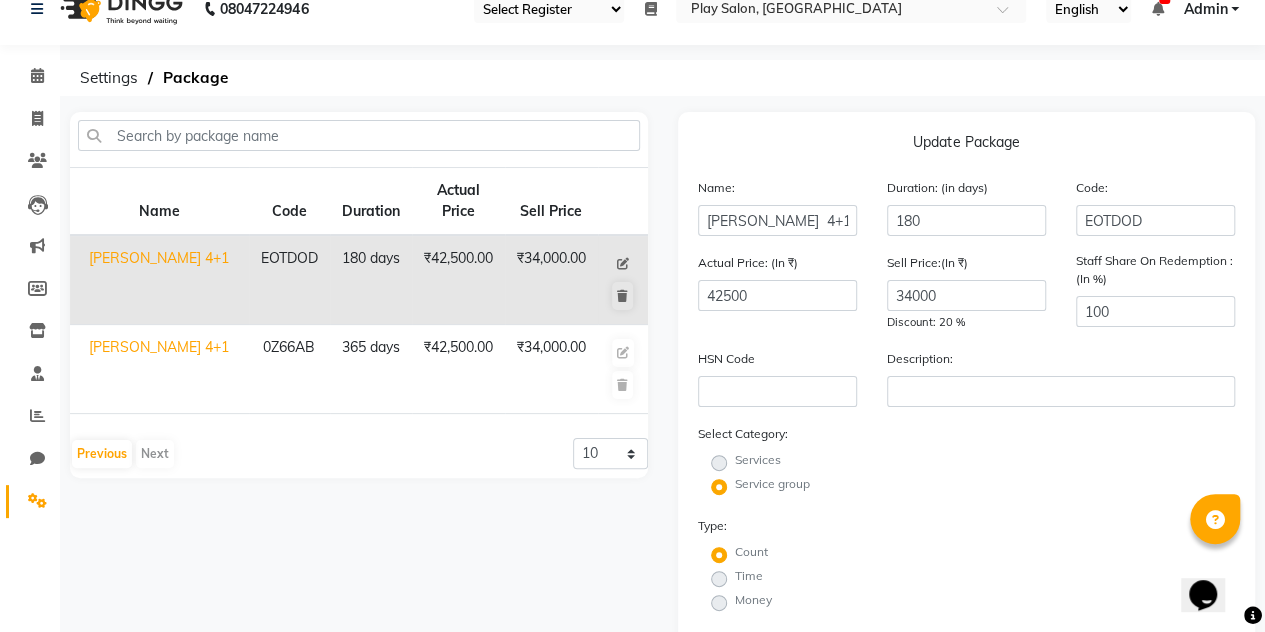 scroll, scrollTop: 0, scrollLeft: 0, axis: both 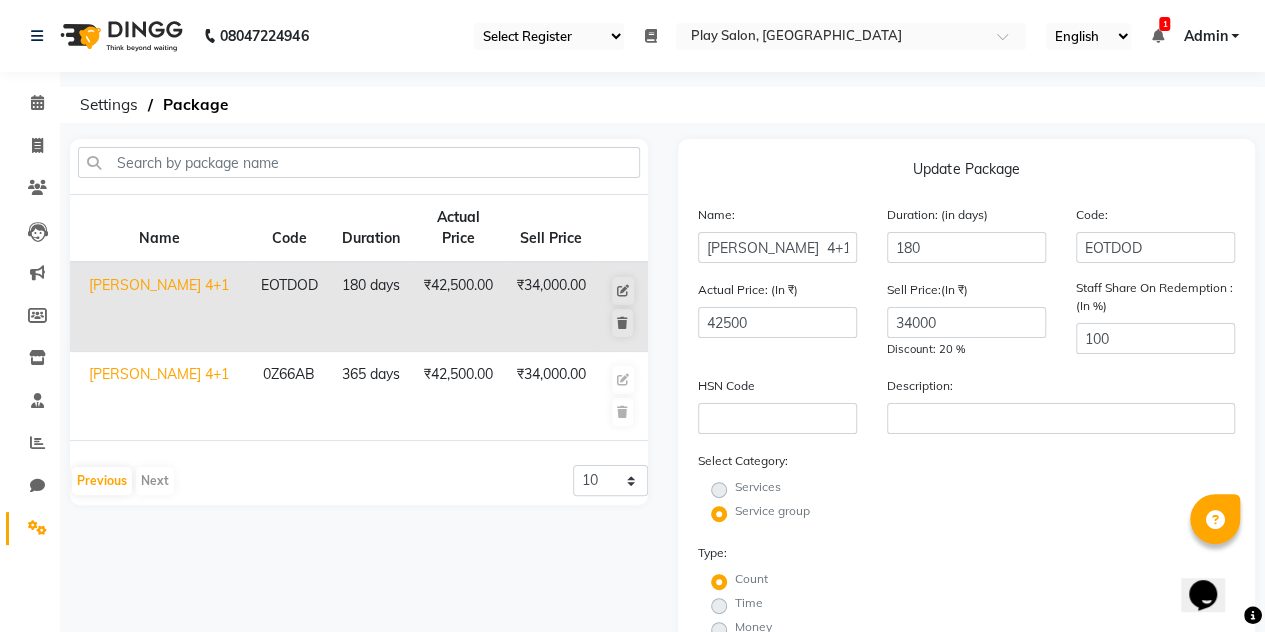 click on "₹42,500.00" 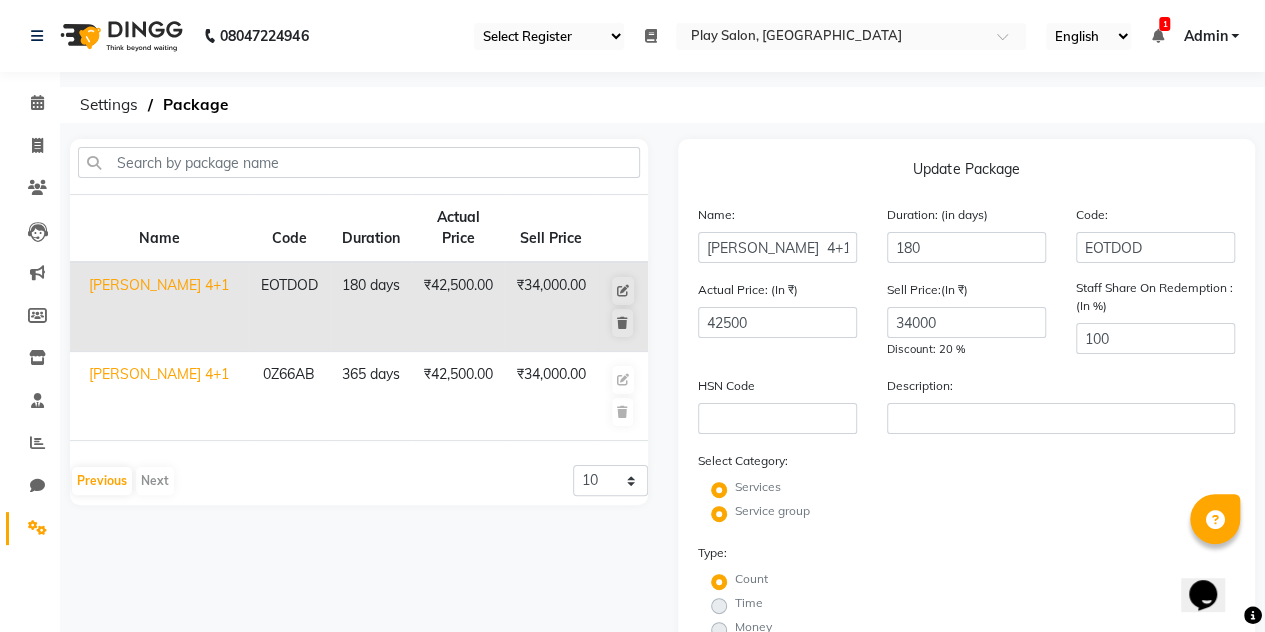 type on "[PERSON_NAME] 4+1" 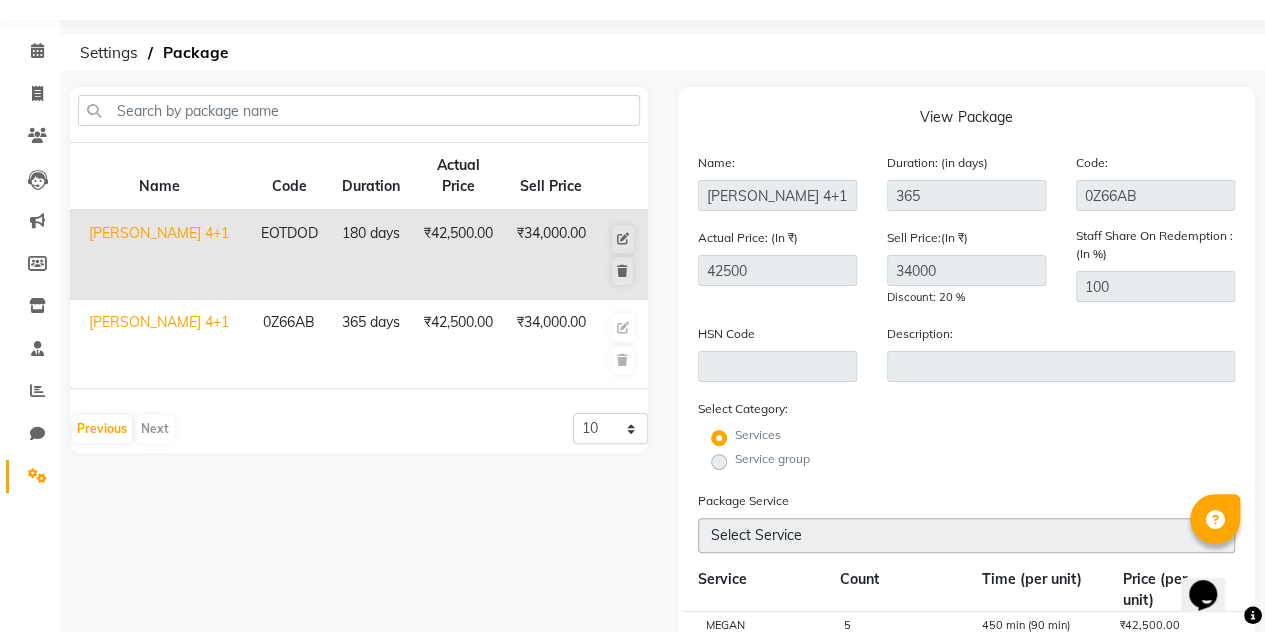 scroll, scrollTop: 0, scrollLeft: 0, axis: both 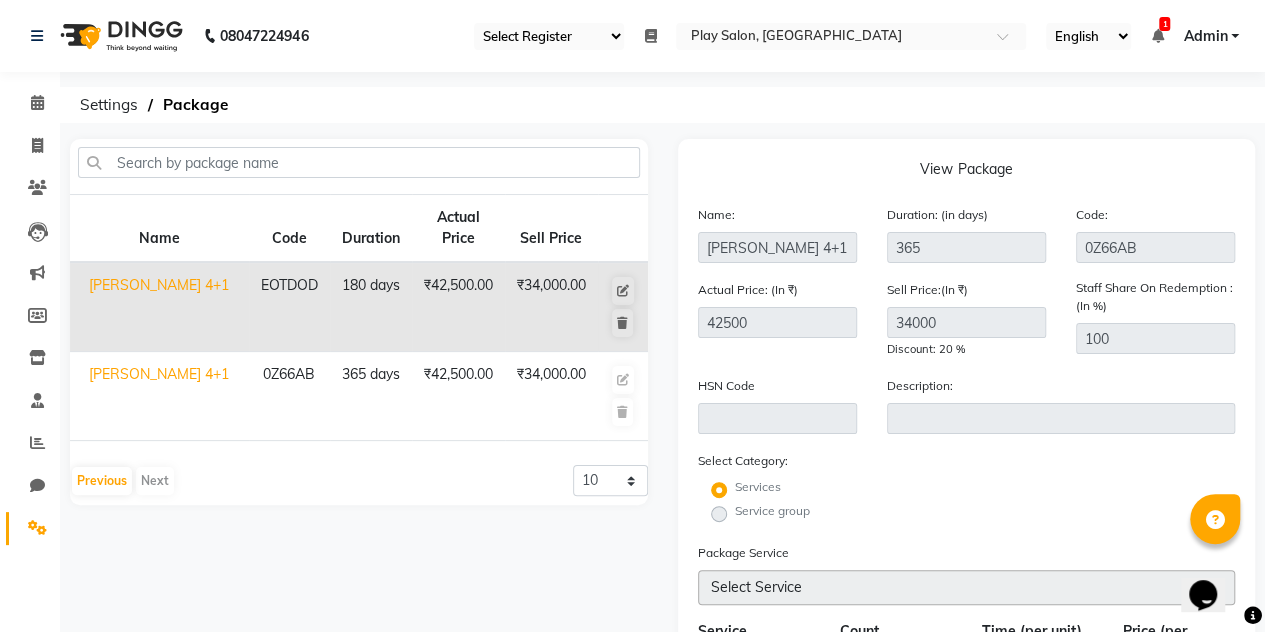 click on "Megan  4+1" 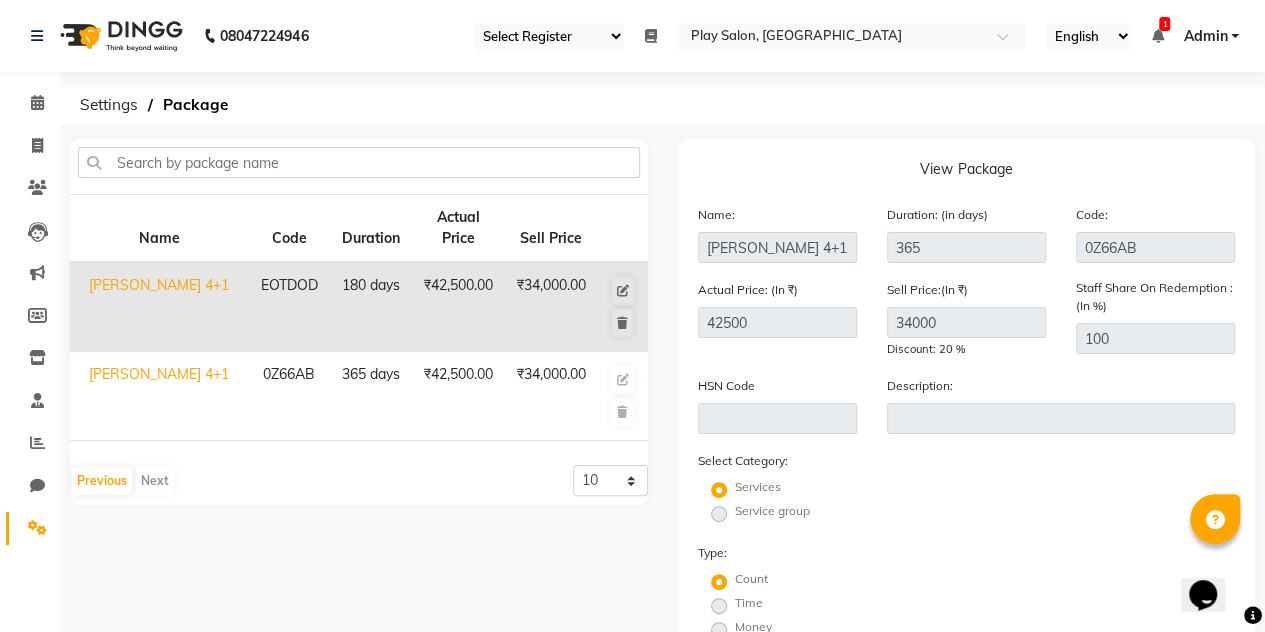type on "Megan  4+1" 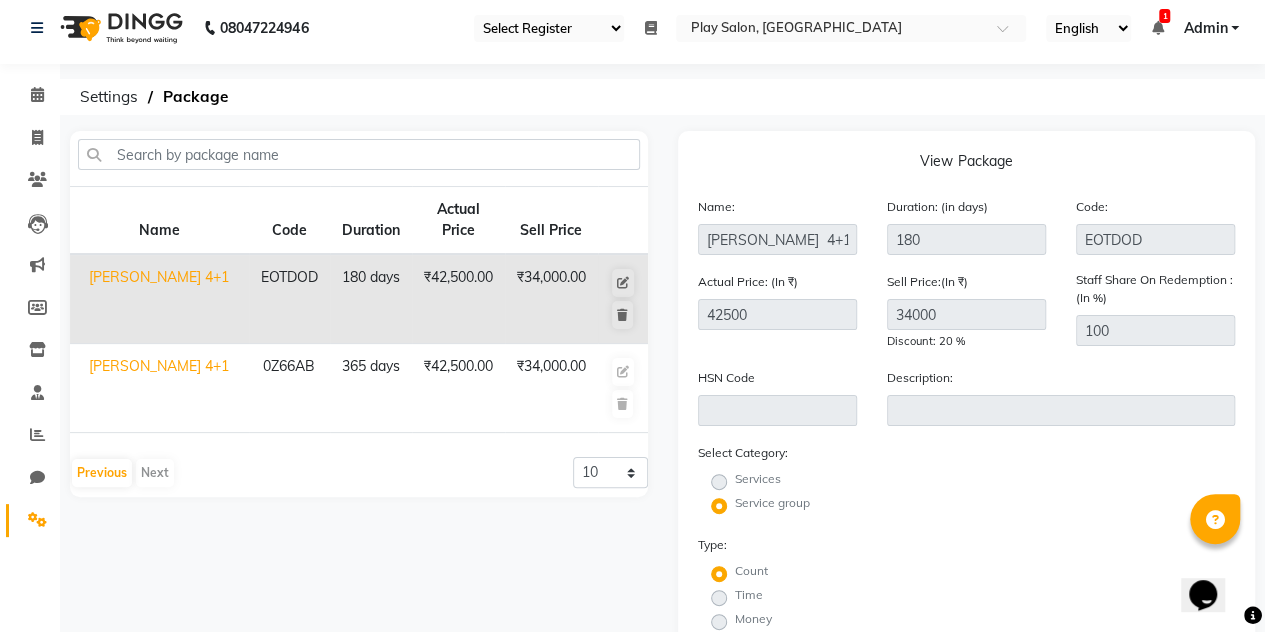 scroll, scrollTop: 0, scrollLeft: 0, axis: both 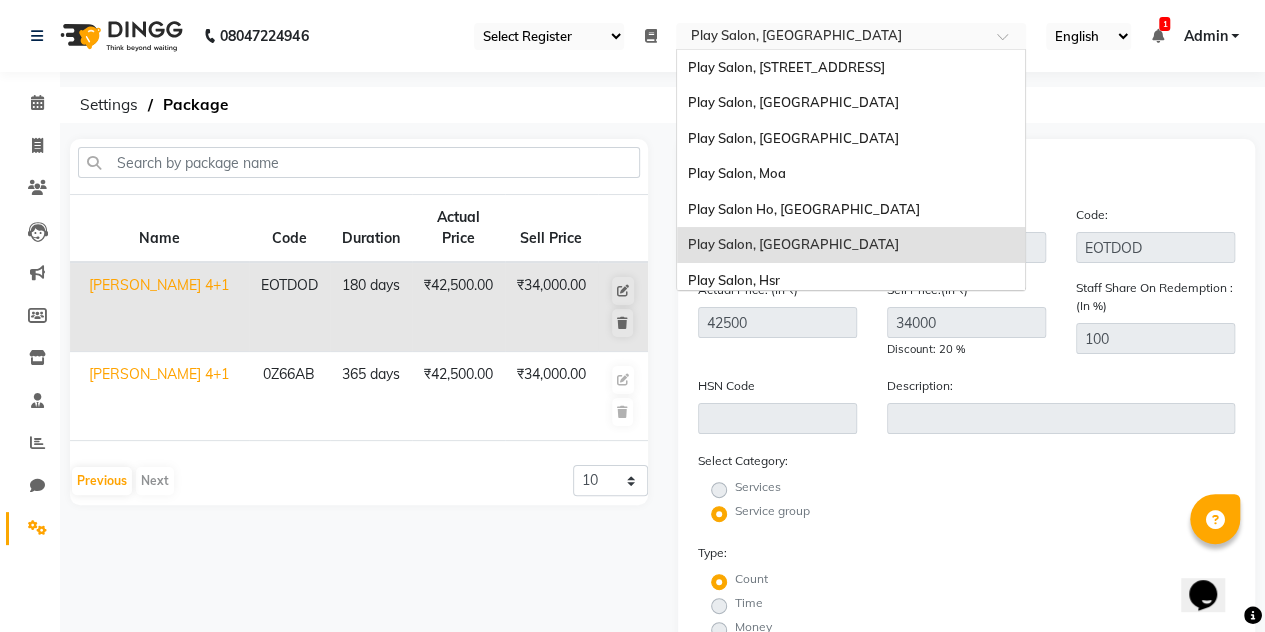 click at bounding box center (831, 38) 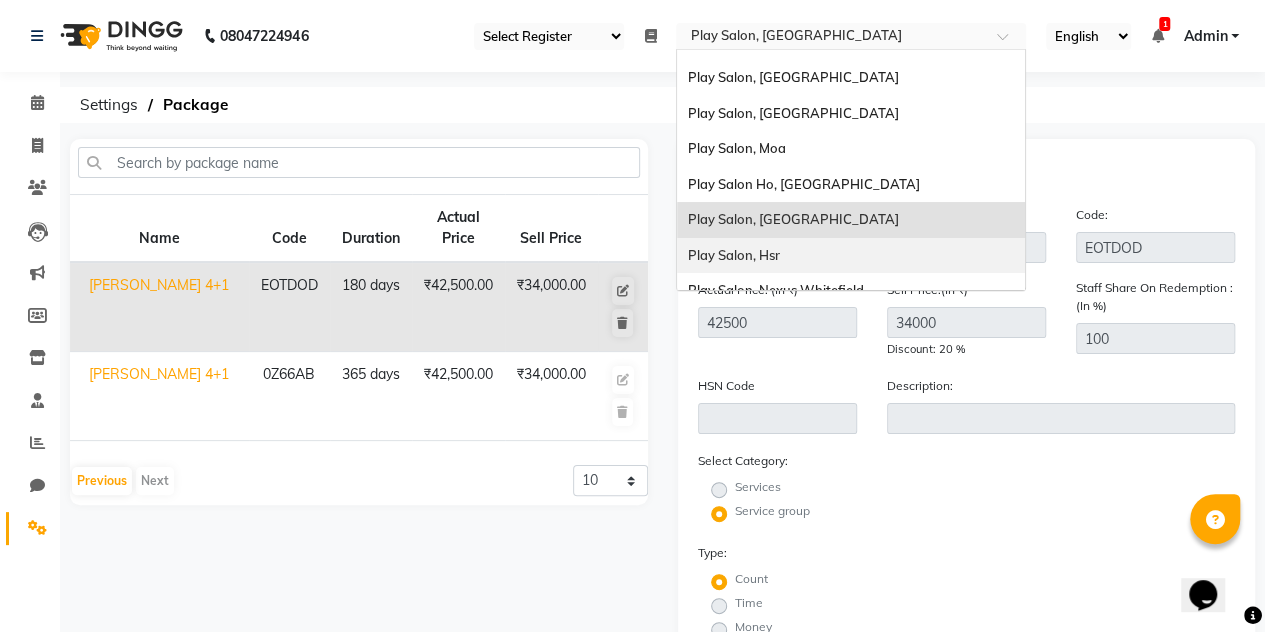 scroll, scrollTop: 22, scrollLeft: 0, axis: vertical 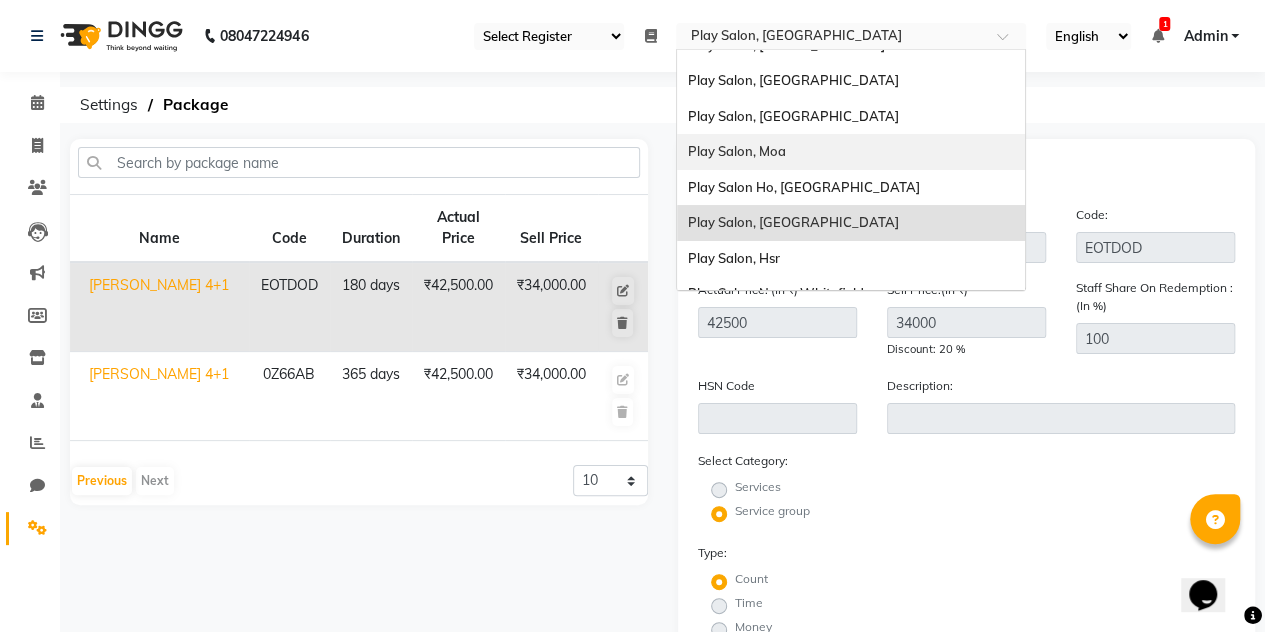 click on "Play Salon, Moa" at bounding box center [851, 152] 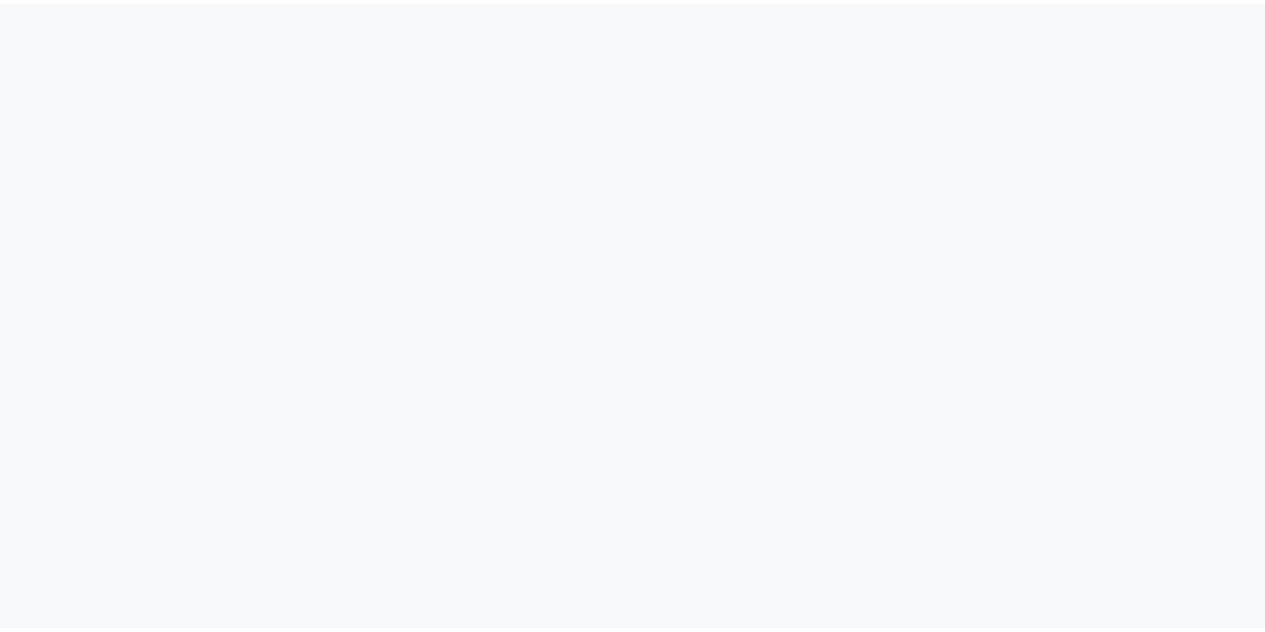 scroll, scrollTop: 0, scrollLeft: 0, axis: both 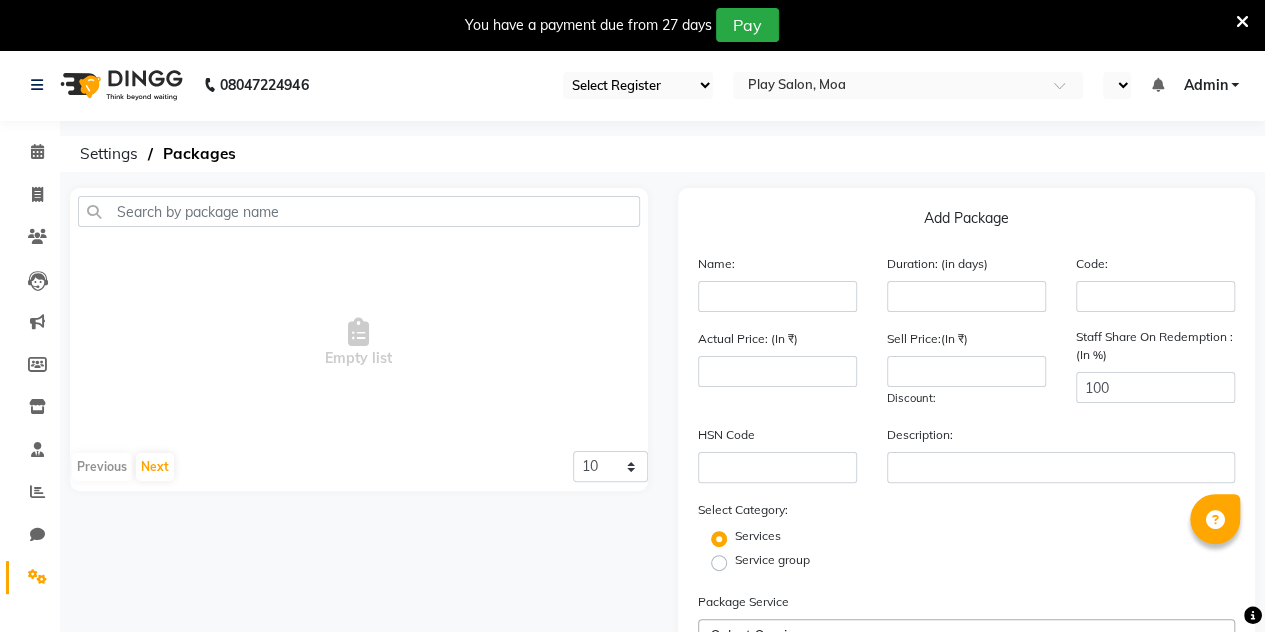 select on "90" 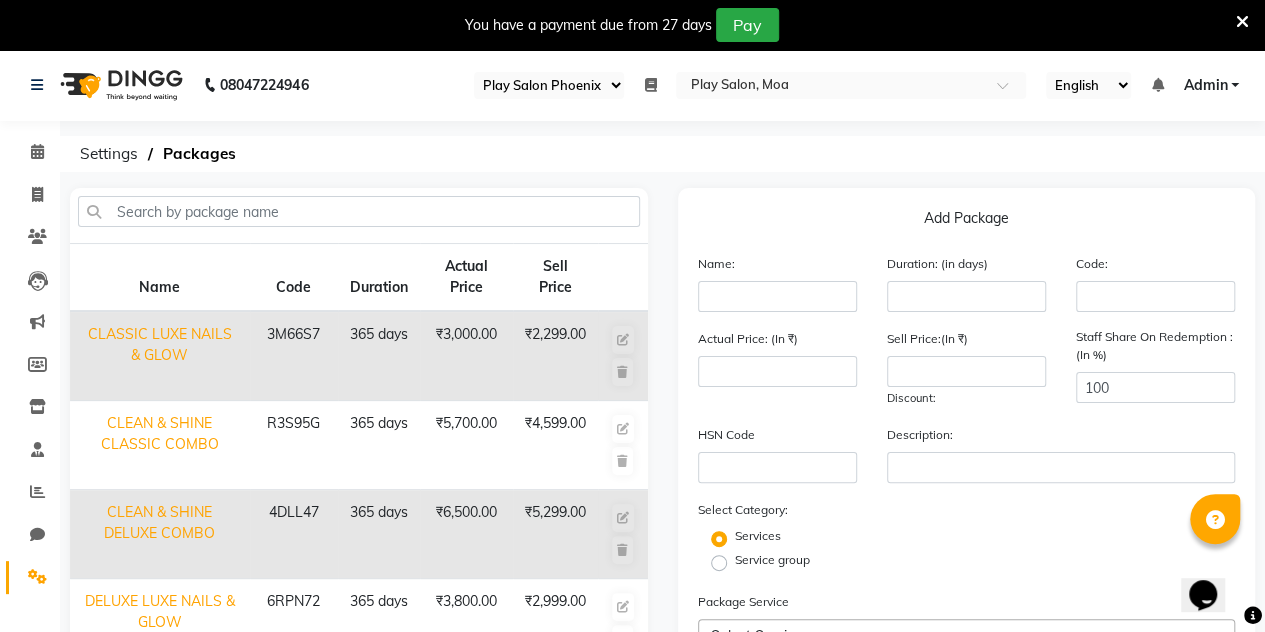 scroll, scrollTop: 0, scrollLeft: 0, axis: both 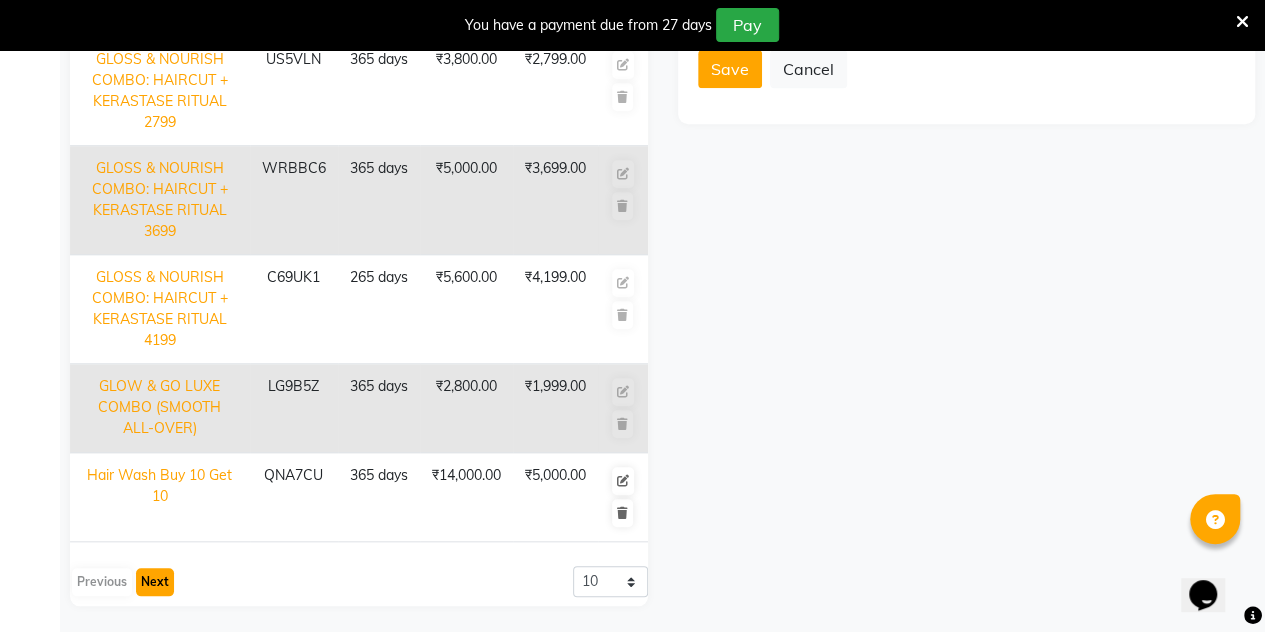 click on "Next" 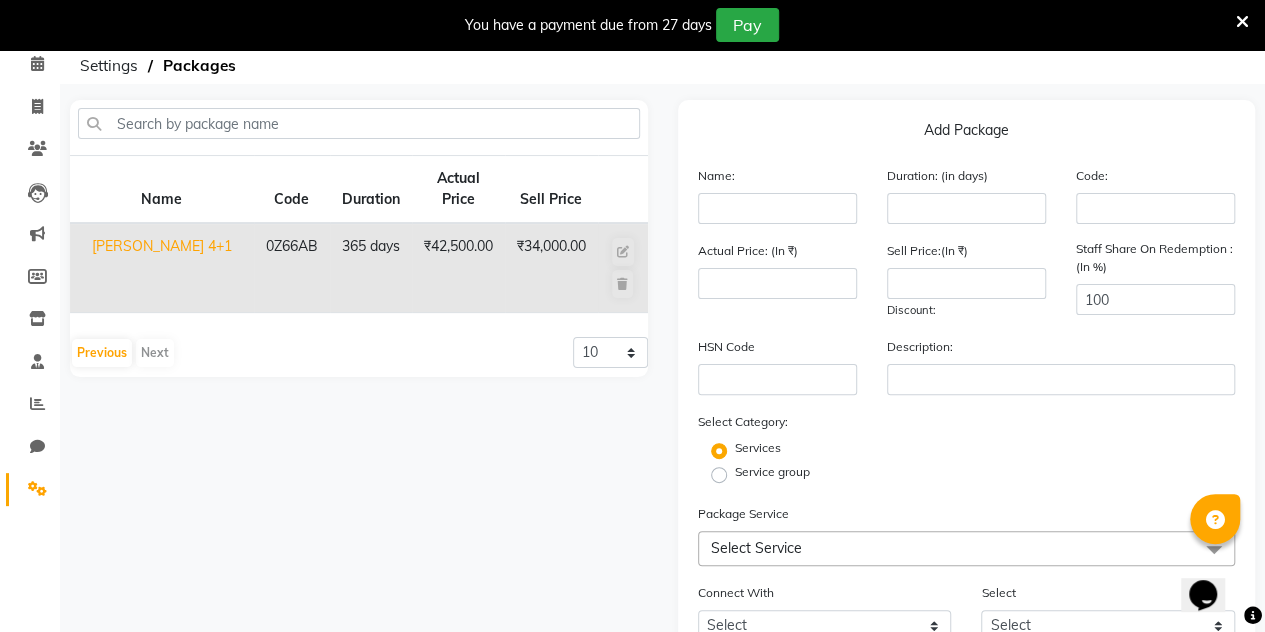 scroll, scrollTop: 87, scrollLeft: 0, axis: vertical 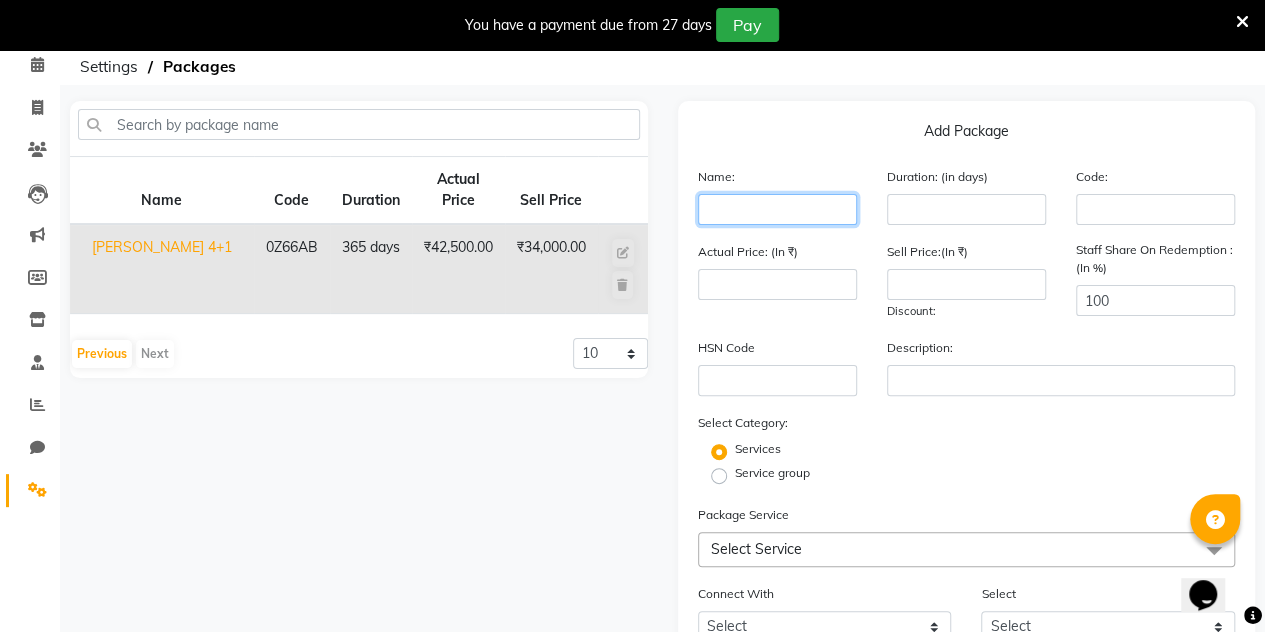 click 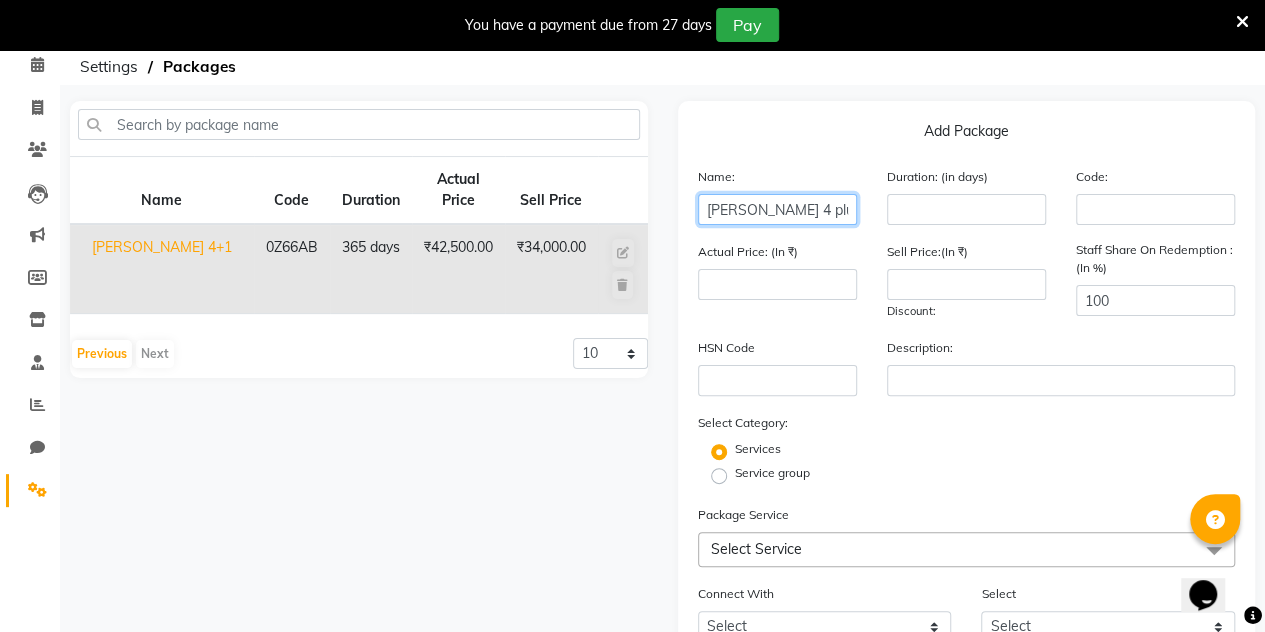 type on "Megan 4 plus 1" 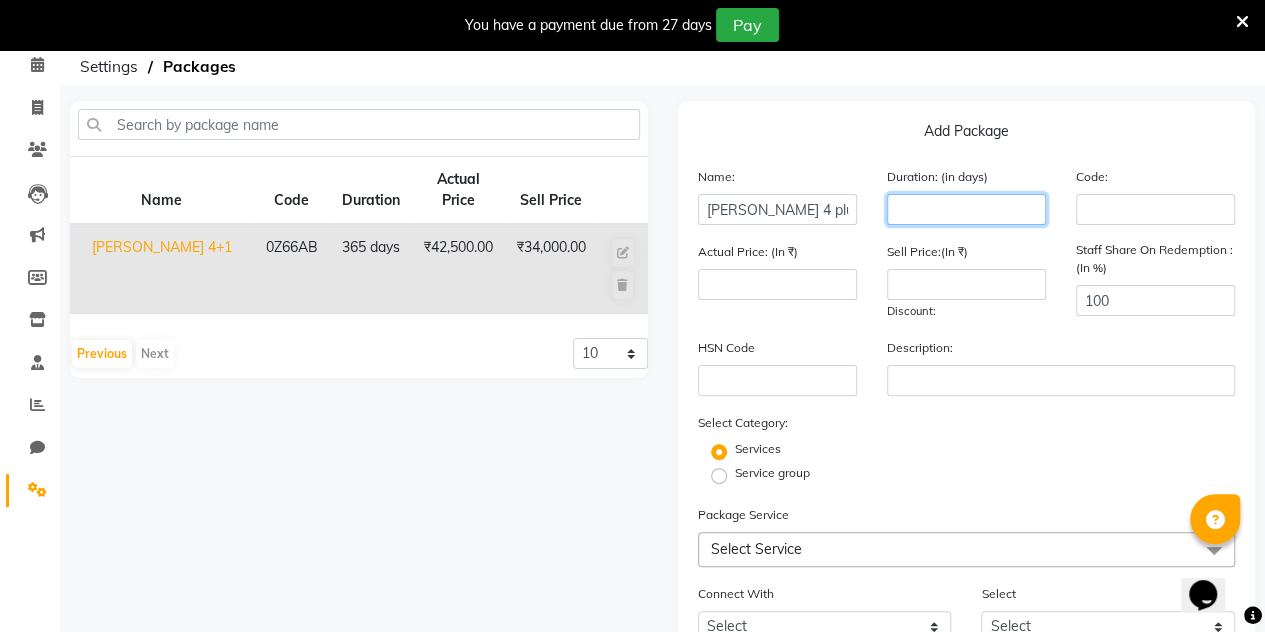 click 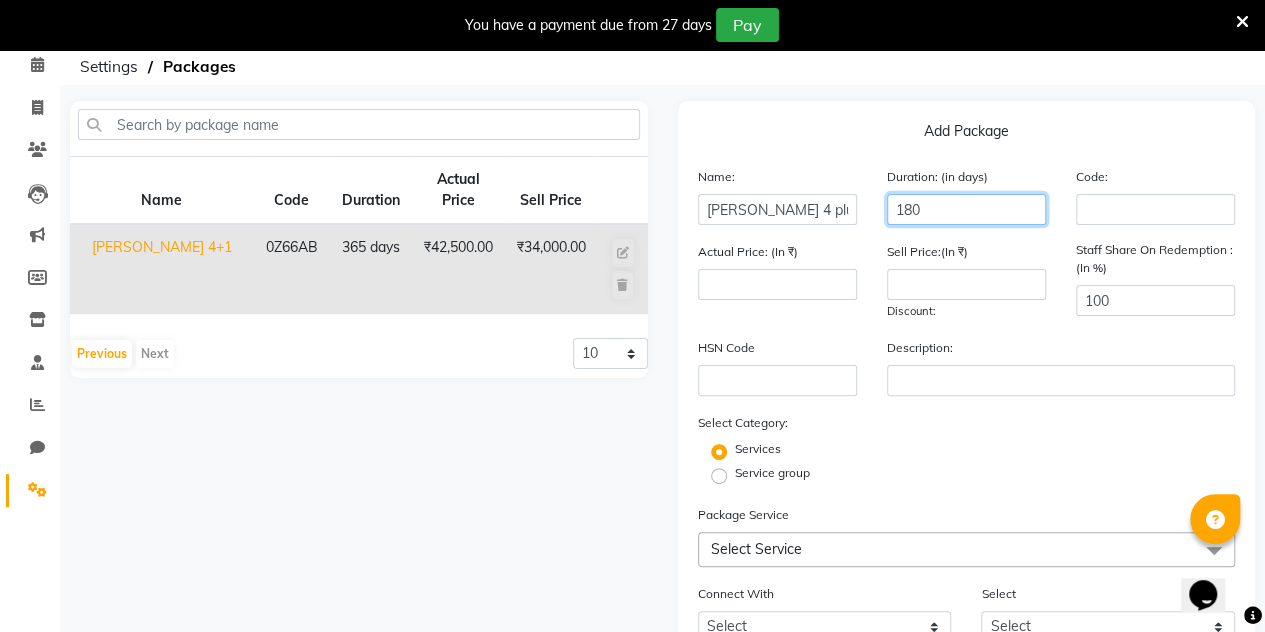 type on "180" 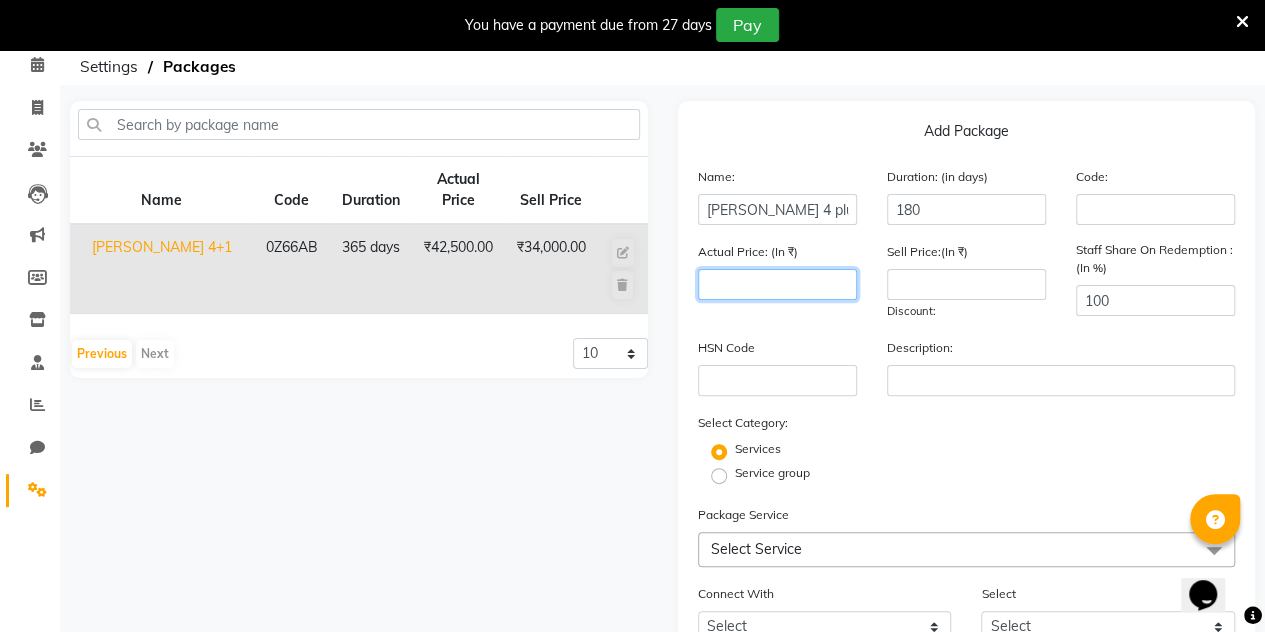 click 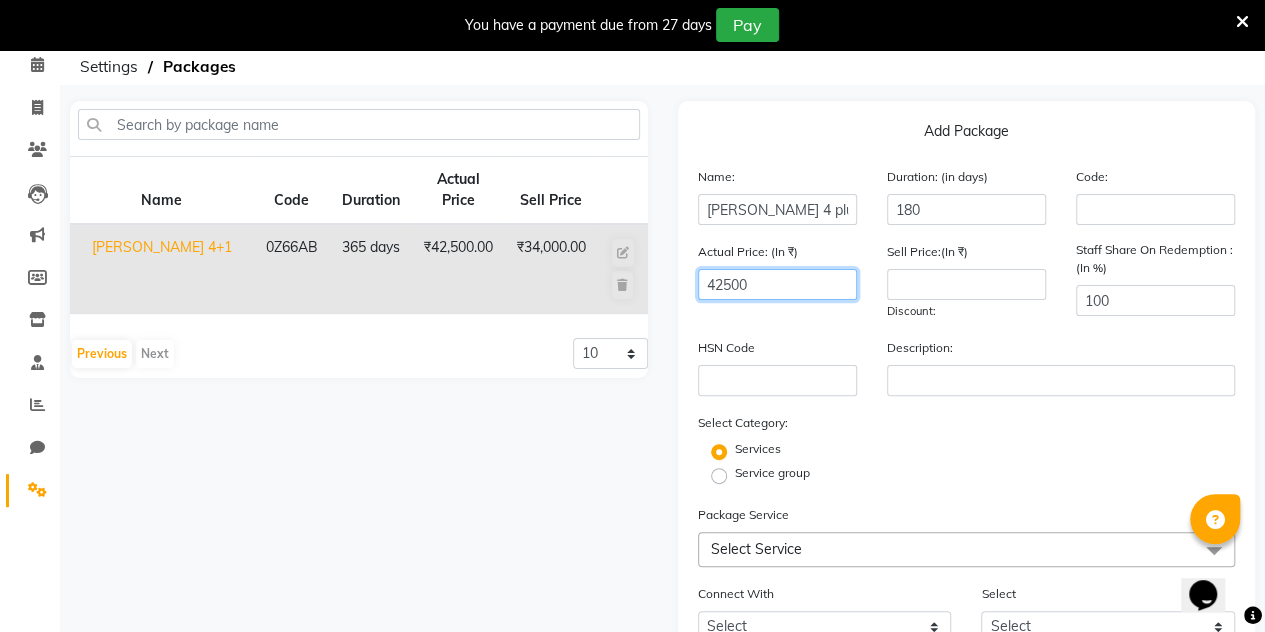 type on "42500" 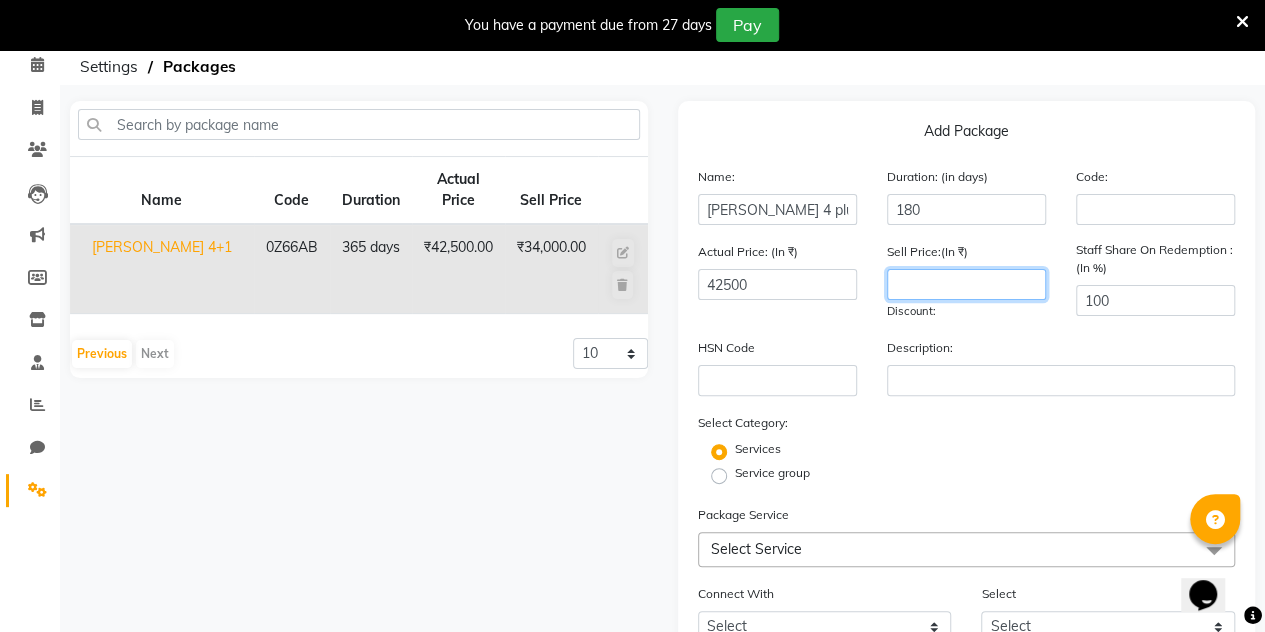 click 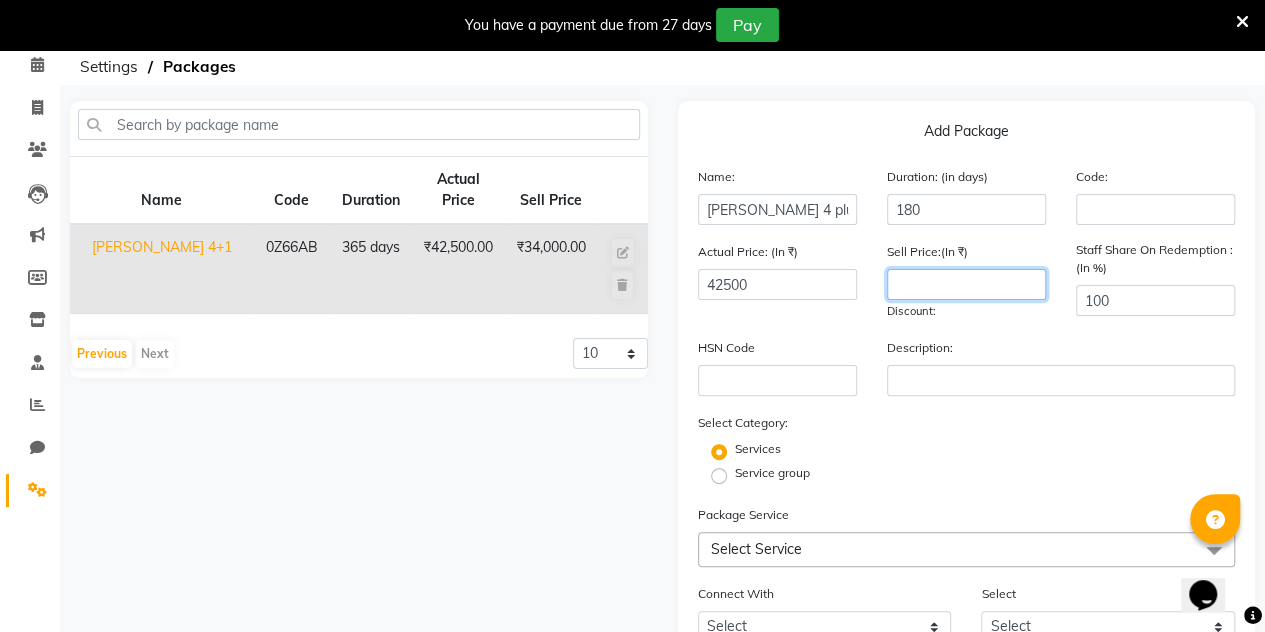 type on "4" 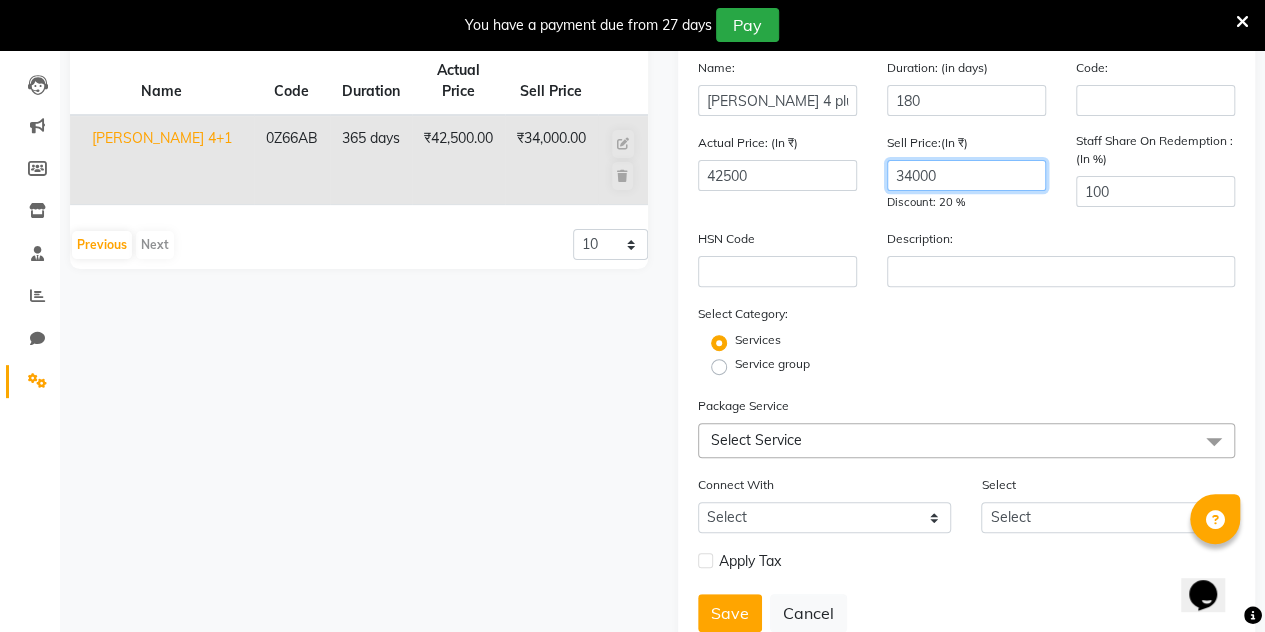 scroll, scrollTop: 197, scrollLeft: 0, axis: vertical 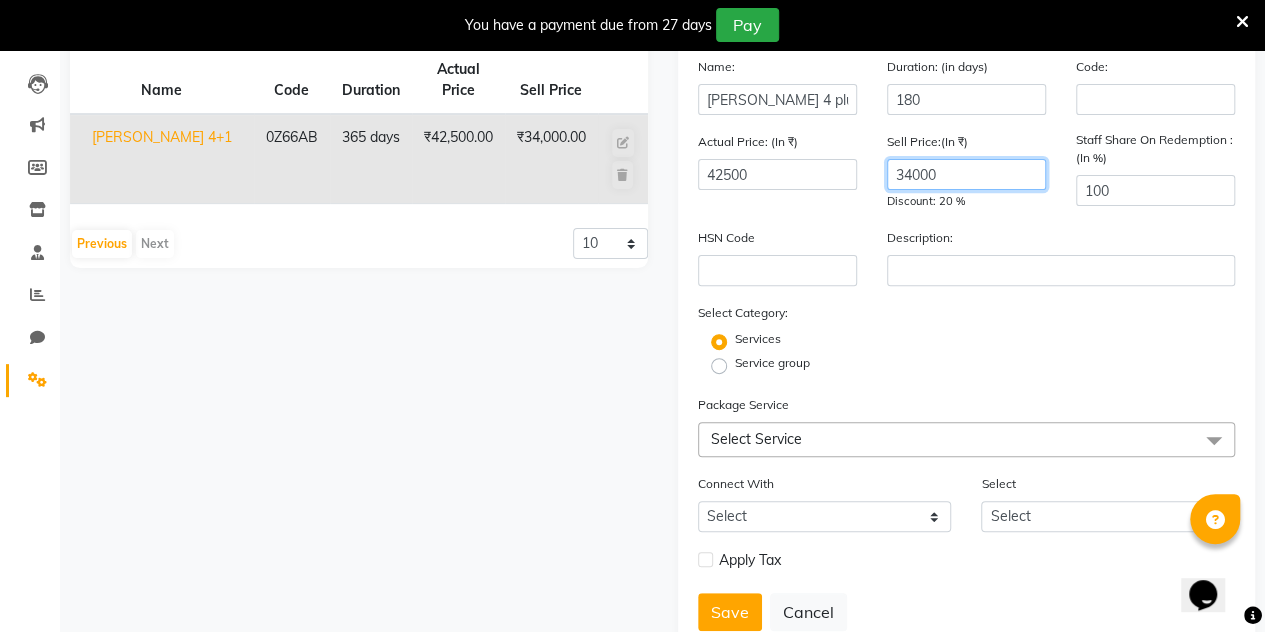 type on "34000" 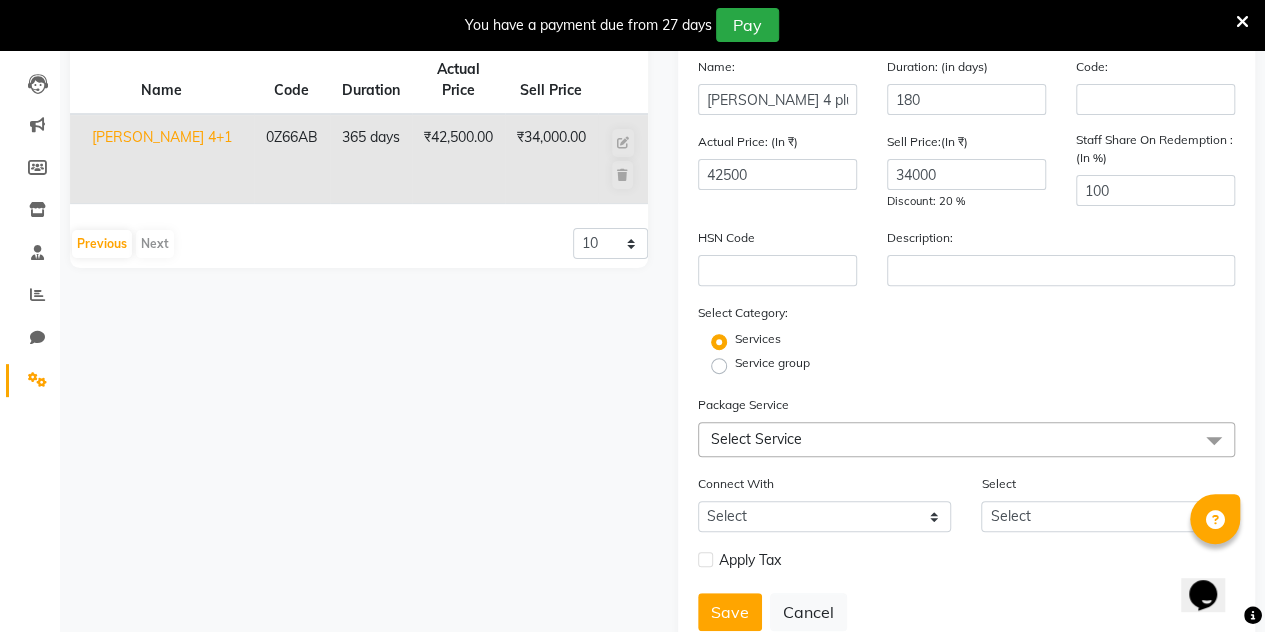 click on "Select Service" 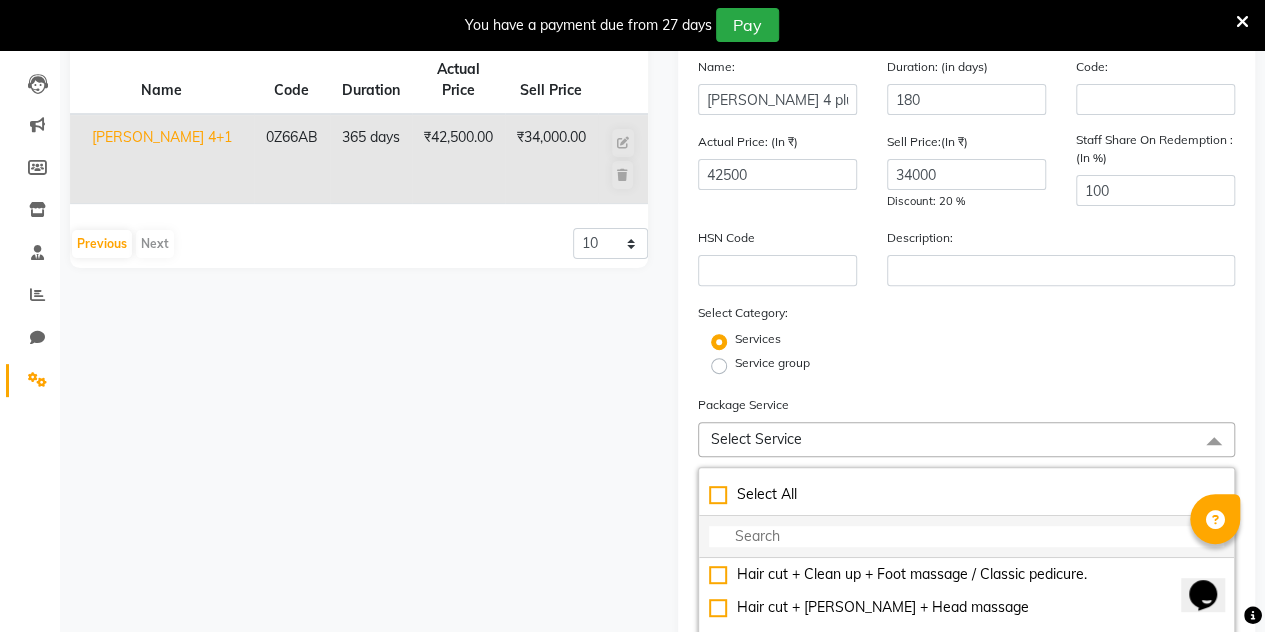 click 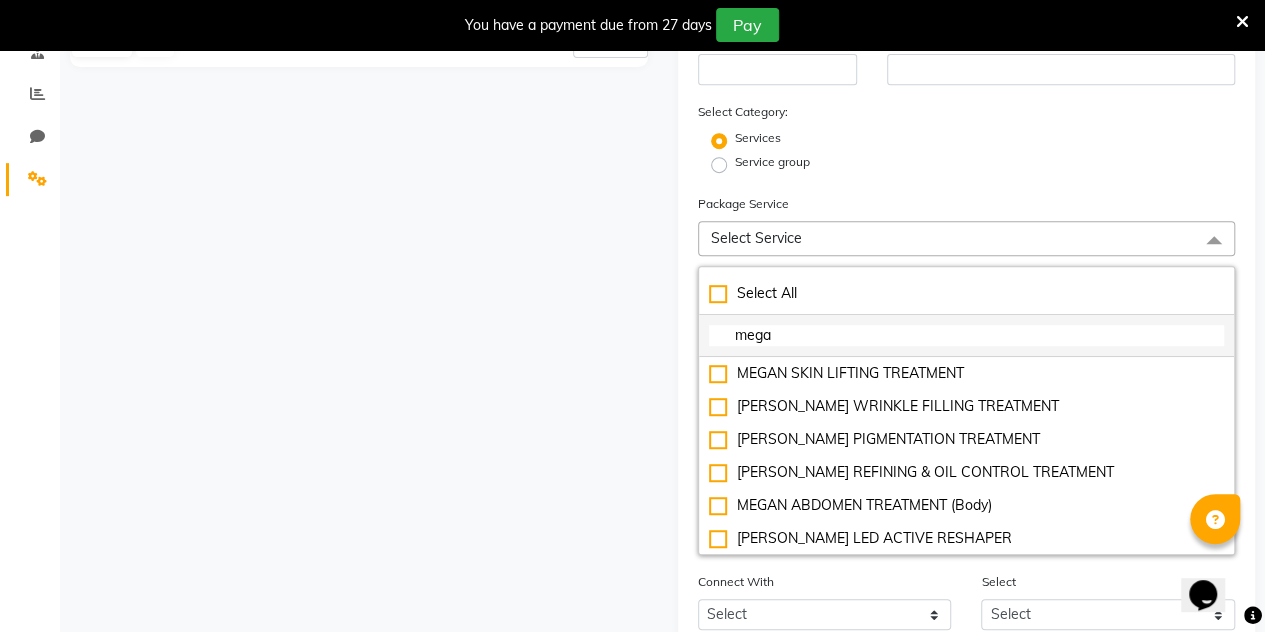 scroll, scrollTop: 399, scrollLeft: 0, axis: vertical 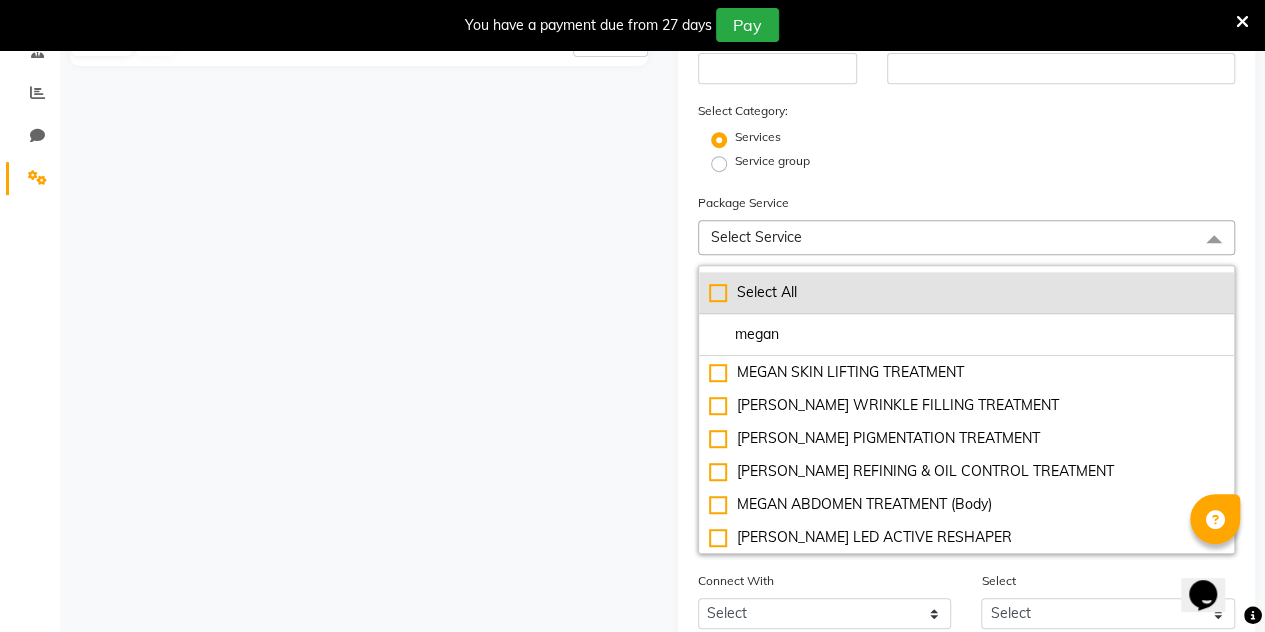 type on "megan" 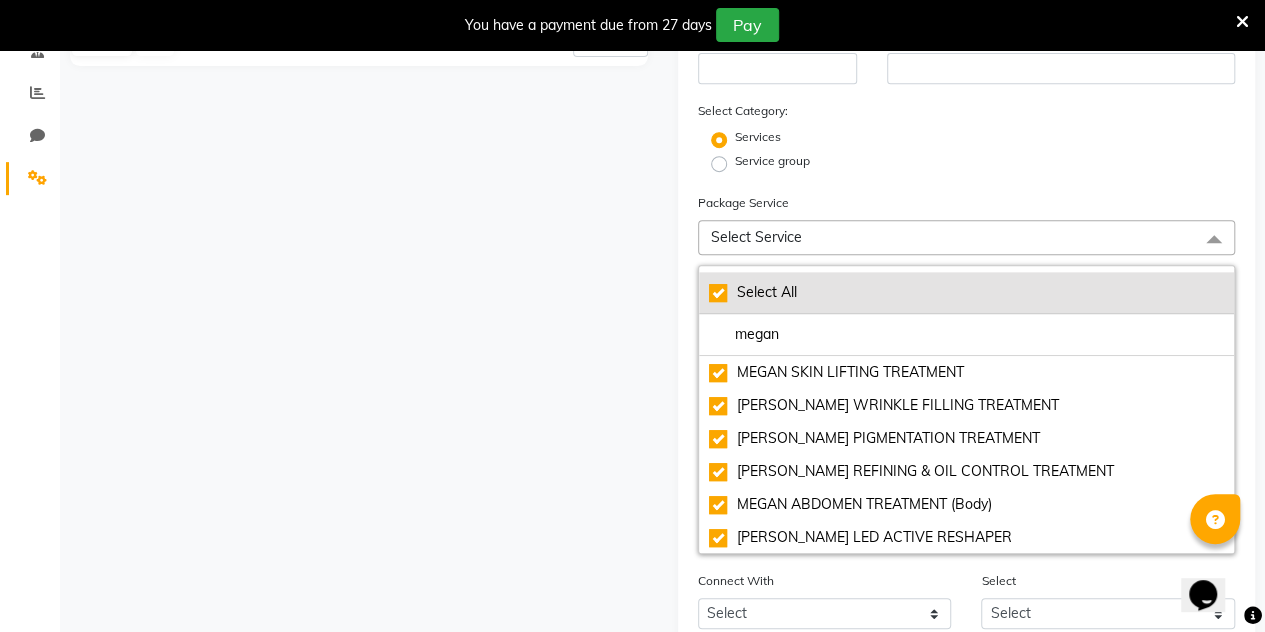 checkbox on "true" 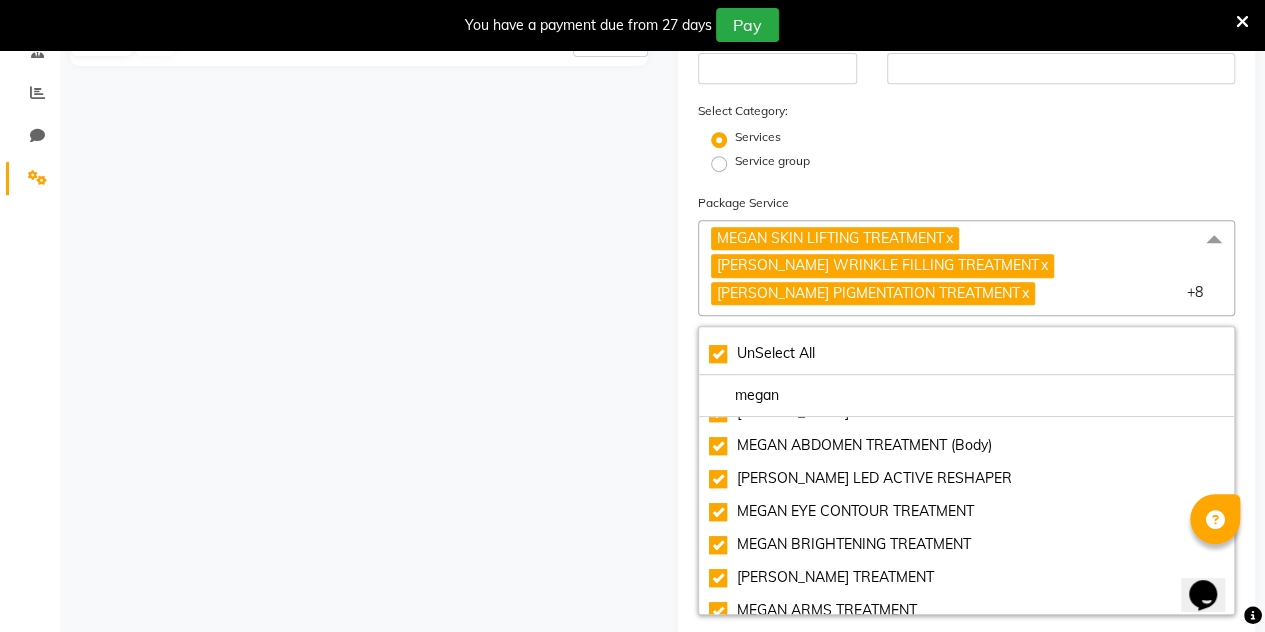 scroll, scrollTop: 122, scrollLeft: 0, axis: vertical 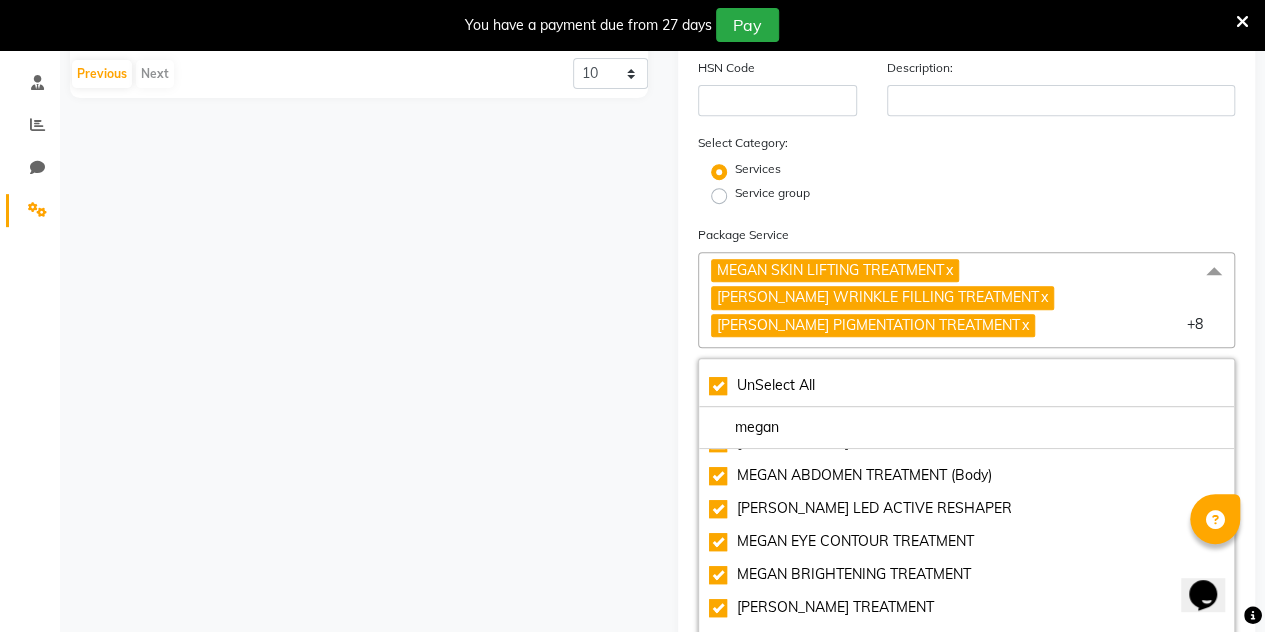 click 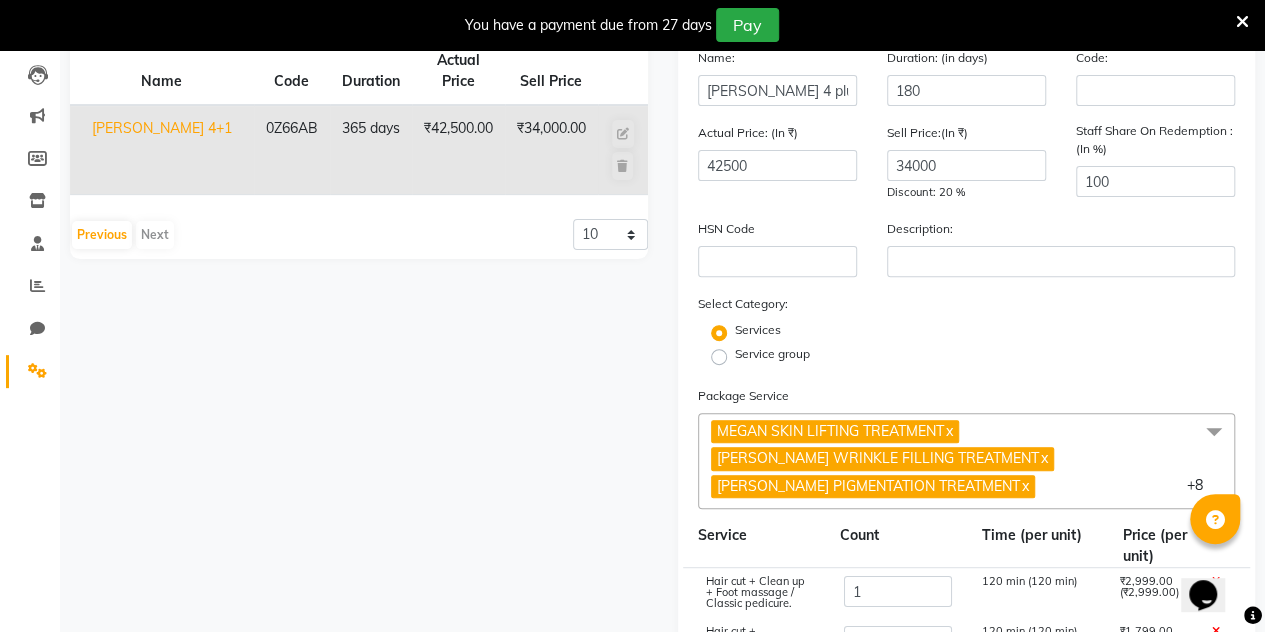 scroll, scrollTop: 205, scrollLeft: 0, axis: vertical 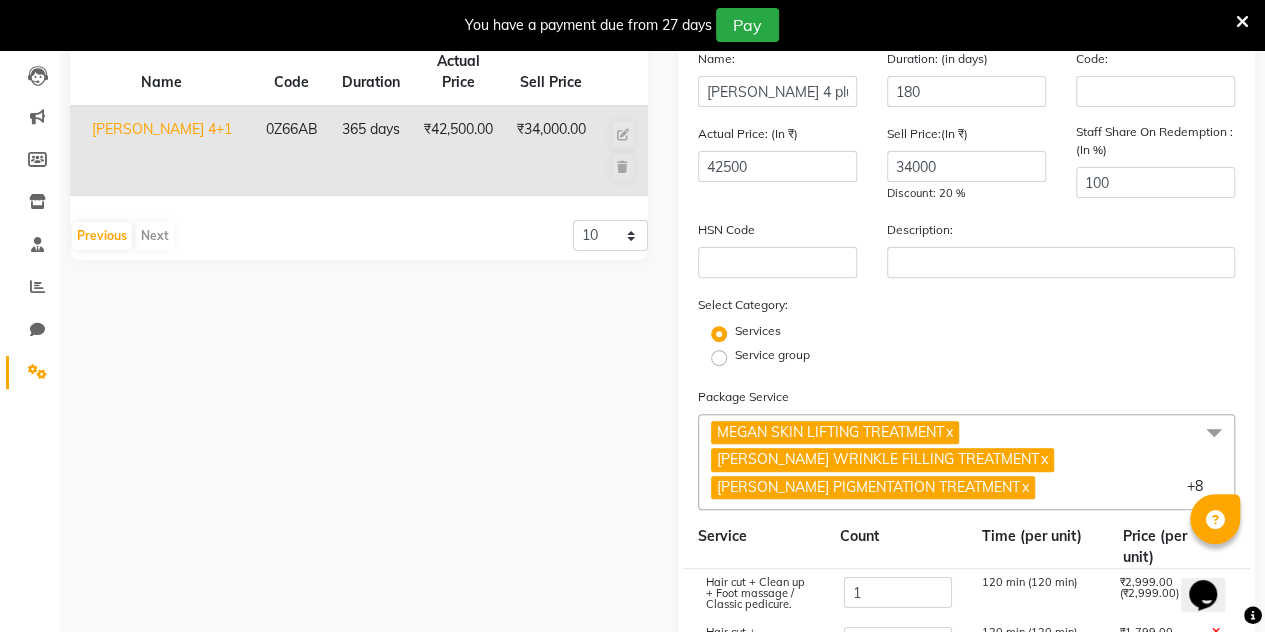 click on "MEGAN  SKIN LIFTING TREATMENT  x MEGAN SMOOTHING WRINKLE FILLING TREATMENT  x MEGAN PIGMENTATION TREATMENT  x MEGAN PORE REFINING & OIL CONTROL TREATMENT  x MEGAN ABDOMEN TREATMENT (Body)  x MEGAN LED ACTIVE RESHAPER  x MEGAN EYE CONTOUR TREATMENT  x MEGAN BRIGHTENING TREATMENT  x MEGAN THIGHS TREATMENT  x MEGAN ARMS TREATMENT  x MEGAN BREASTS TREATMENT  x +8" 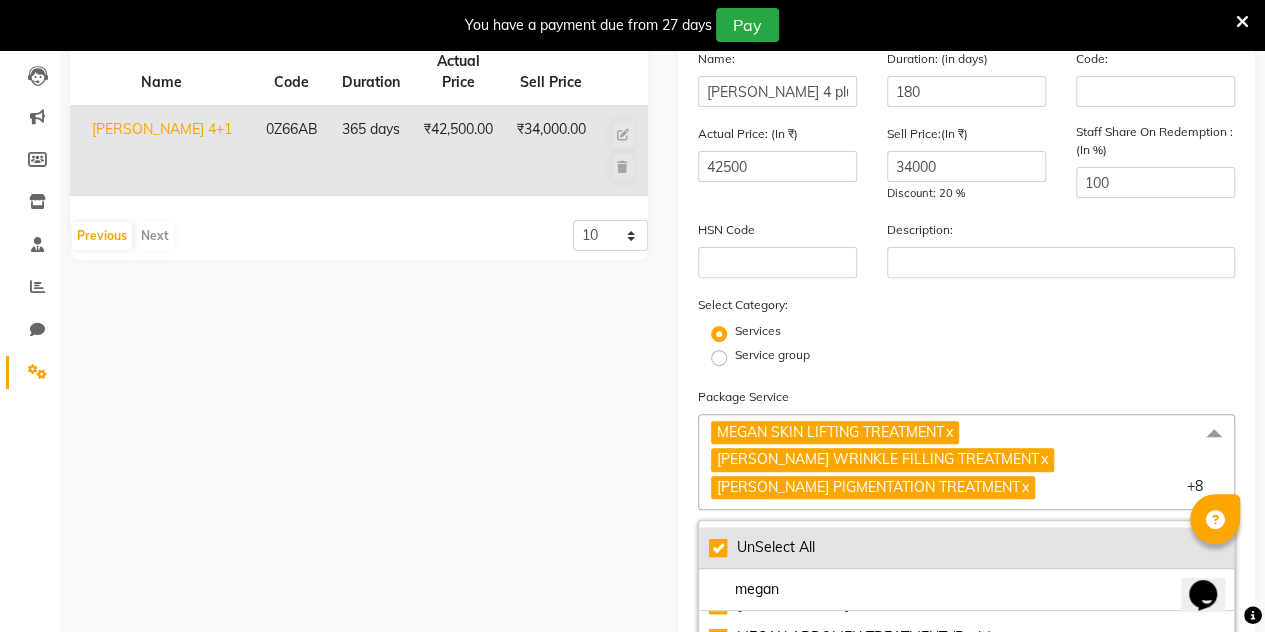click on "UnSelect All" 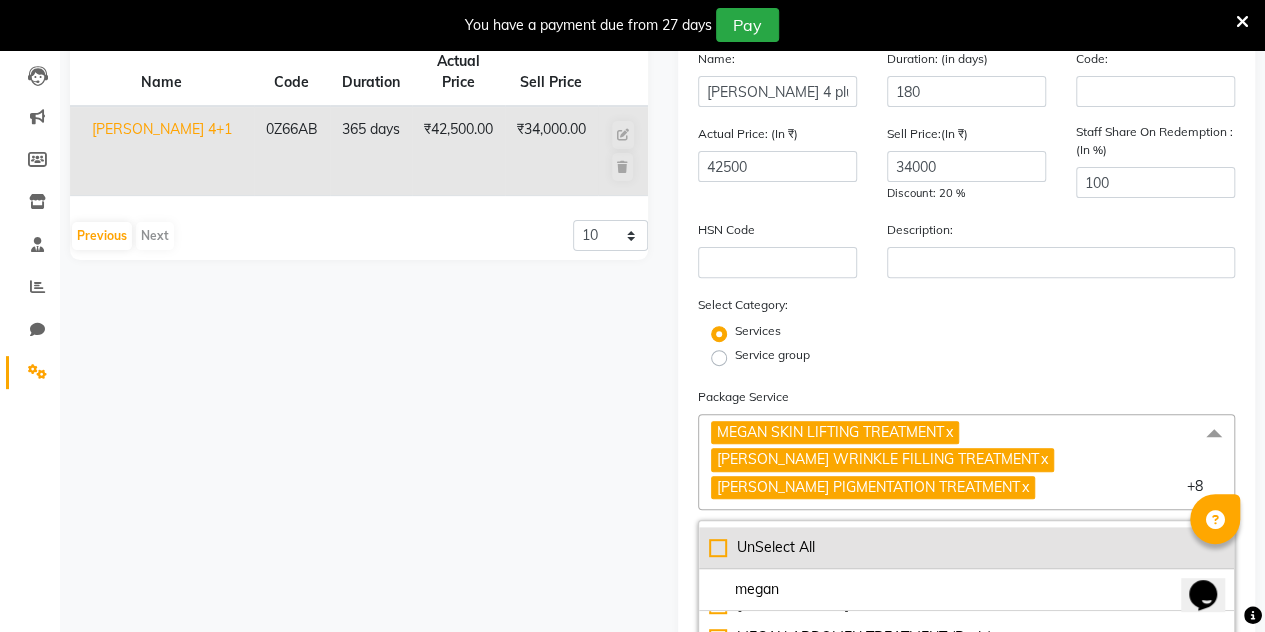checkbox on "false" 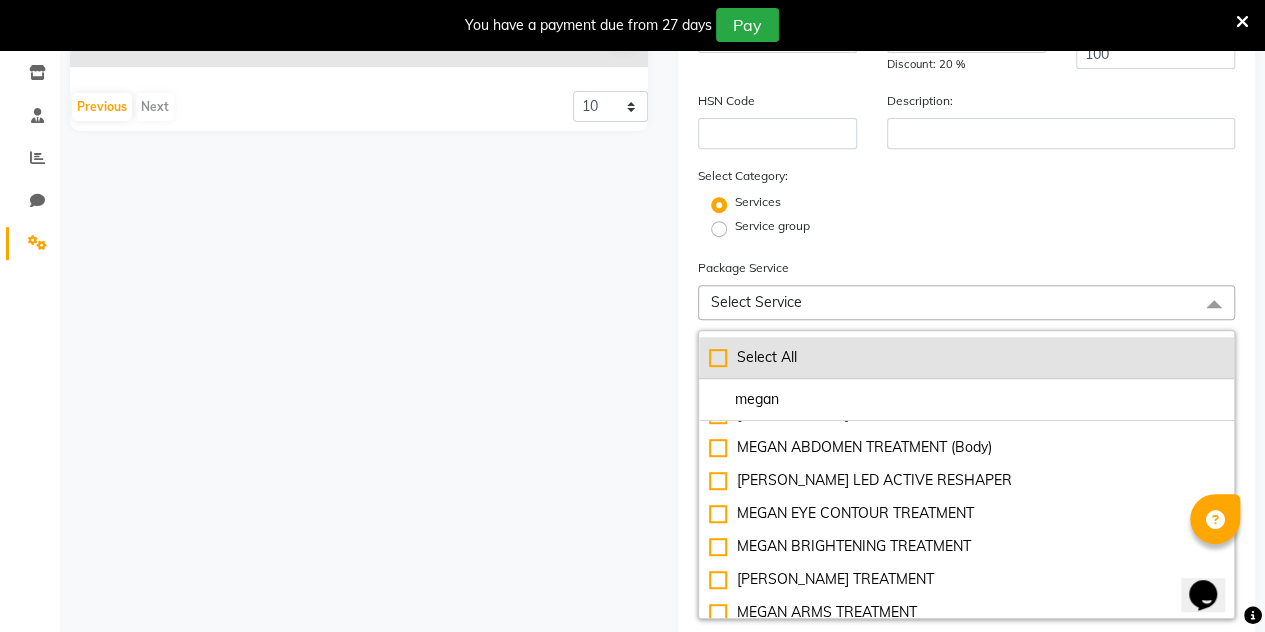 scroll, scrollTop: 345, scrollLeft: 0, axis: vertical 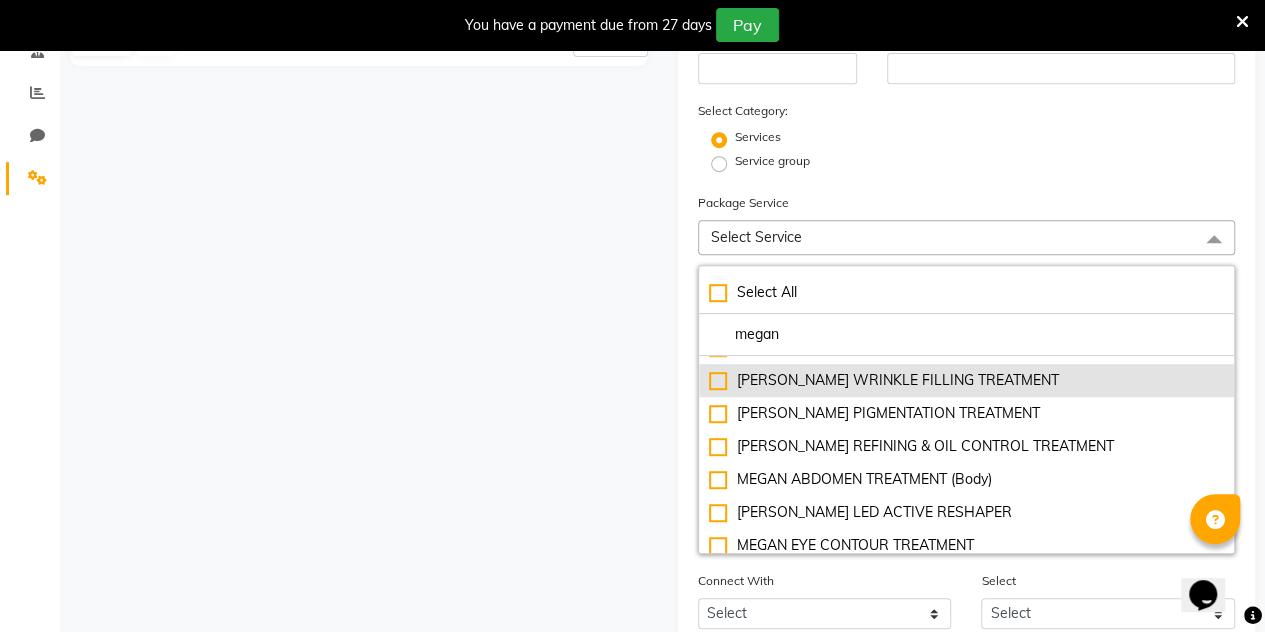 click on "MEGAN SMOOTHING WRINKLE FILLING TREATMENT" 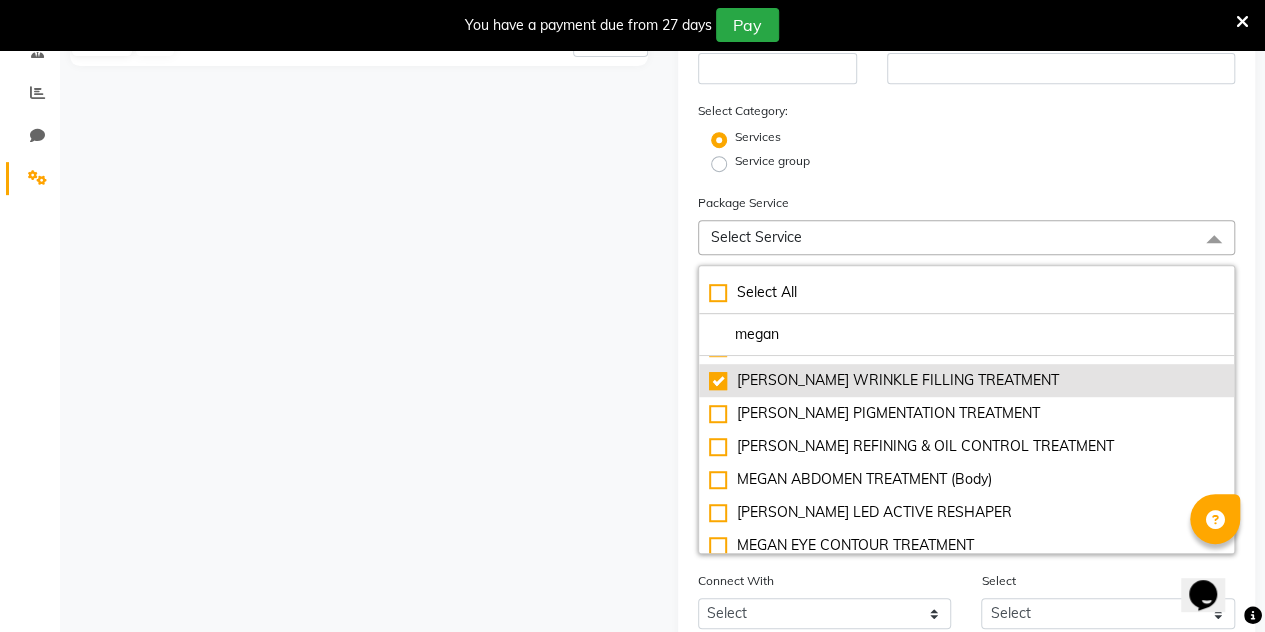 checkbox on "true" 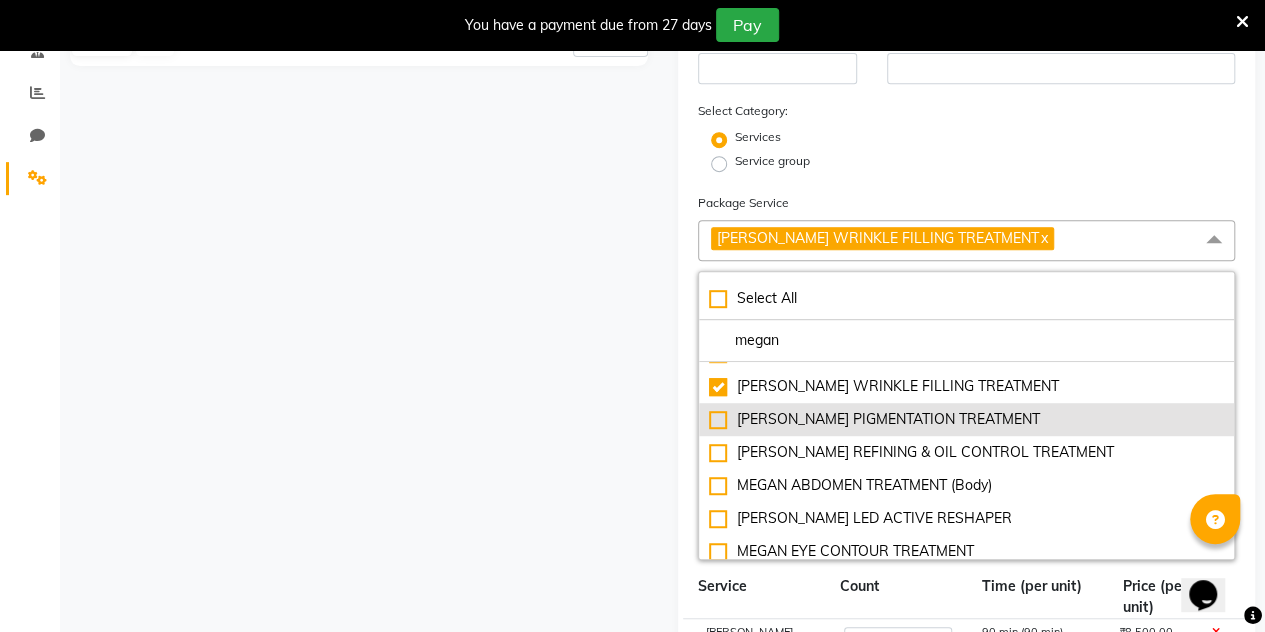 click on "MEGAN PIGMENTATION TREATMENT" 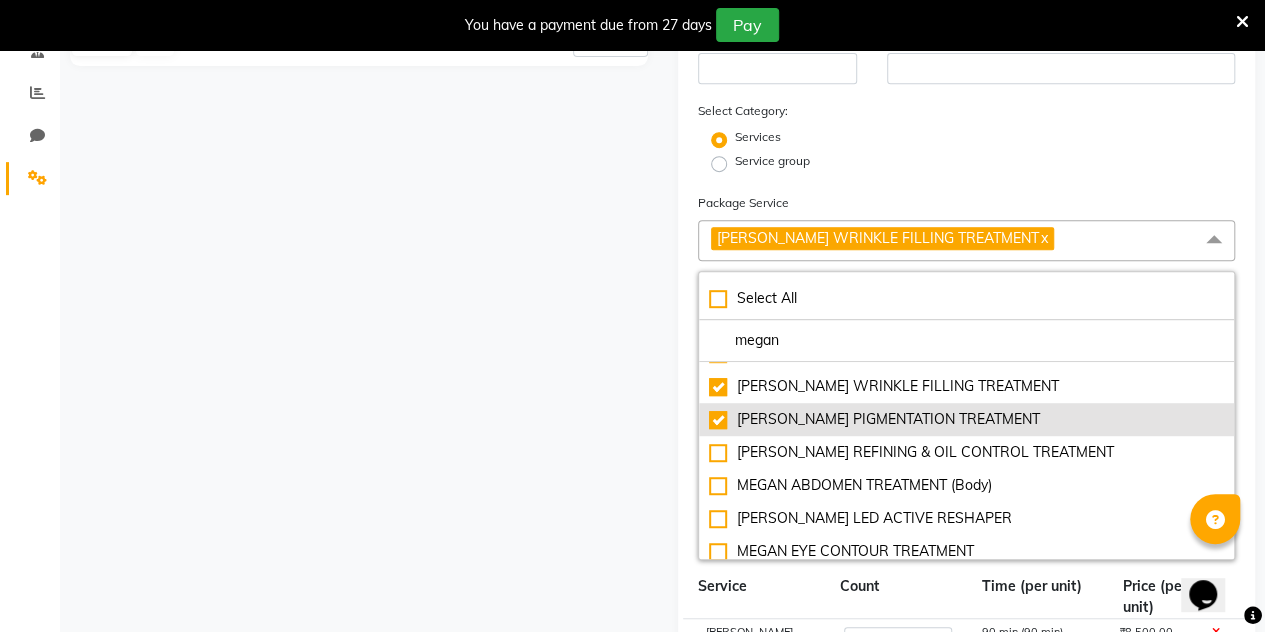 checkbox on "true" 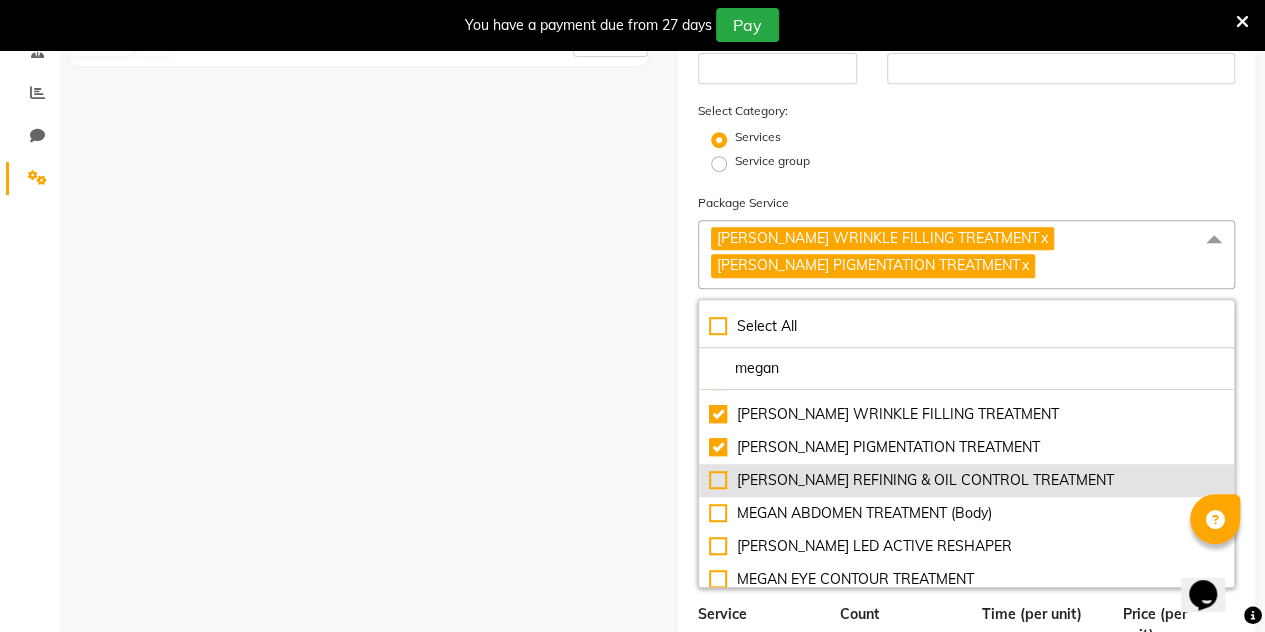 click on "MEGAN PORE REFINING & OIL CONTROL TREATMENT" 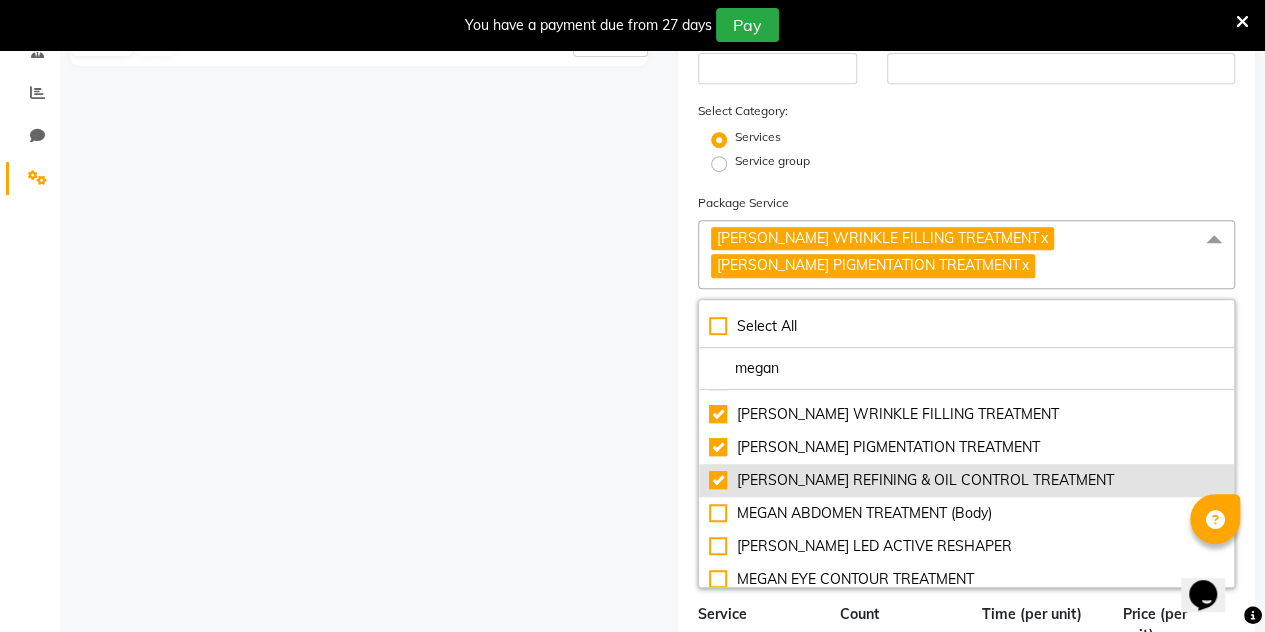 checkbox on "true" 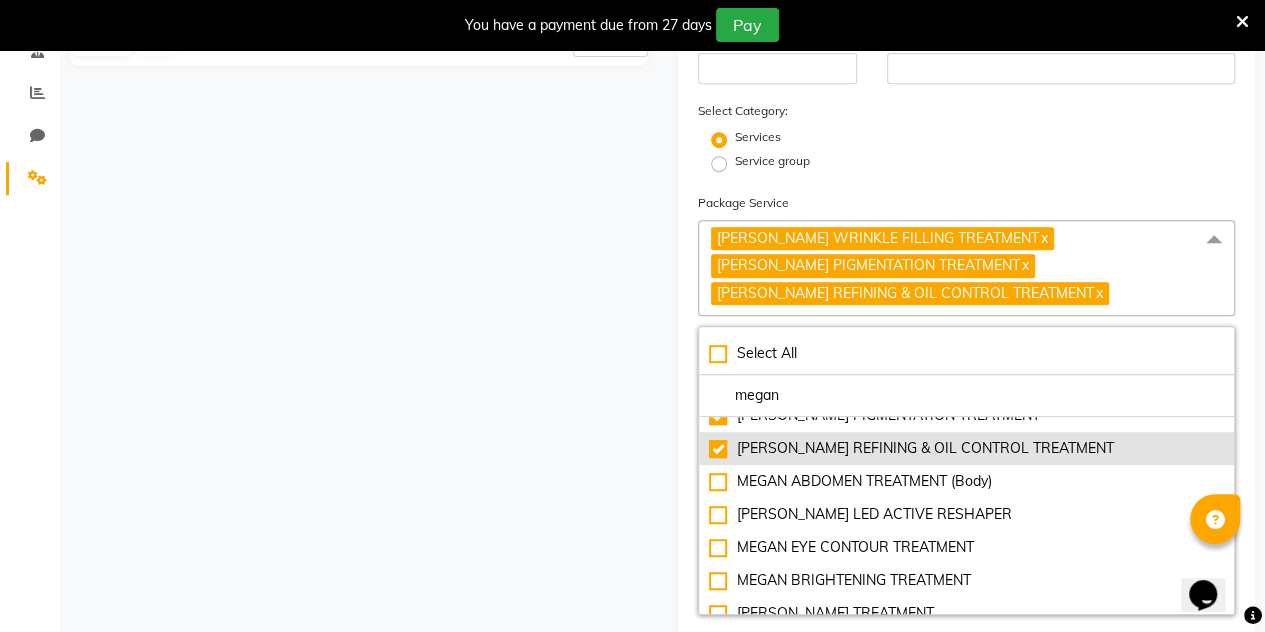 scroll, scrollTop: 85, scrollLeft: 0, axis: vertical 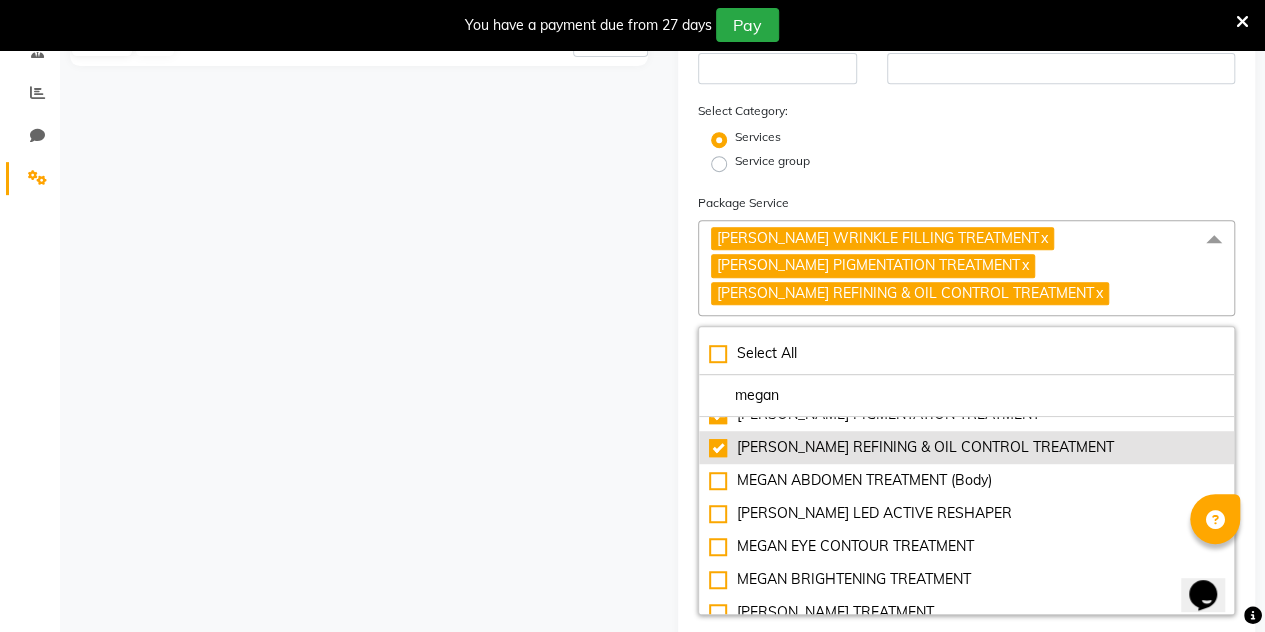 click on "MEGAN ABDOMEN TREATMENT (Body)" 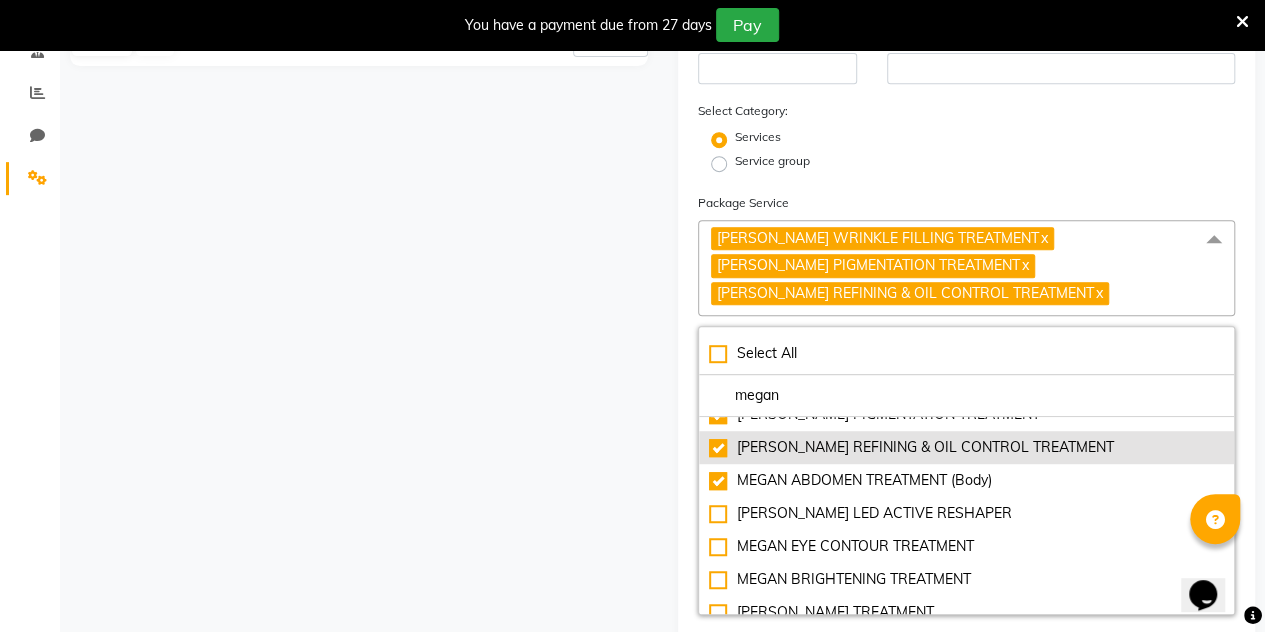 checkbox on "true" 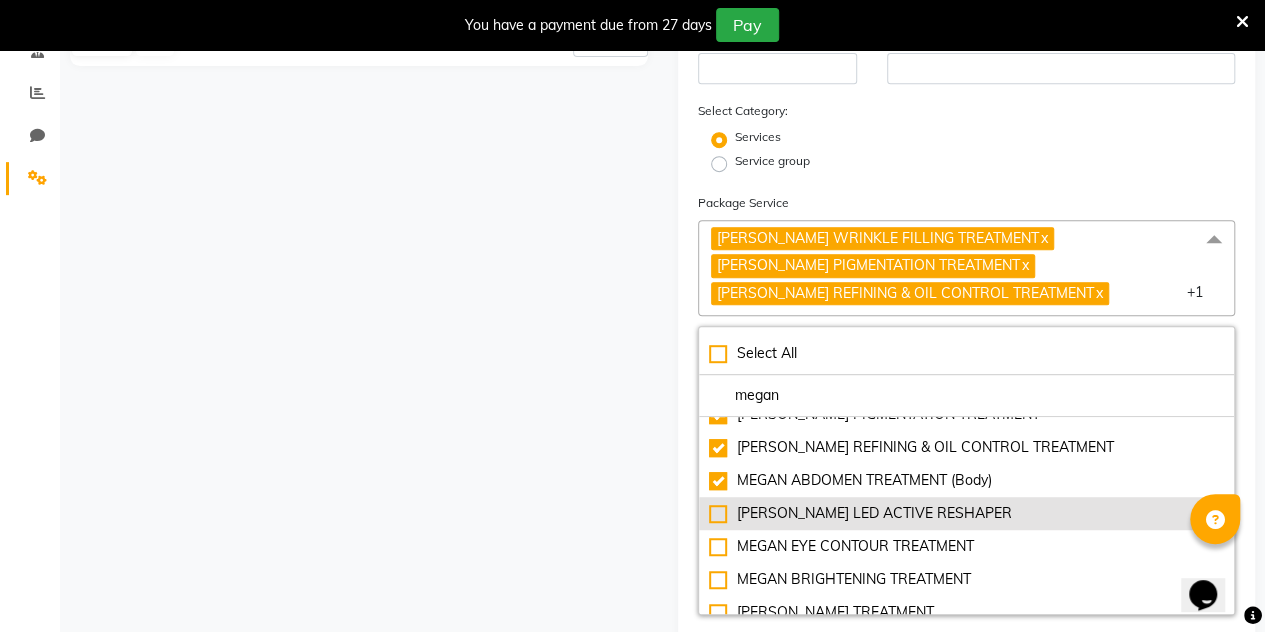 click on "MEGAN LED ACTIVE RESHAPER" 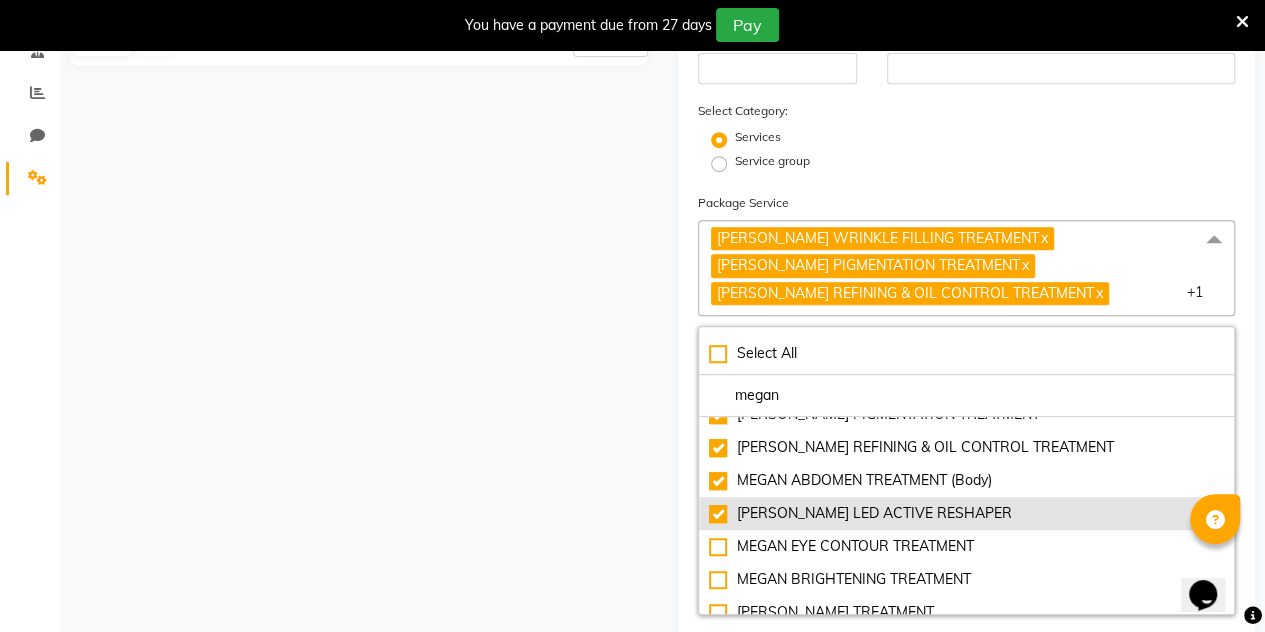 checkbox on "true" 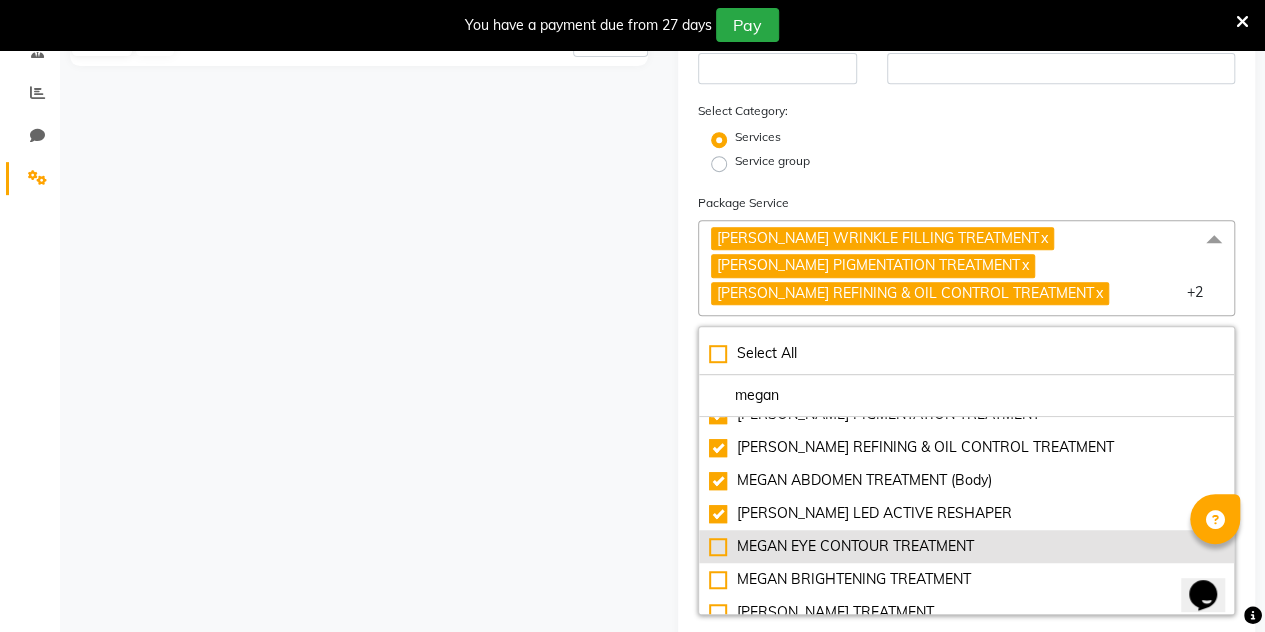 click on "MEGAN EYE CONTOUR TREATMENT" 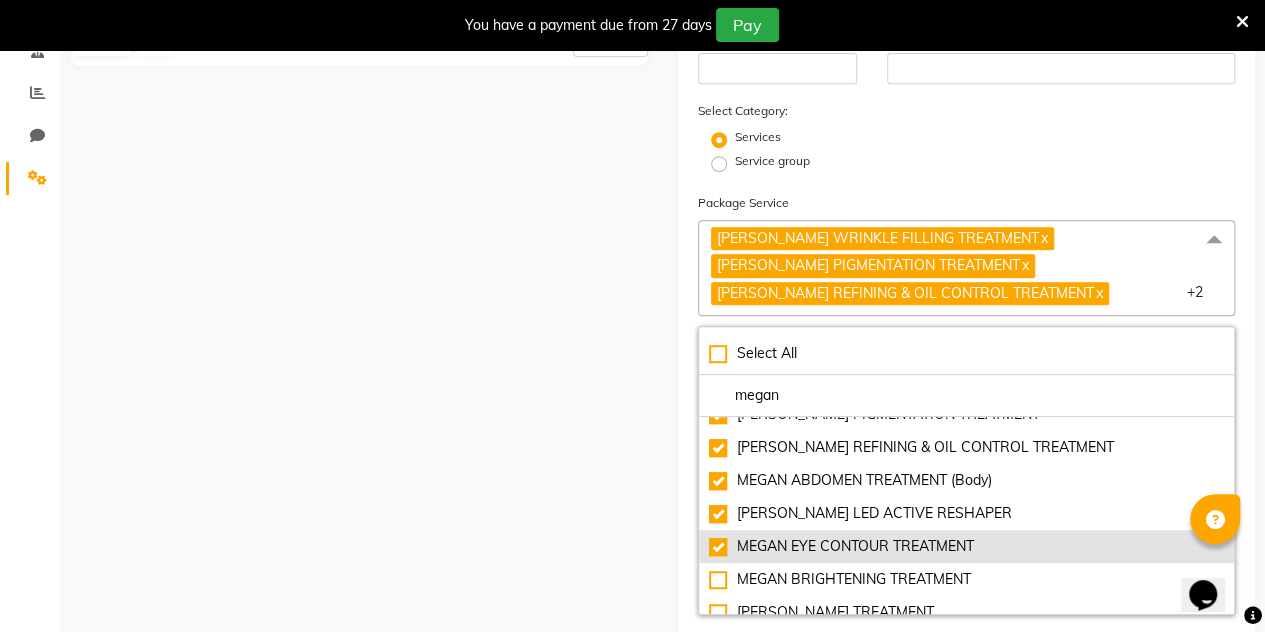 checkbox on "true" 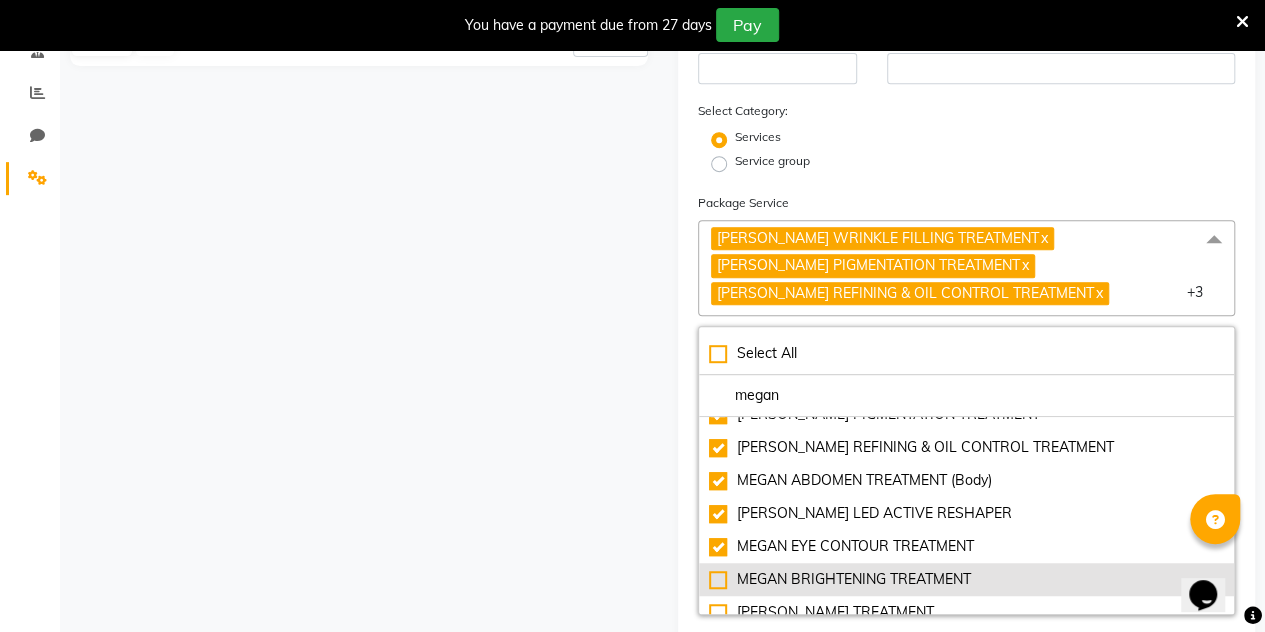 click on "MEGAN BRIGHTENING TREATMENT" 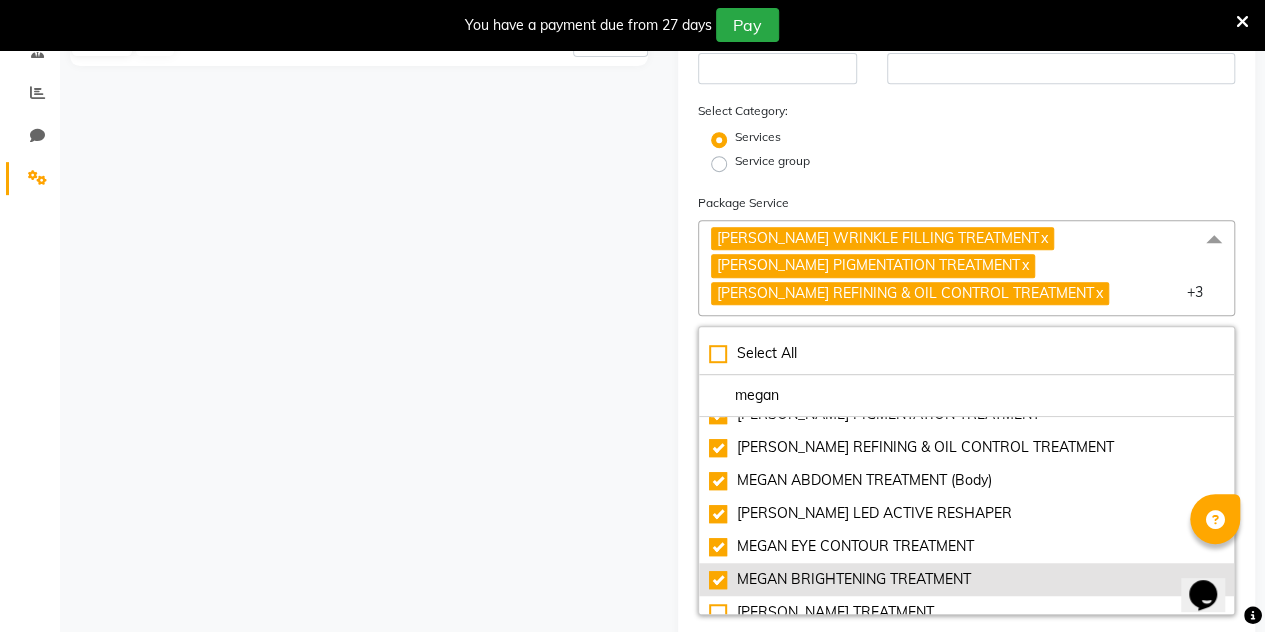 checkbox on "true" 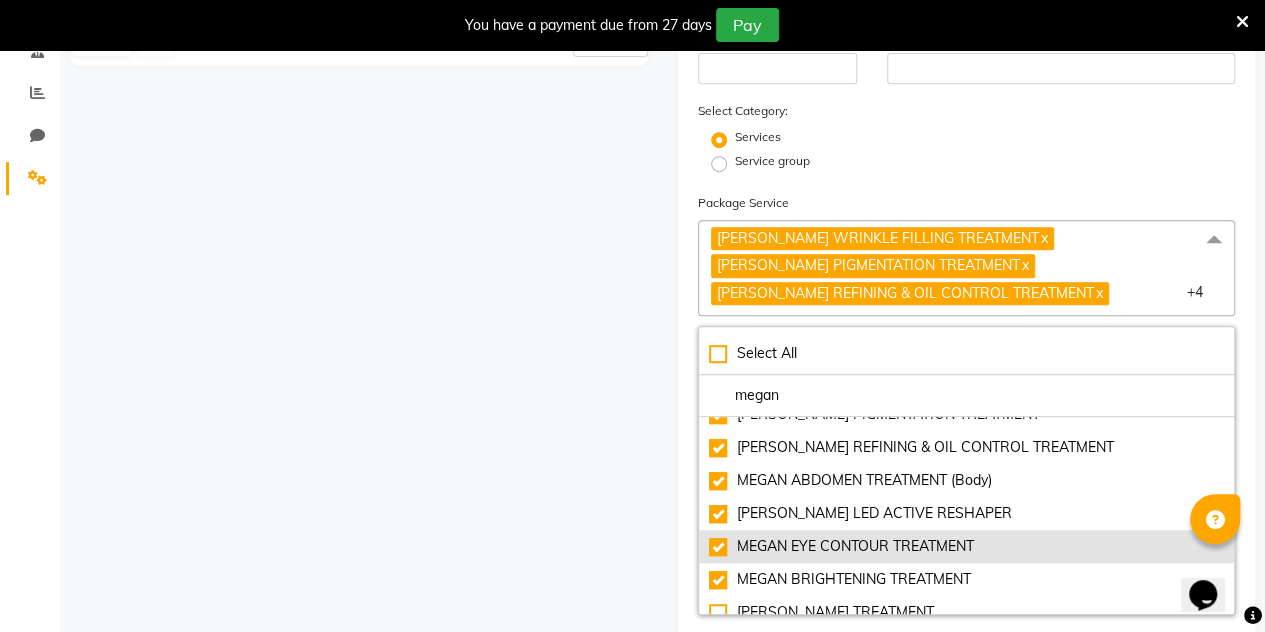 scroll, scrollTop: 139, scrollLeft: 0, axis: vertical 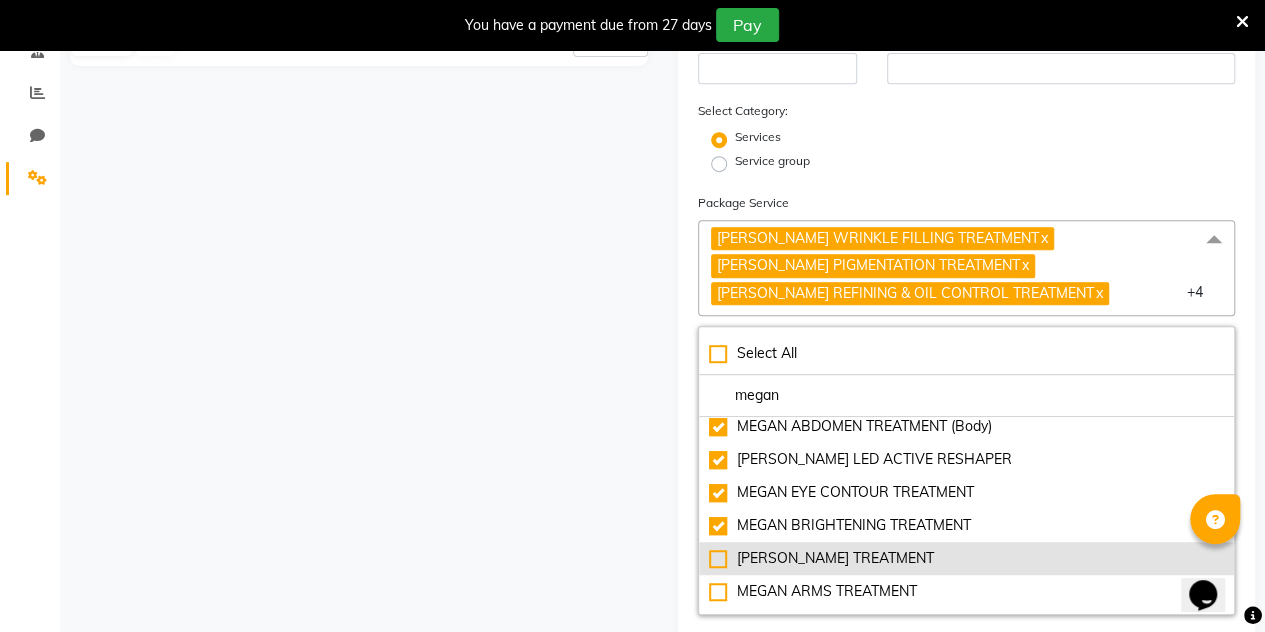click on "MEGAN THIGHS TREATMENT" 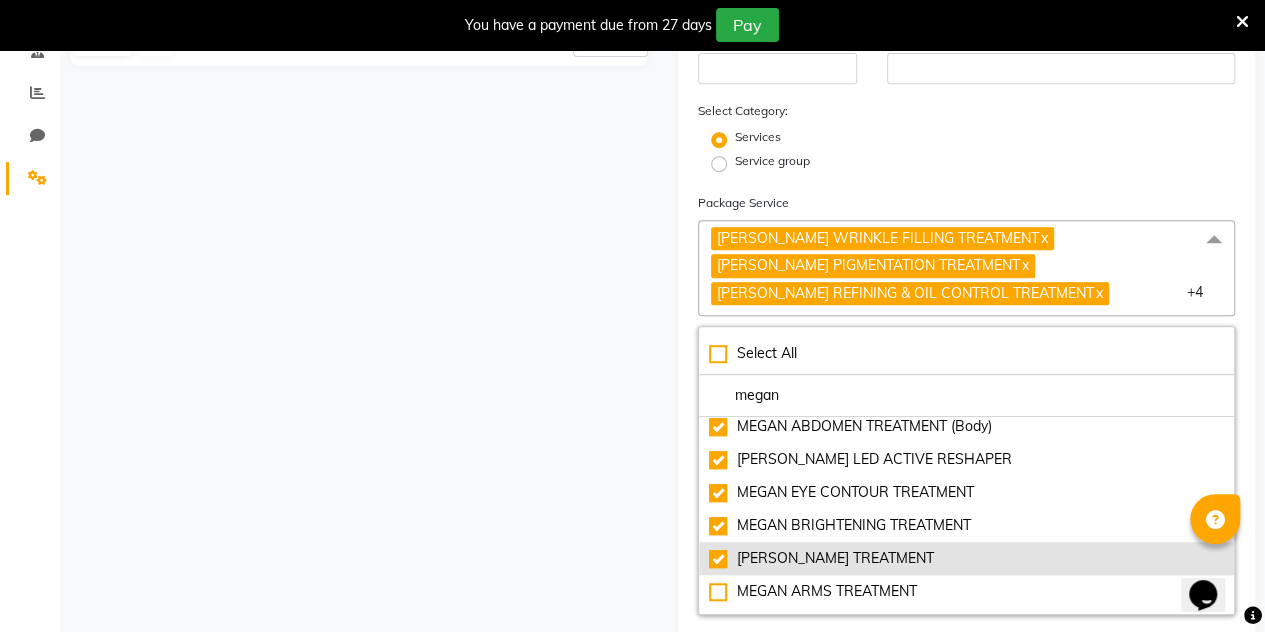 checkbox on "true" 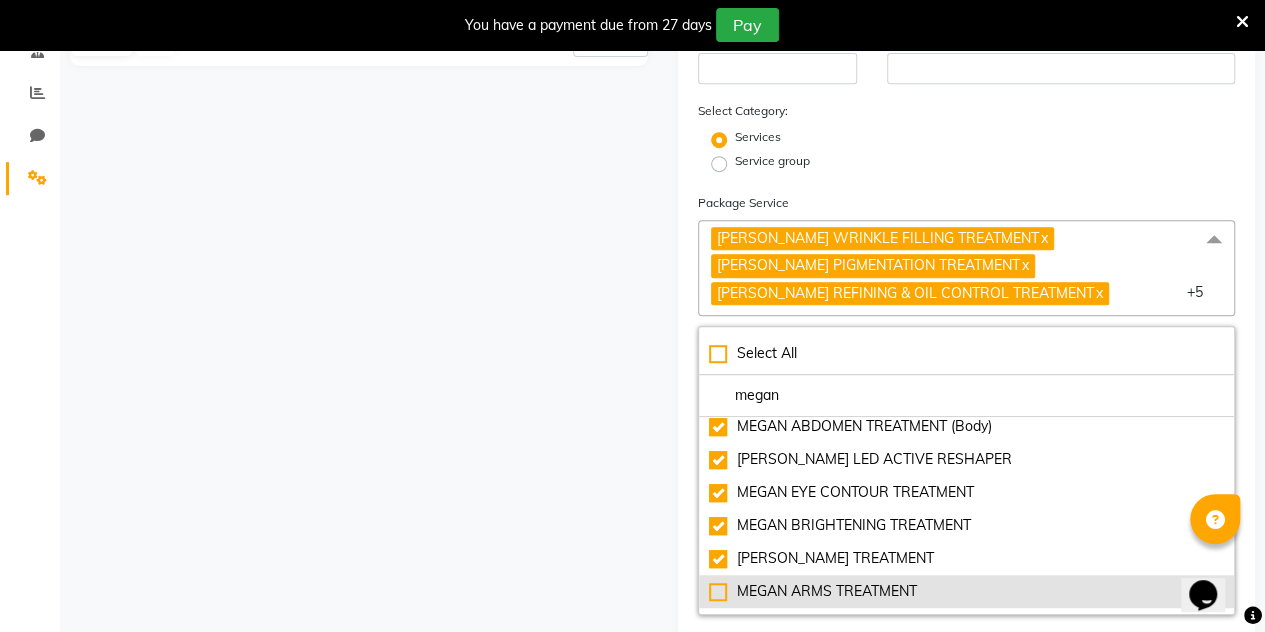click on "MEGAN ARMS TREATMENT" 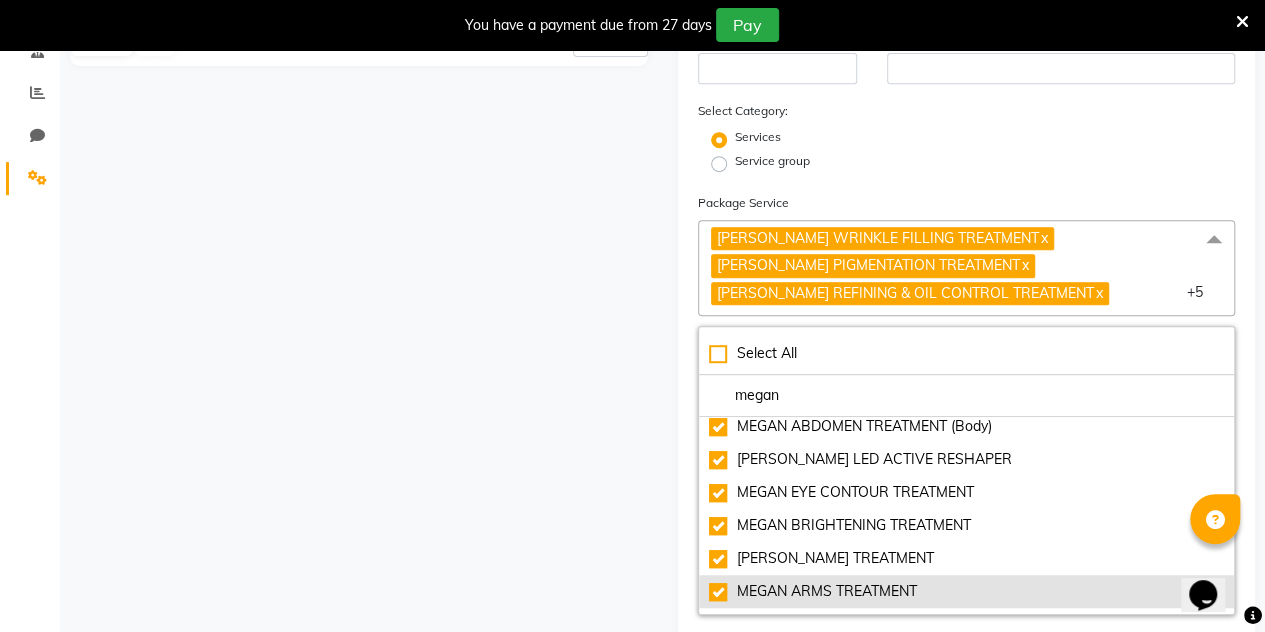 checkbox on "true" 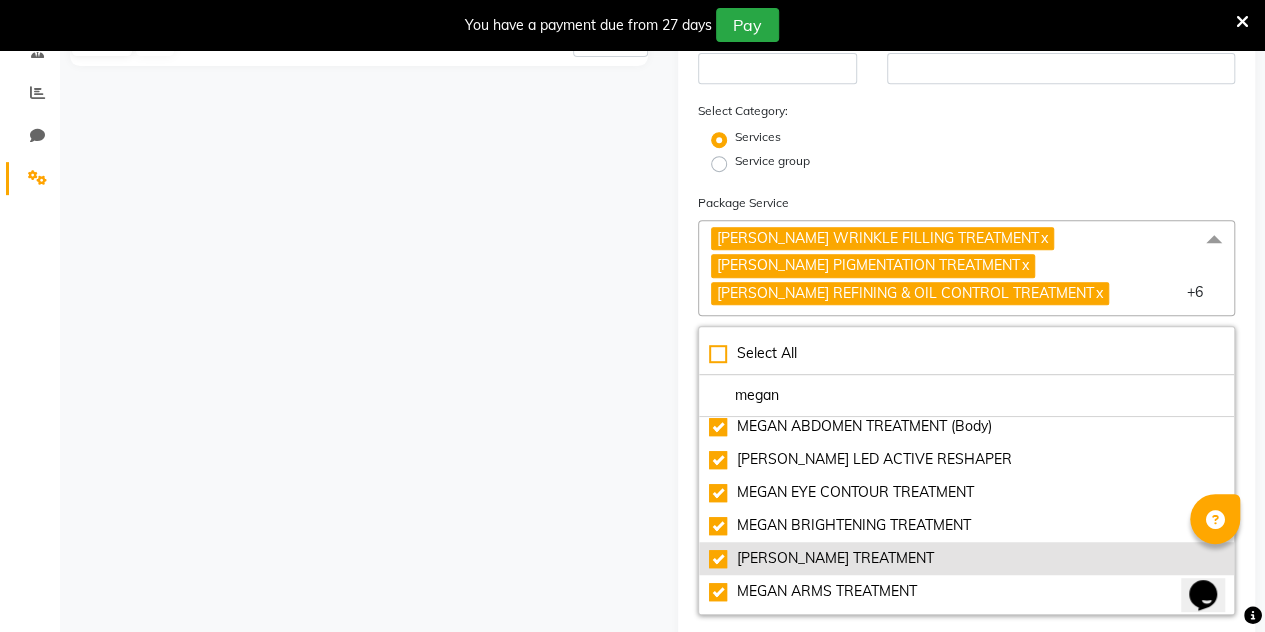 scroll, scrollTop: 166, scrollLeft: 0, axis: vertical 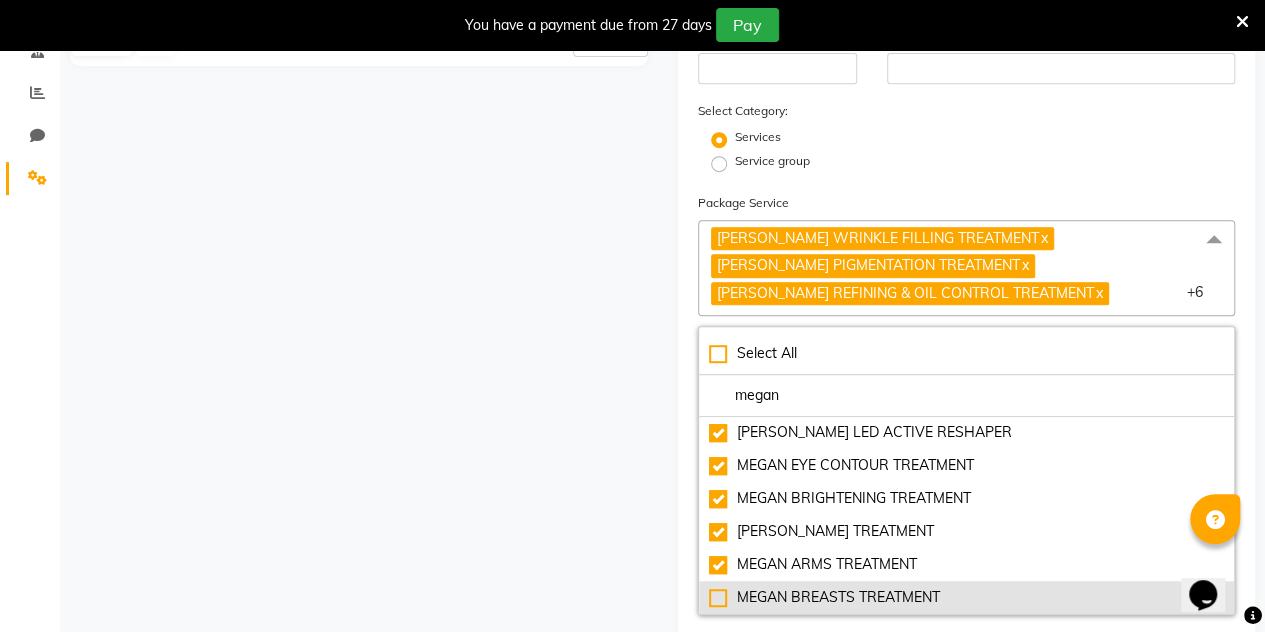 click on "MEGAN BREASTS TREATMENT" 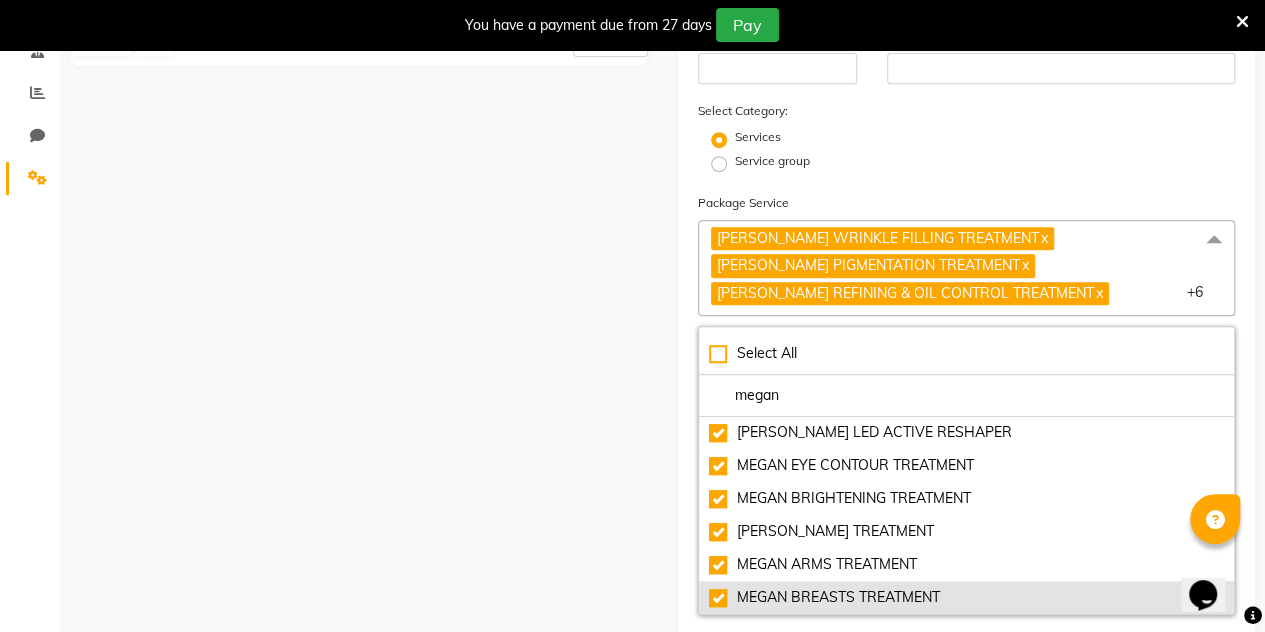 checkbox on "true" 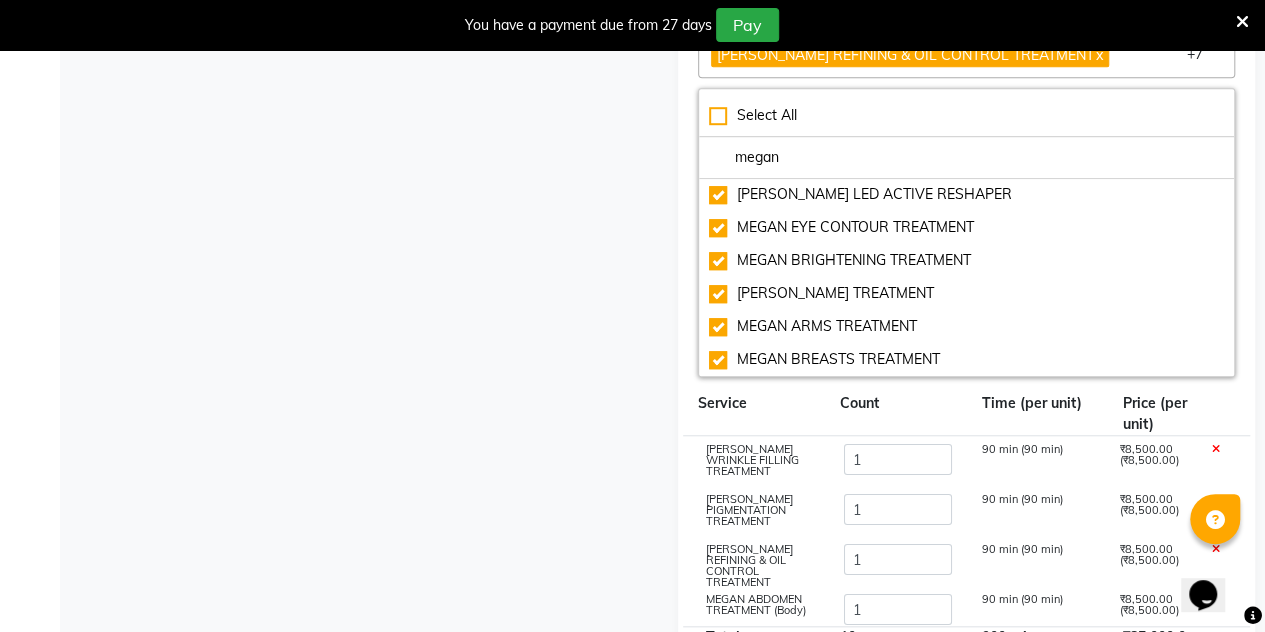scroll, scrollTop: 644, scrollLeft: 0, axis: vertical 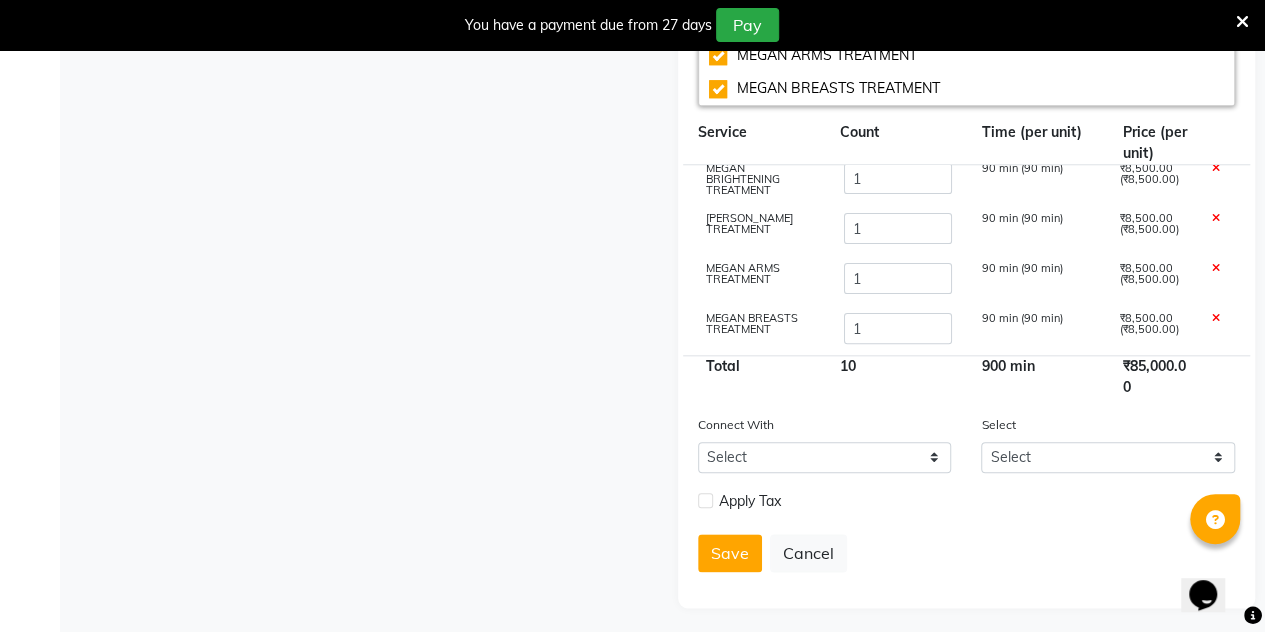 click 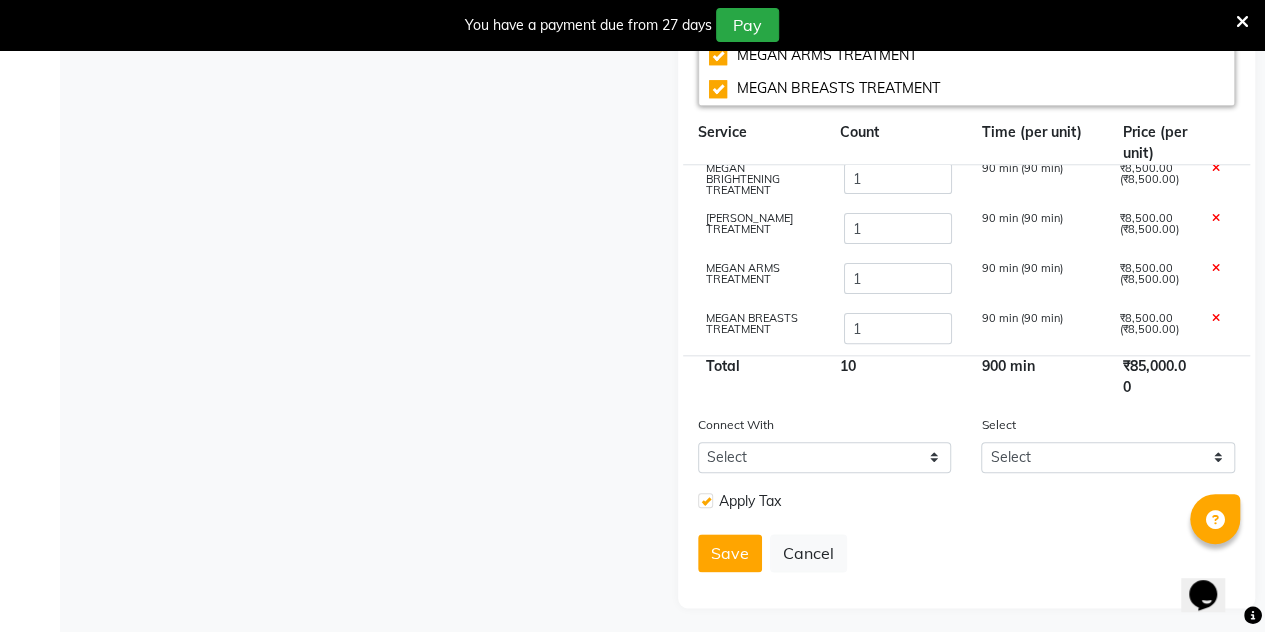 scroll, scrollTop: 662, scrollLeft: 0, axis: vertical 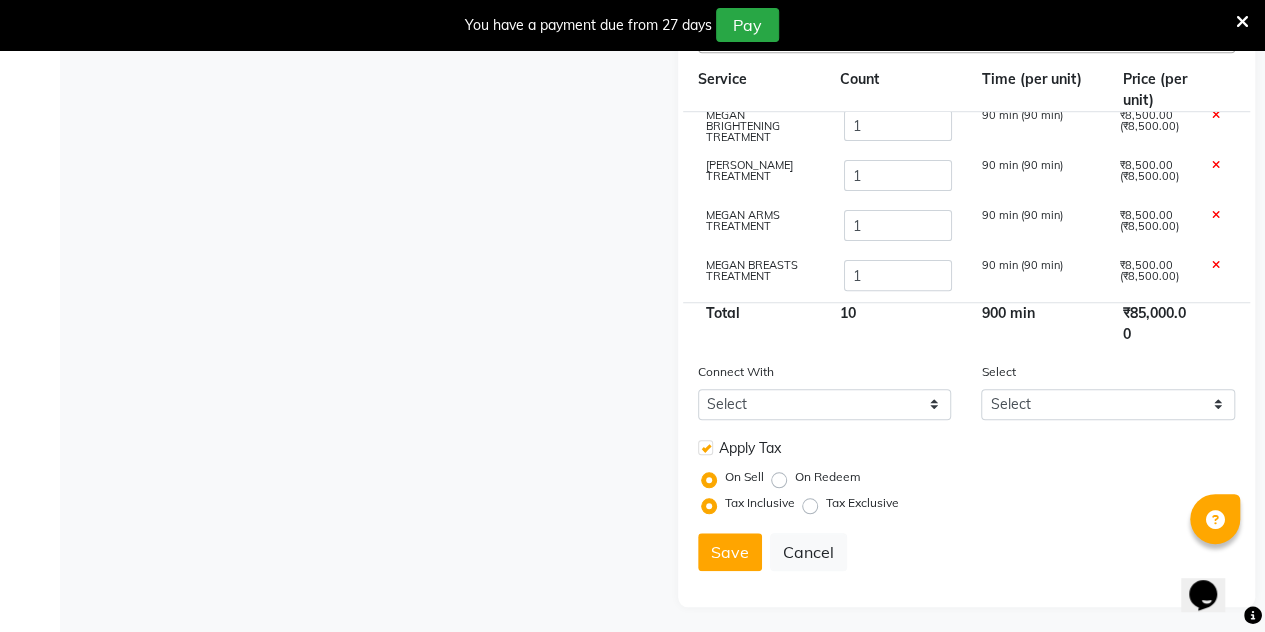 click on "Tax Exclusive" 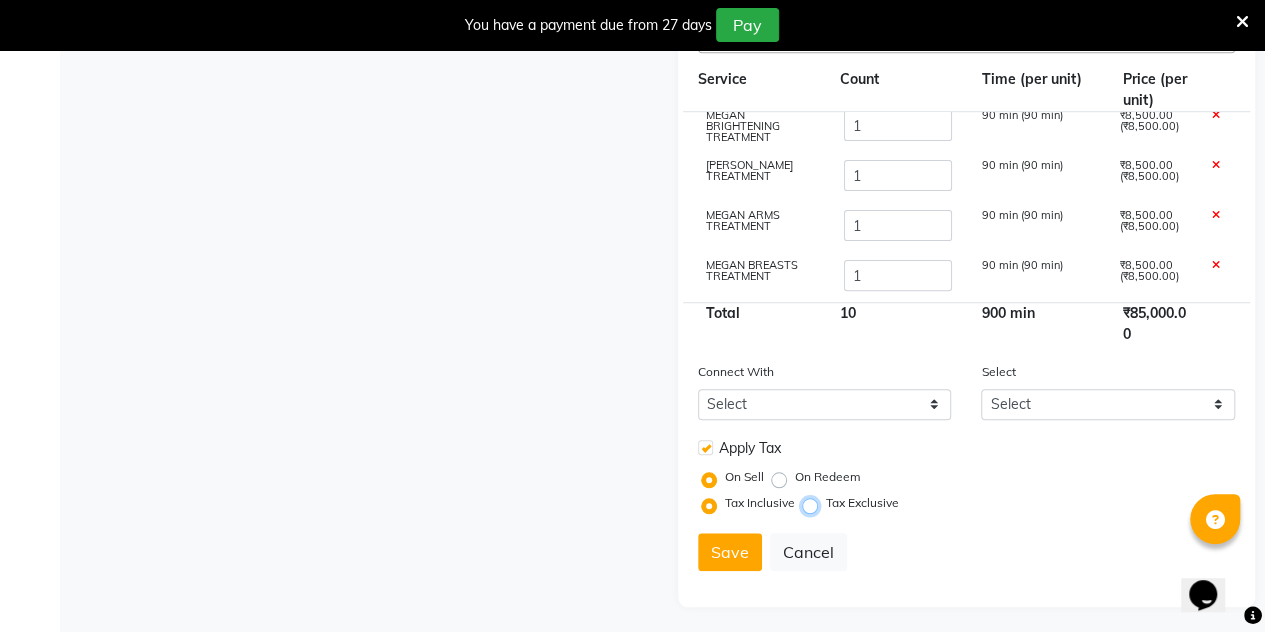 click on "Tax Exclusive" at bounding box center (814, 503) 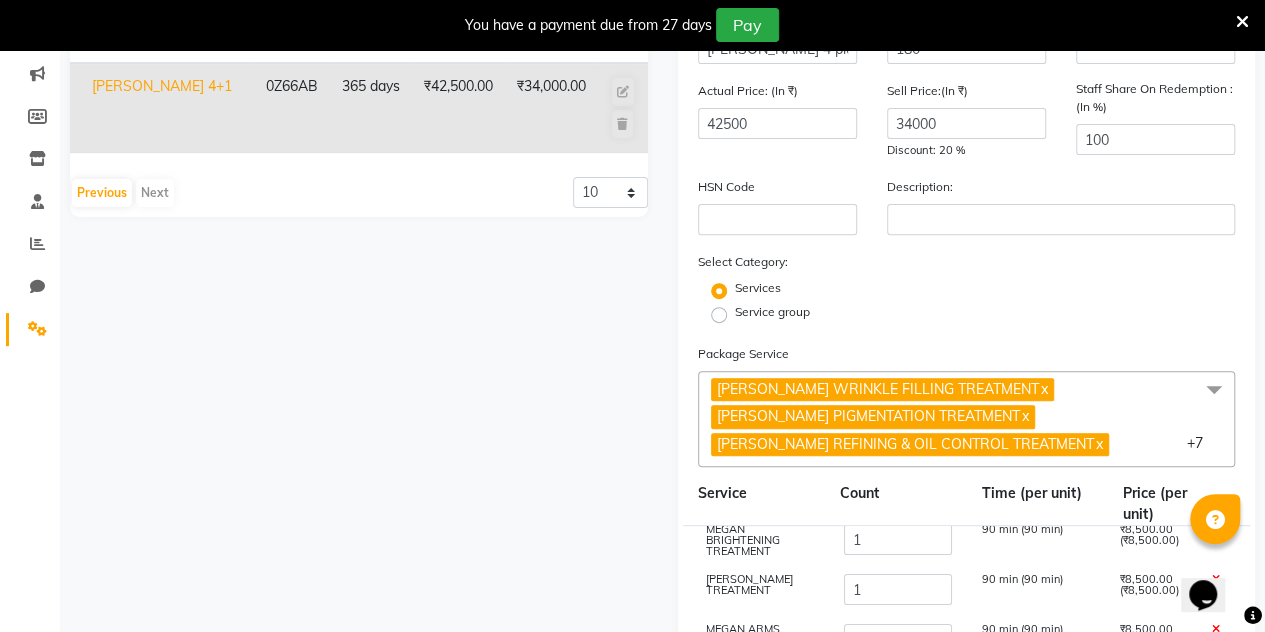 scroll, scrollTop: 282, scrollLeft: 0, axis: vertical 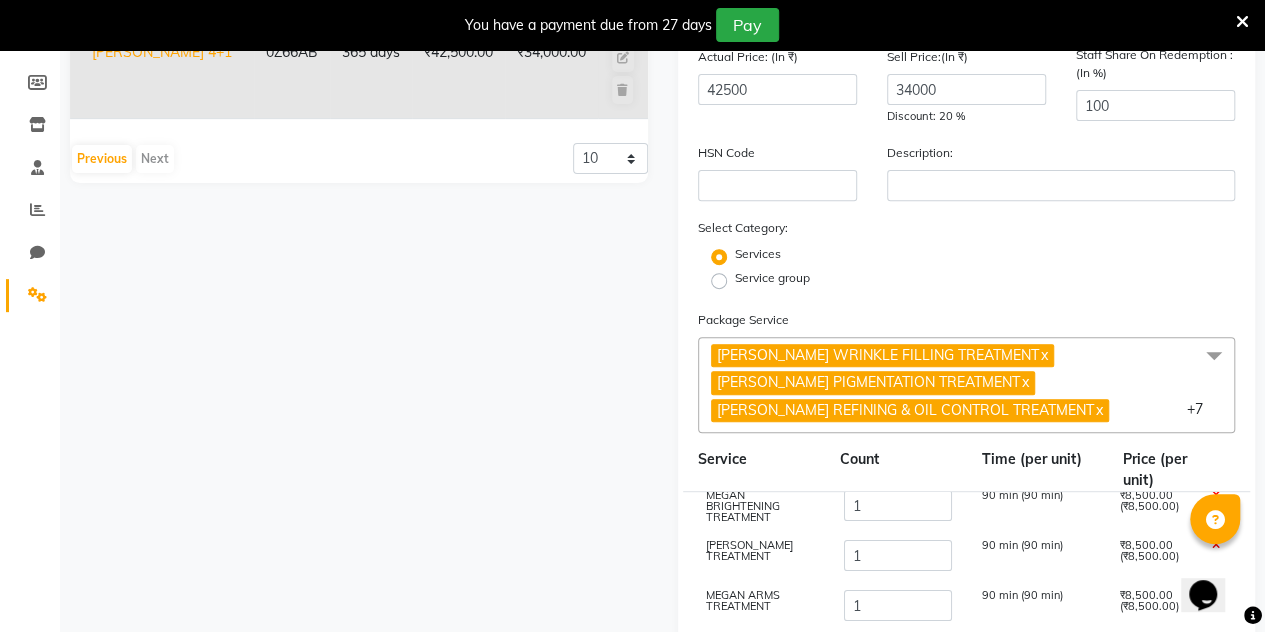 click on "Services" 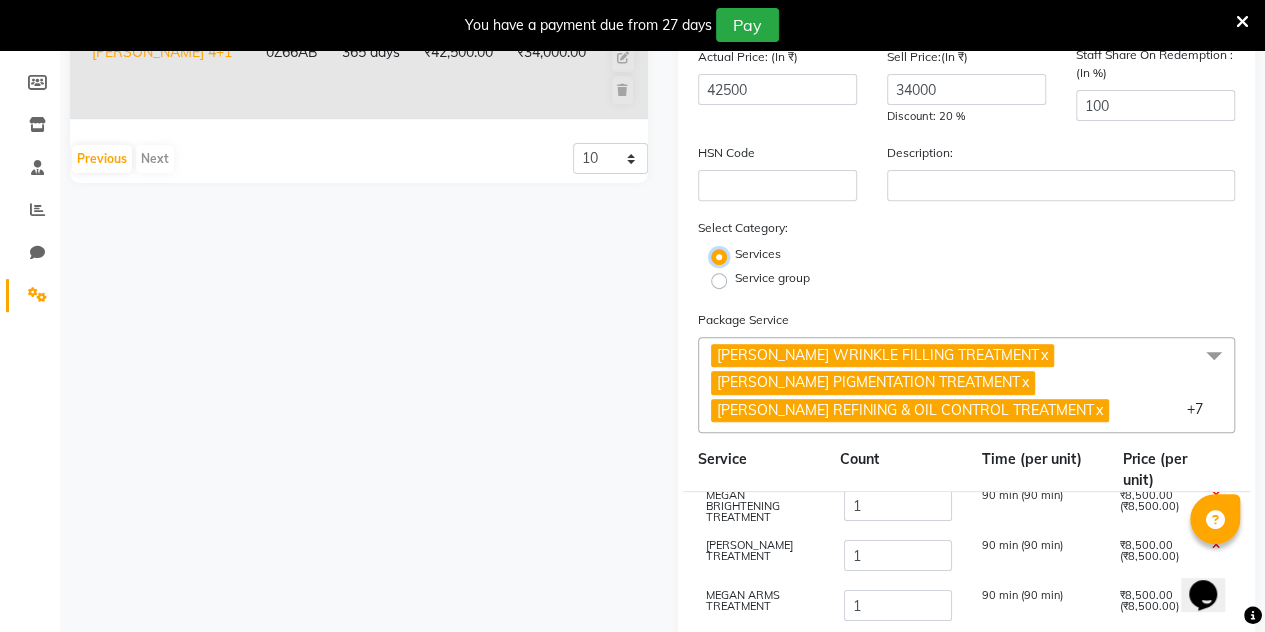 click on "Services" at bounding box center (725, 255) 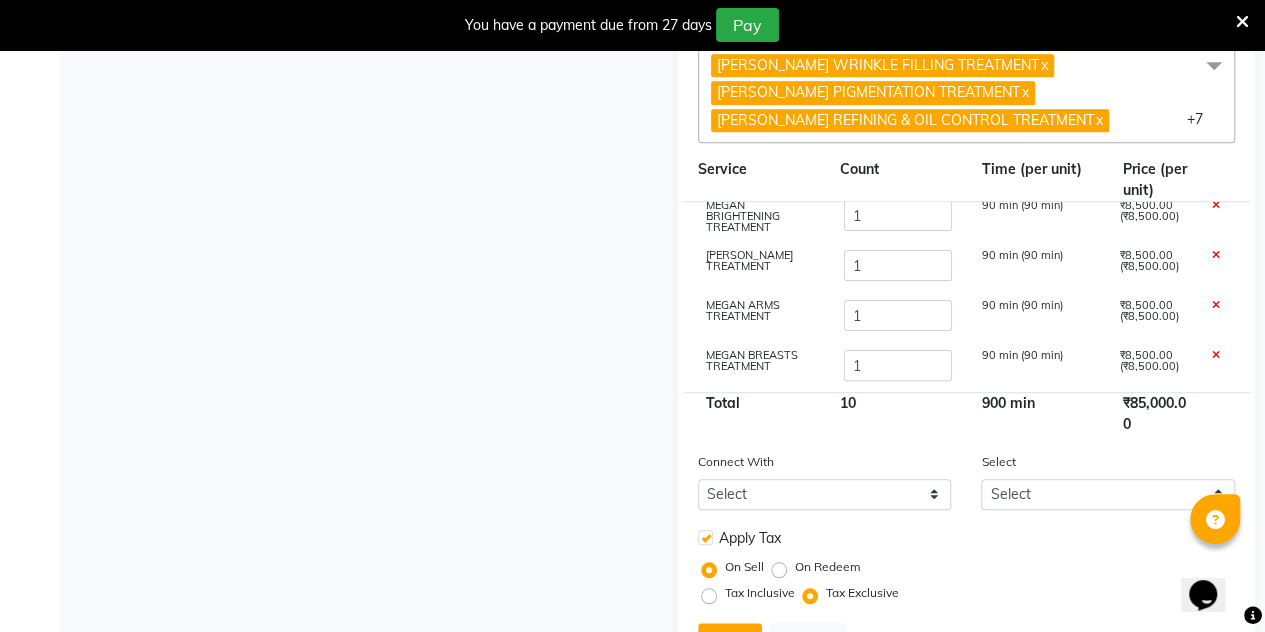 scroll, scrollTop: 572, scrollLeft: 0, axis: vertical 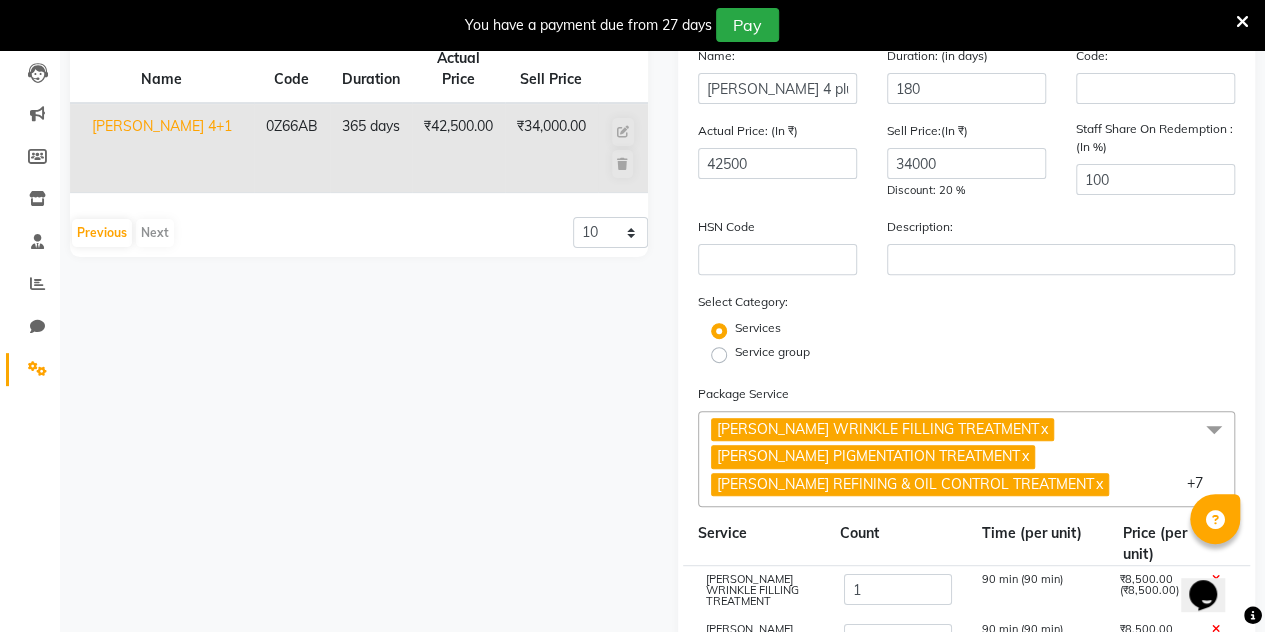click on "Service group" 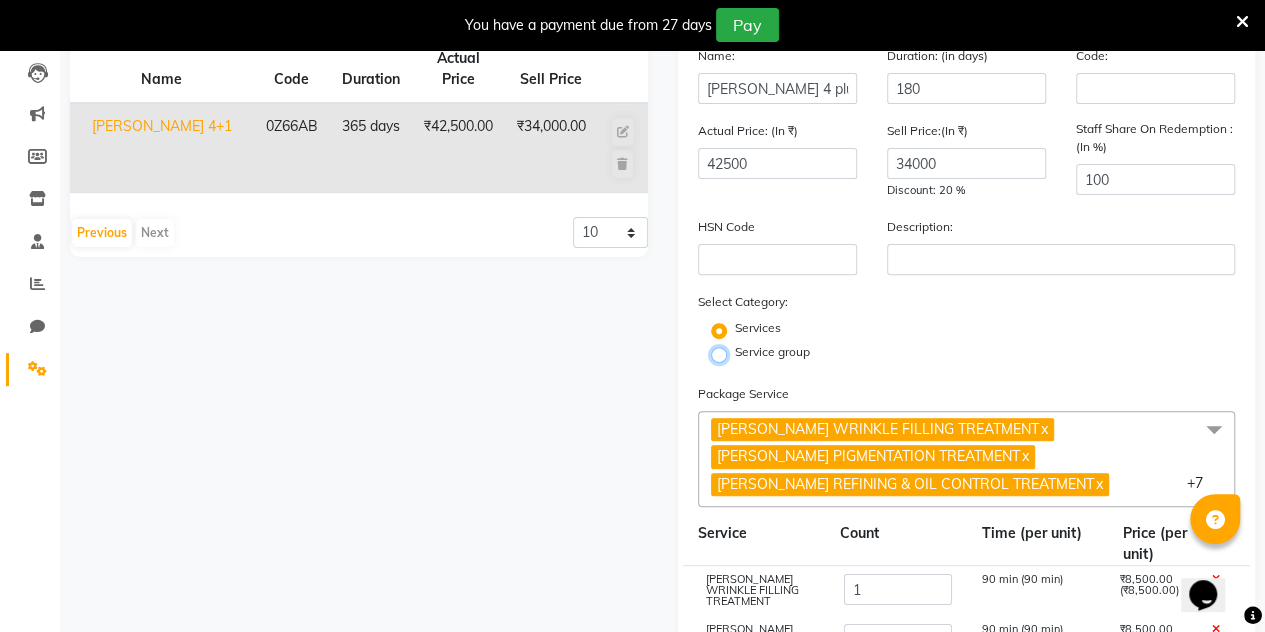 click on "Service group" at bounding box center [725, 353] 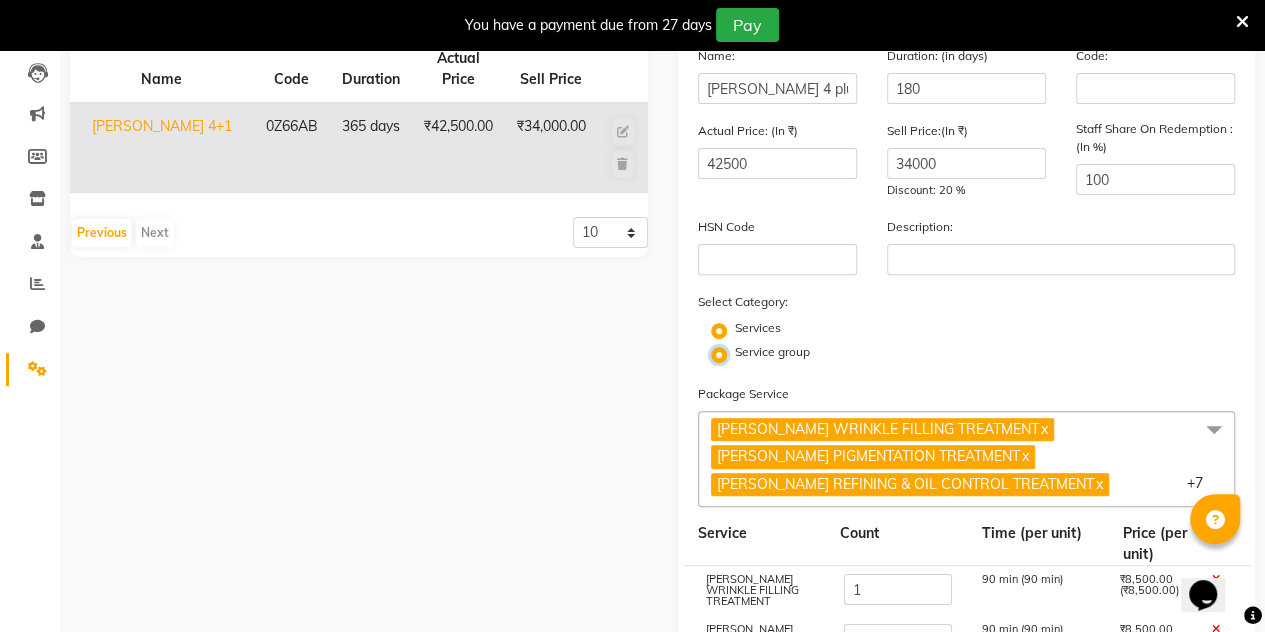 radio on "false" 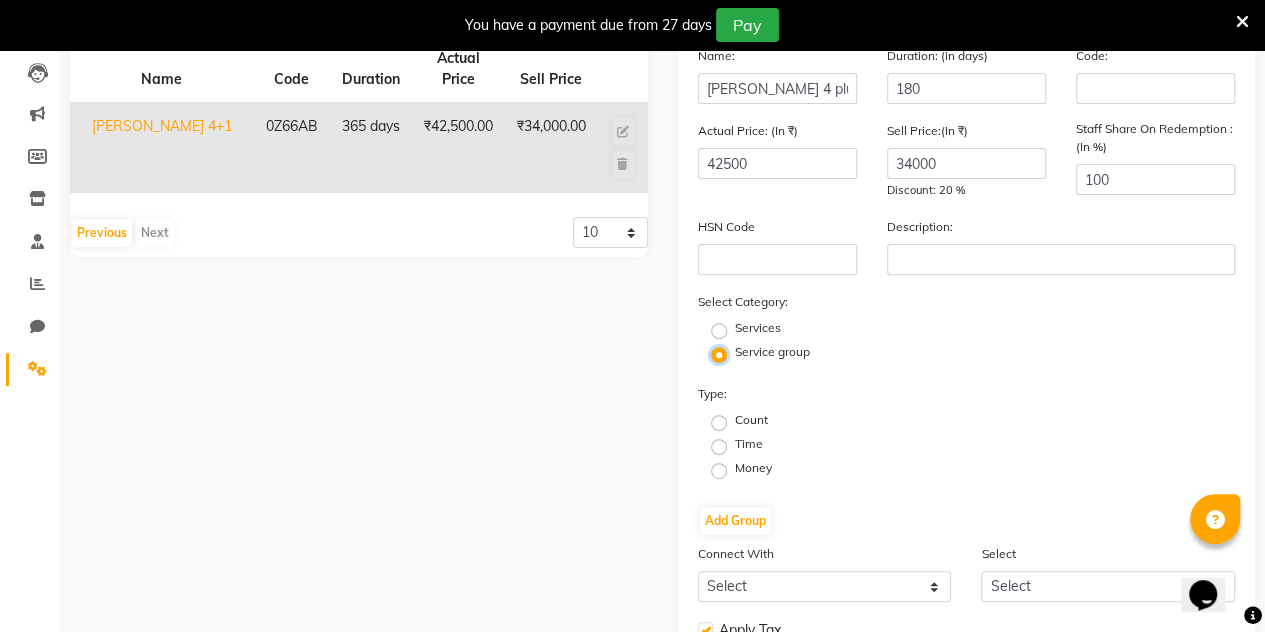 scroll, scrollTop: 252, scrollLeft: 0, axis: vertical 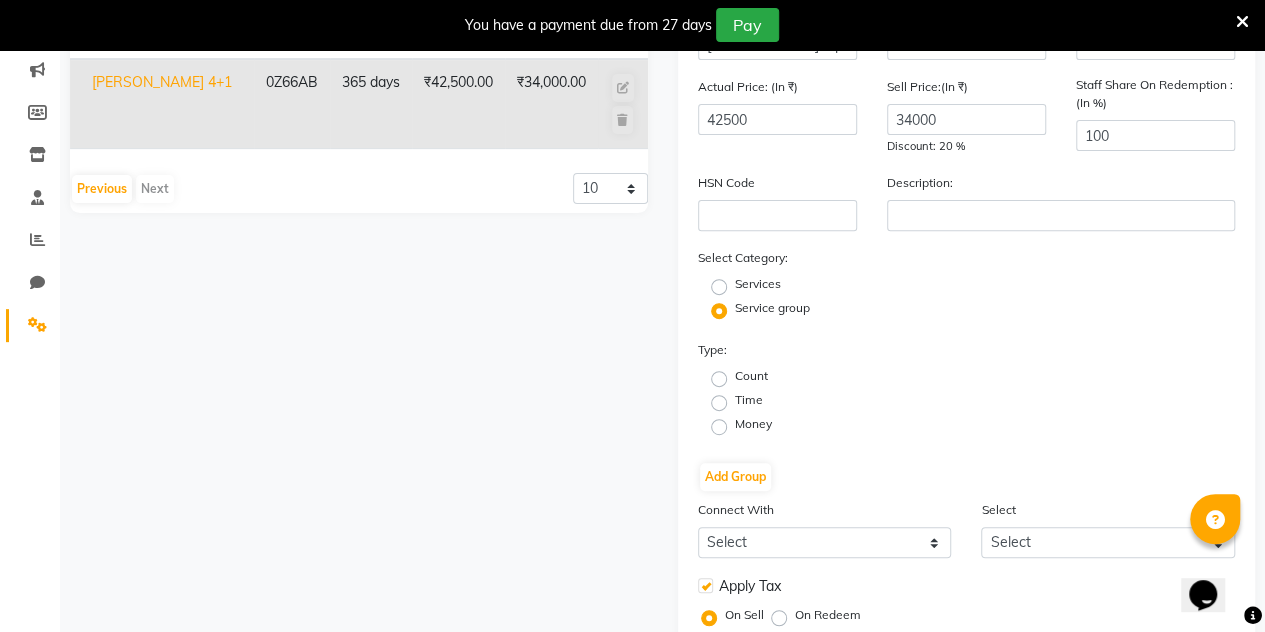 click on "Count" 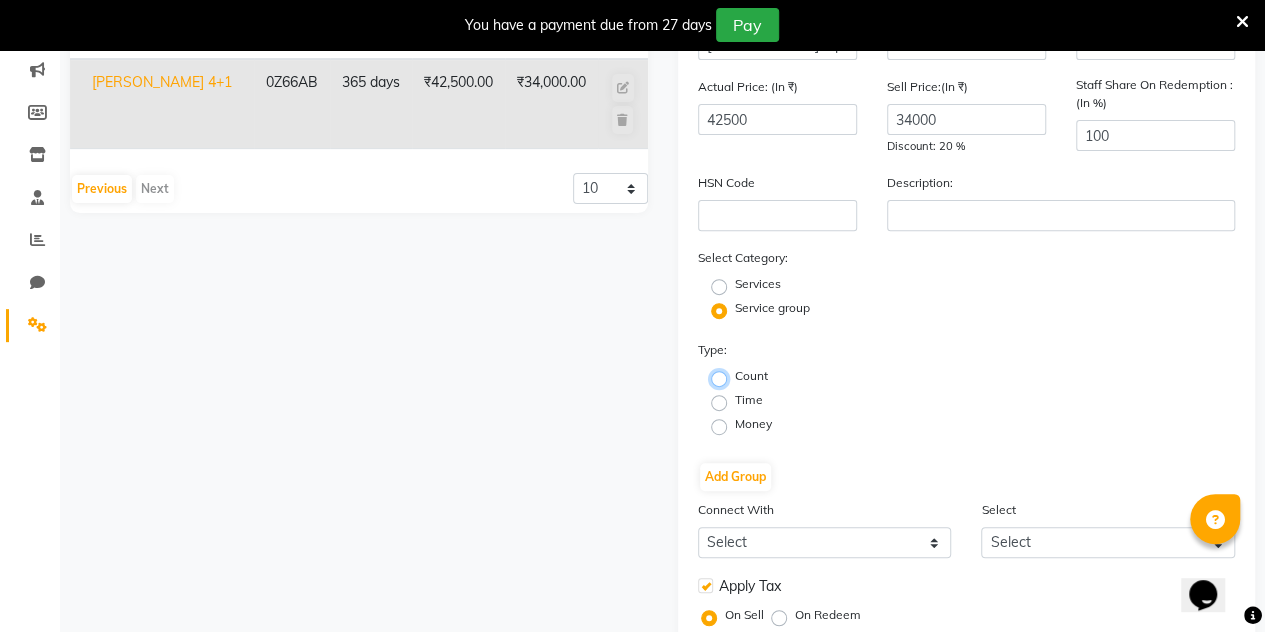 click on "Count" at bounding box center [725, 377] 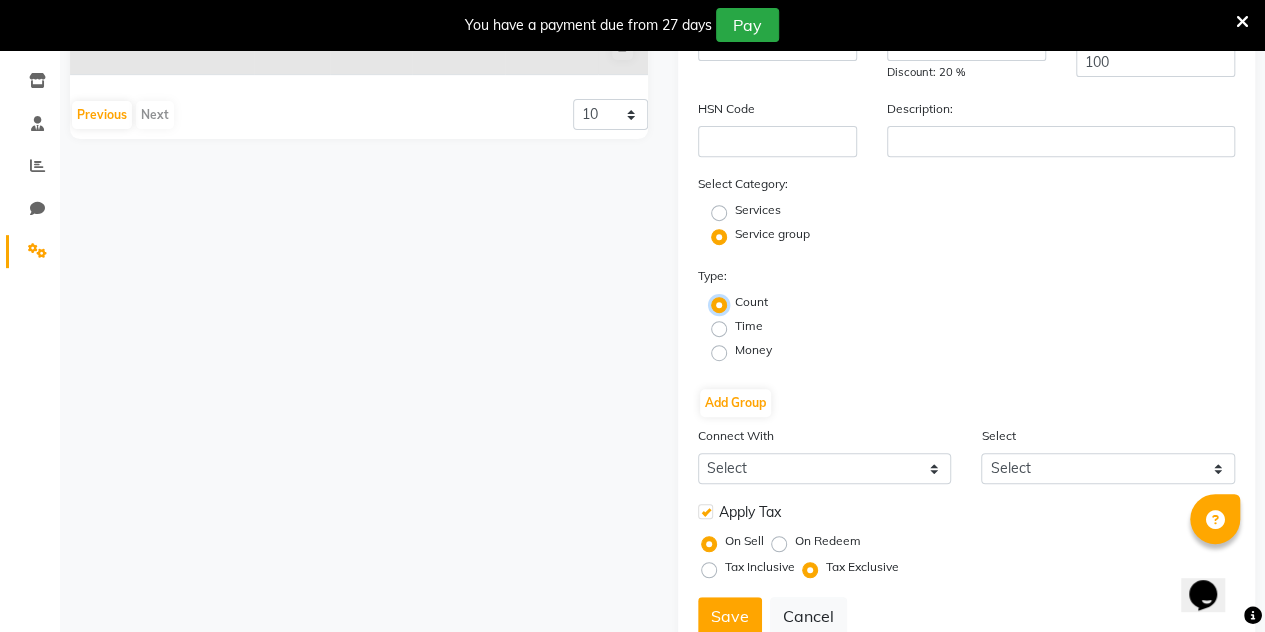 scroll, scrollTop: 326, scrollLeft: 0, axis: vertical 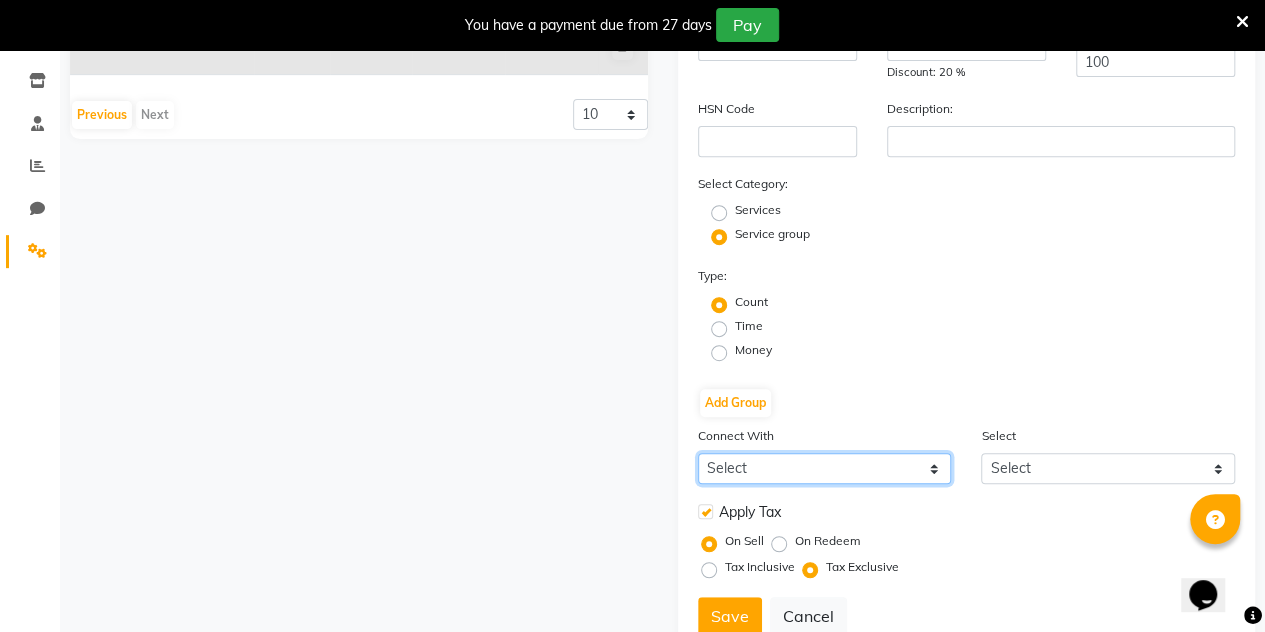 click on "Select Membership Prepaid Voucher" 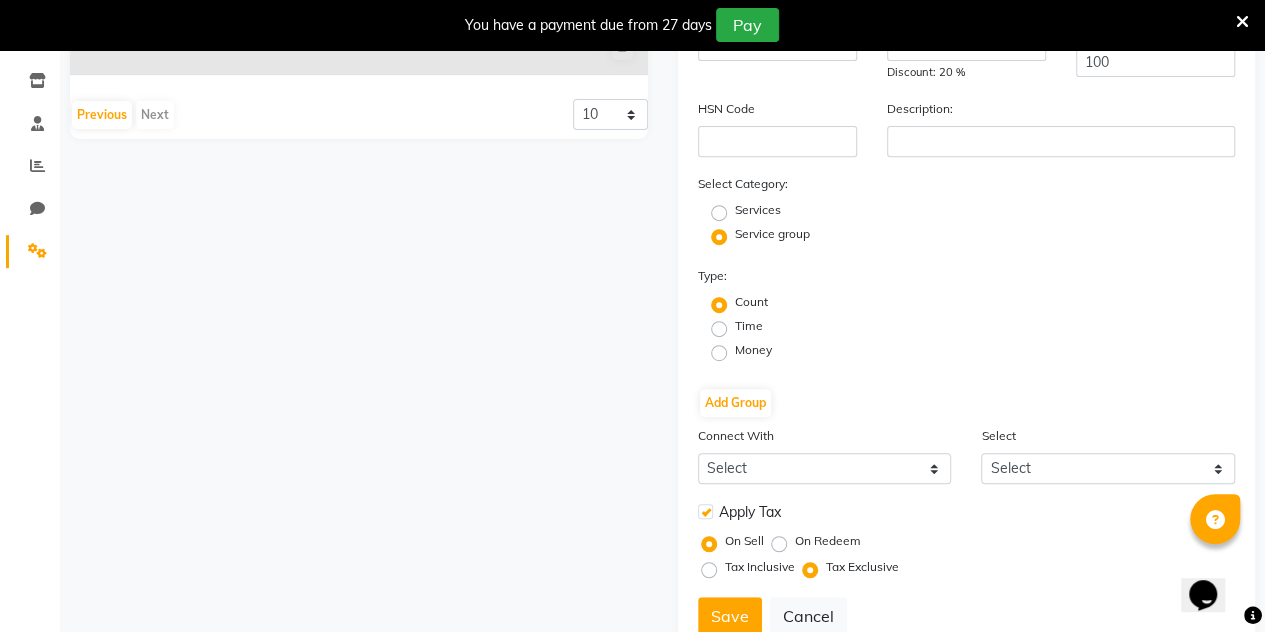 click on "Type: Count Time Money Add Group" 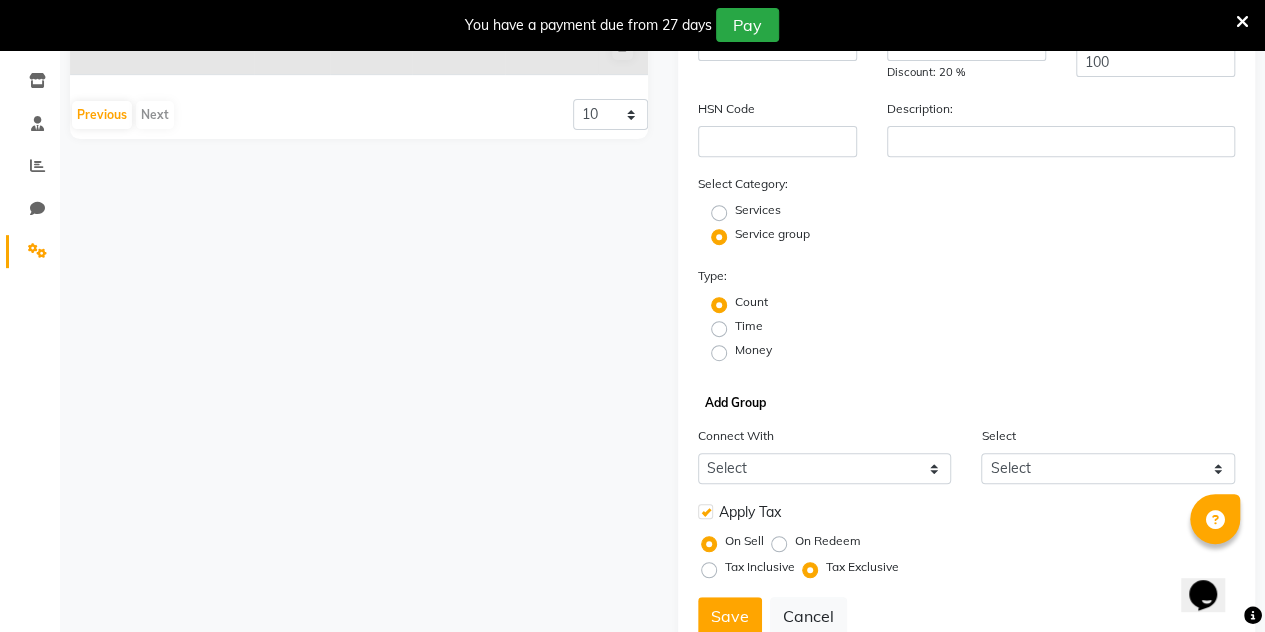 click on "Add Group" 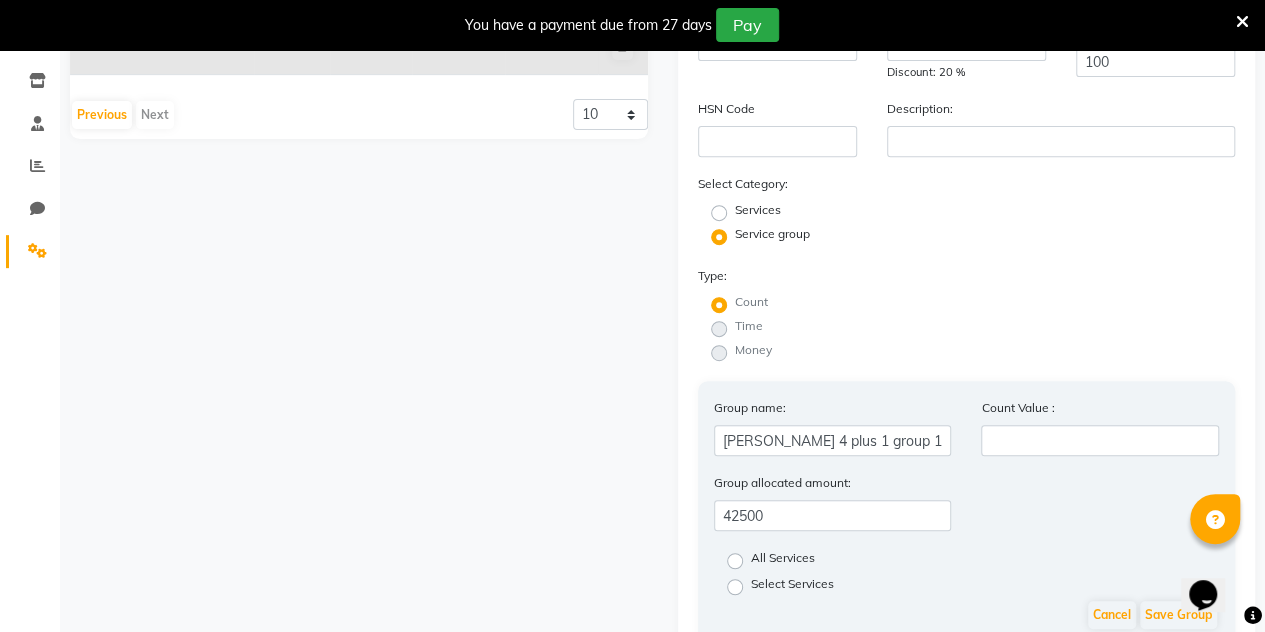 scroll, scrollTop: 412, scrollLeft: 0, axis: vertical 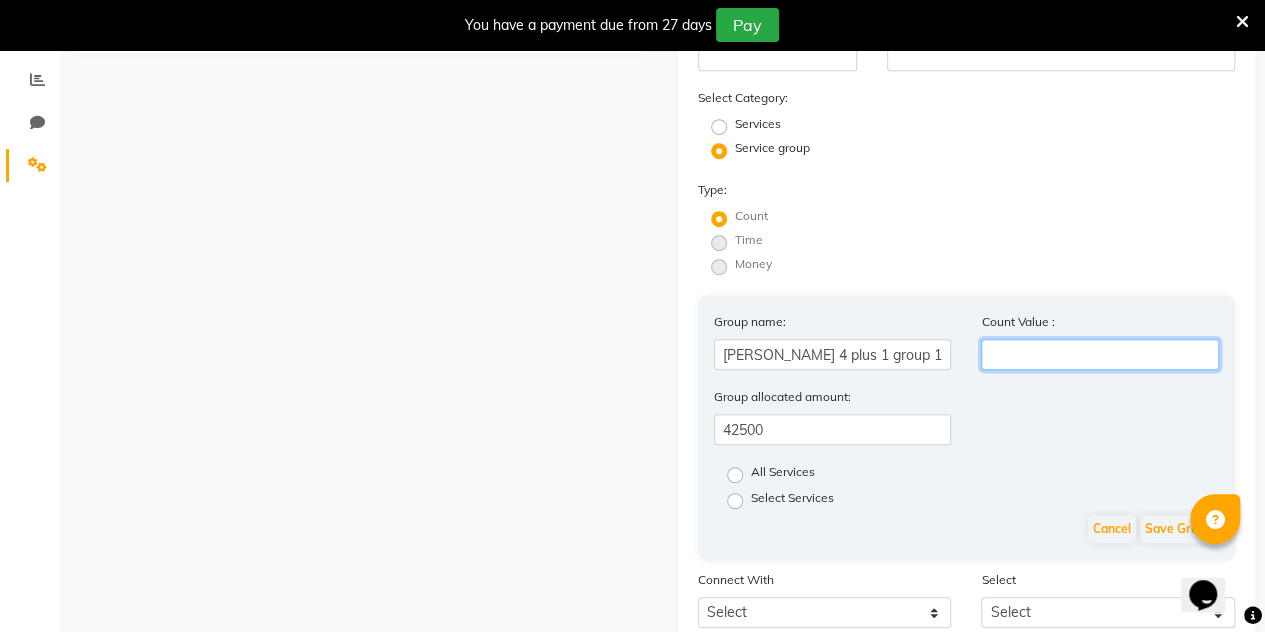 click 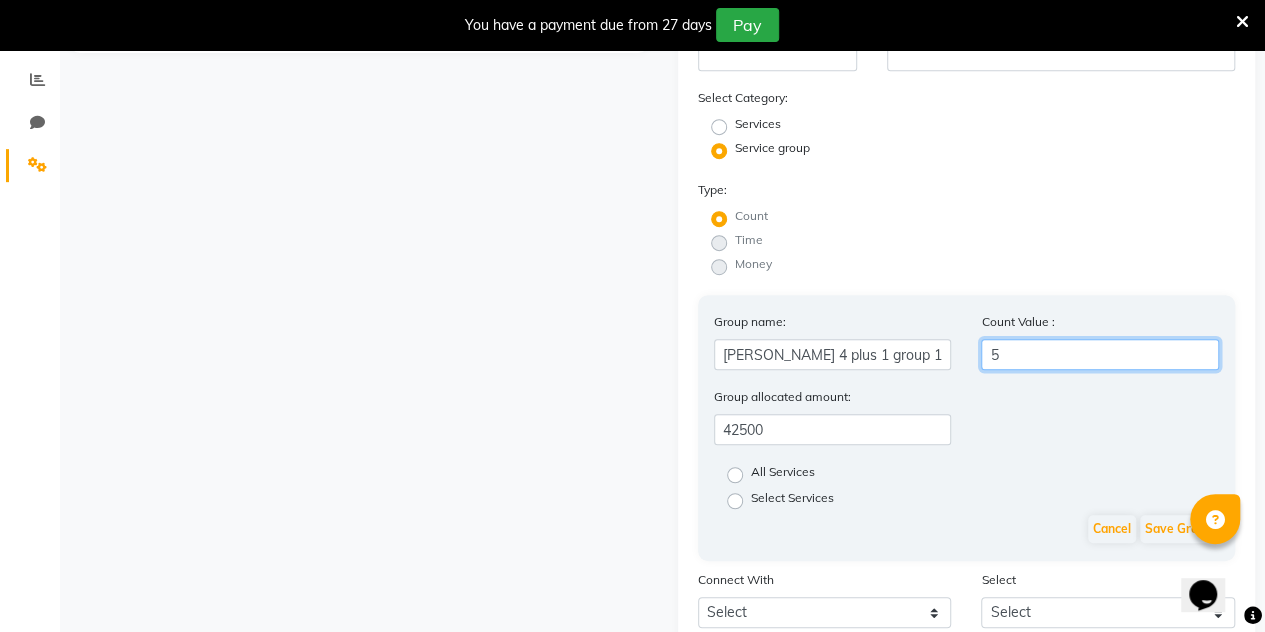 type on "5" 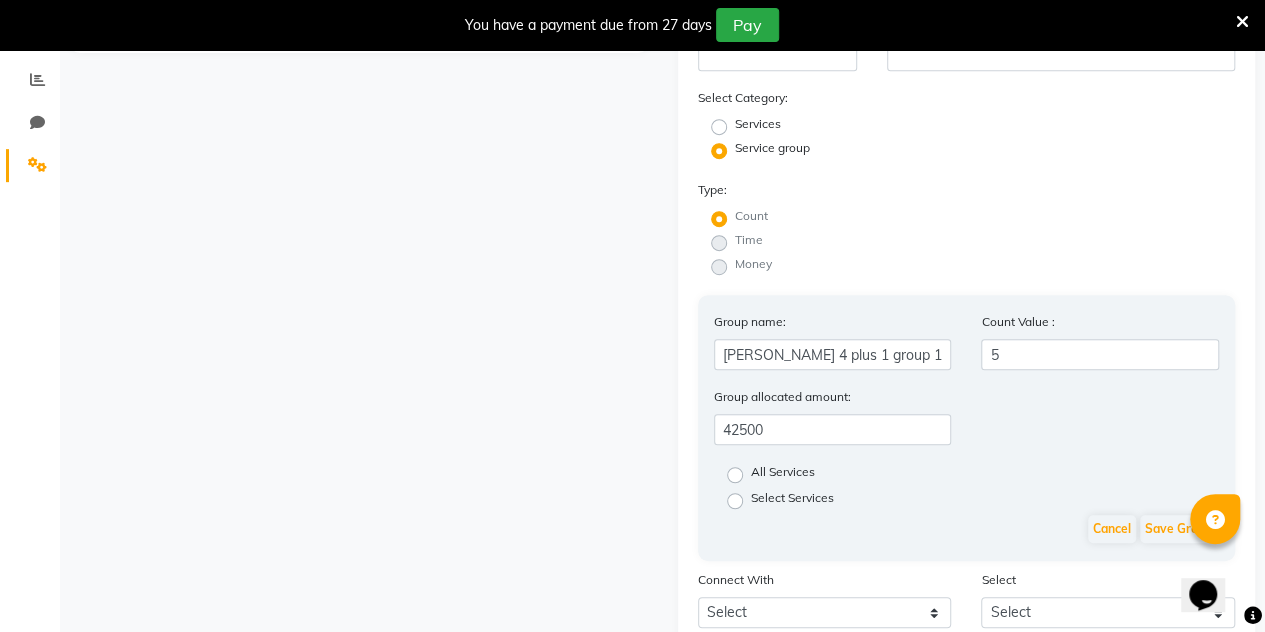 click on "Group allocated amount:  42500" 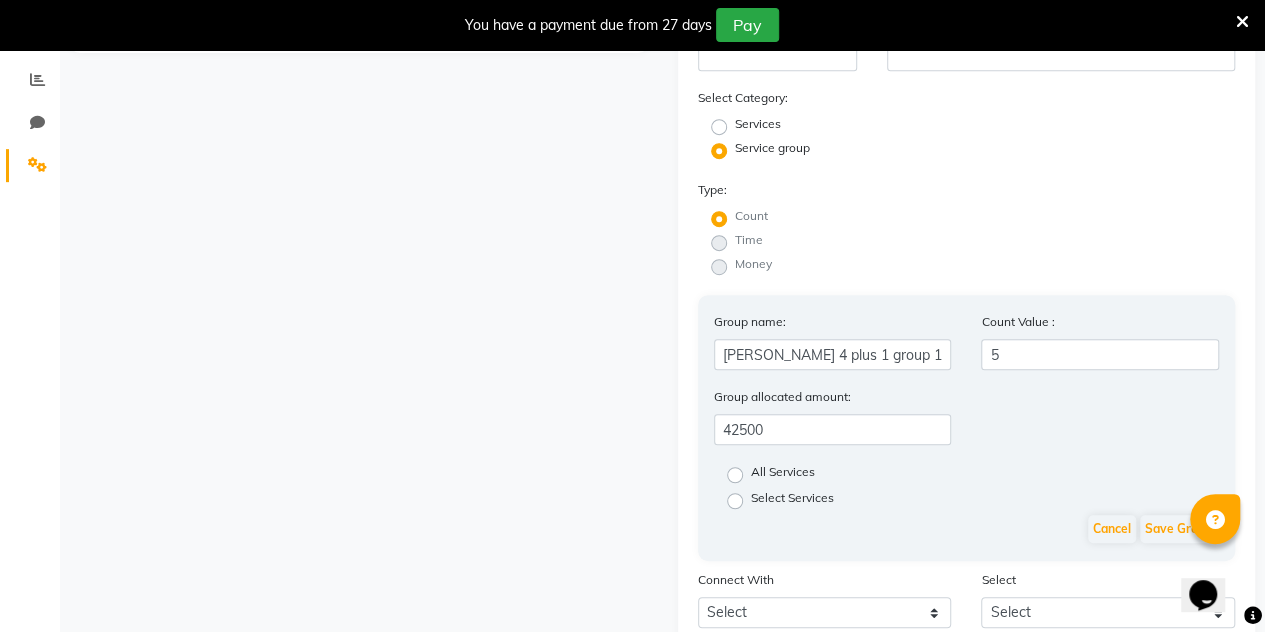 click on "Select Services" 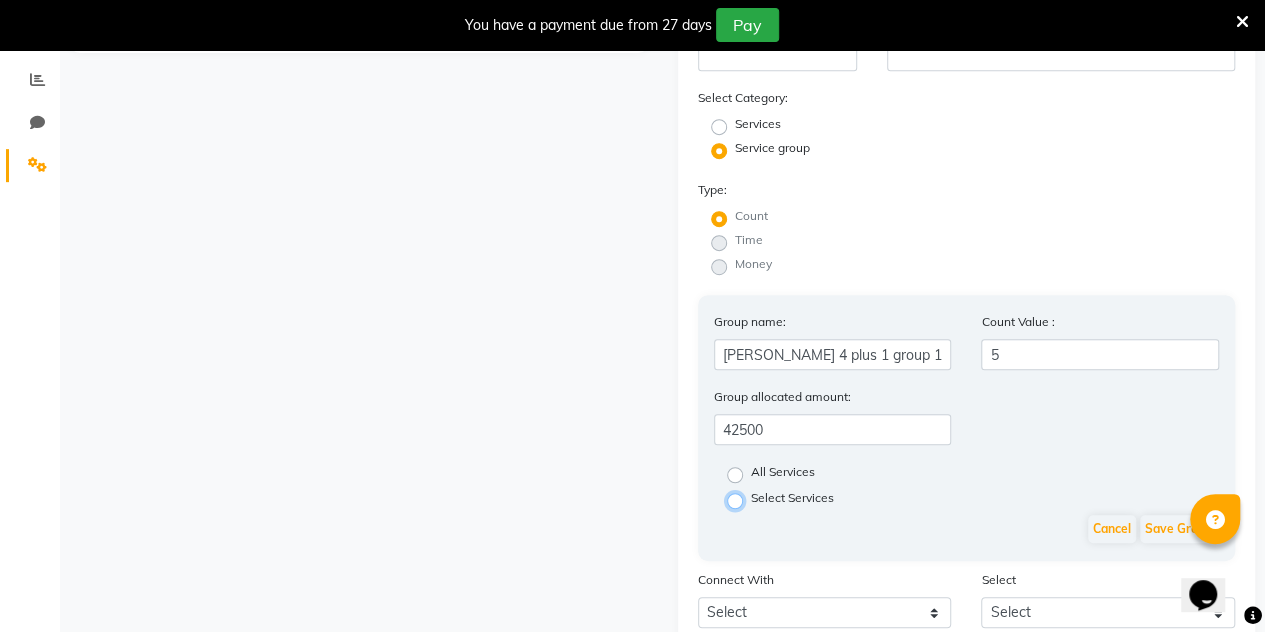 click on "Select Services" at bounding box center [741, 499] 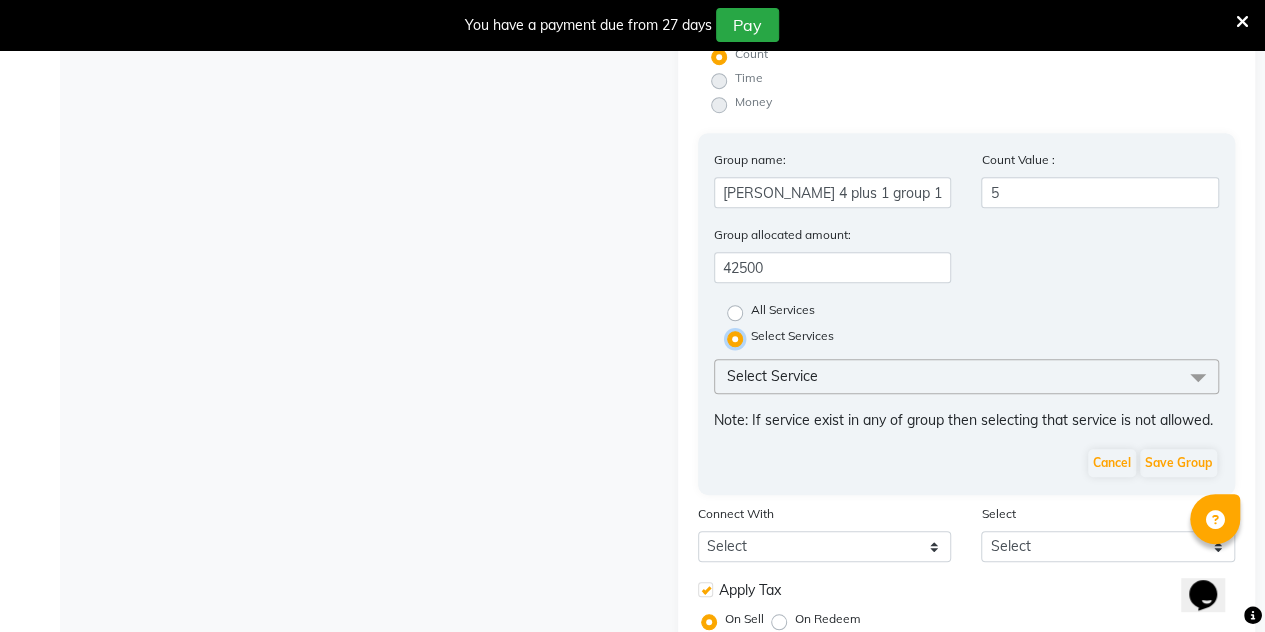 scroll, scrollTop: 590, scrollLeft: 0, axis: vertical 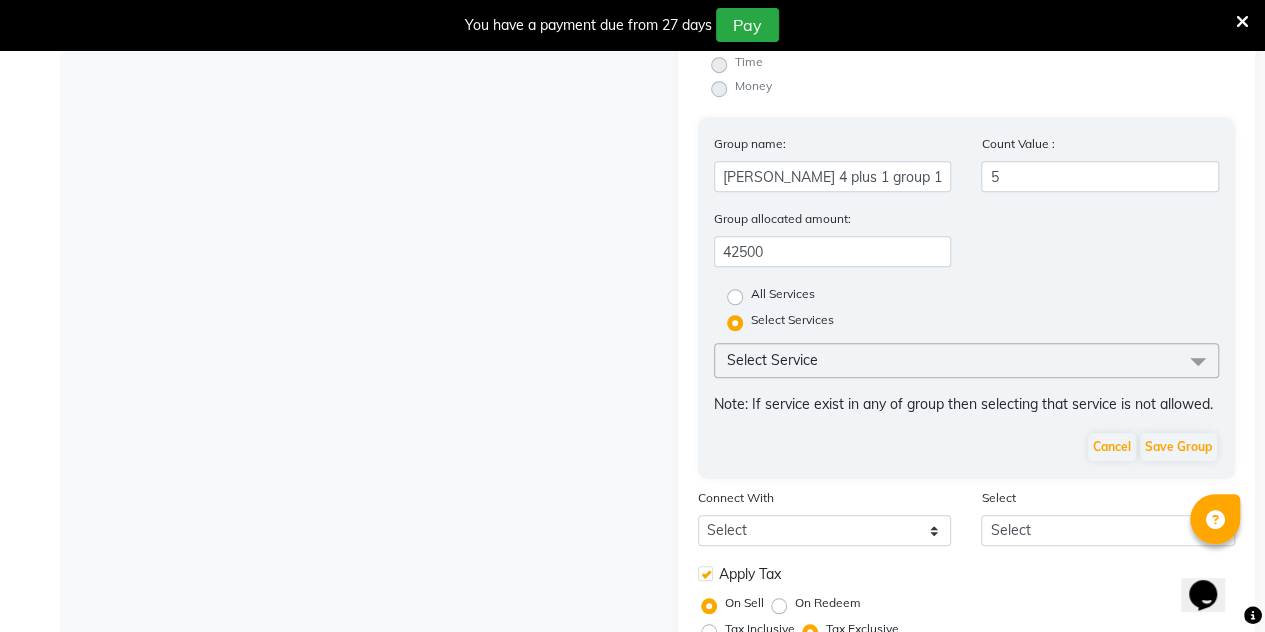 click on "Select Service" 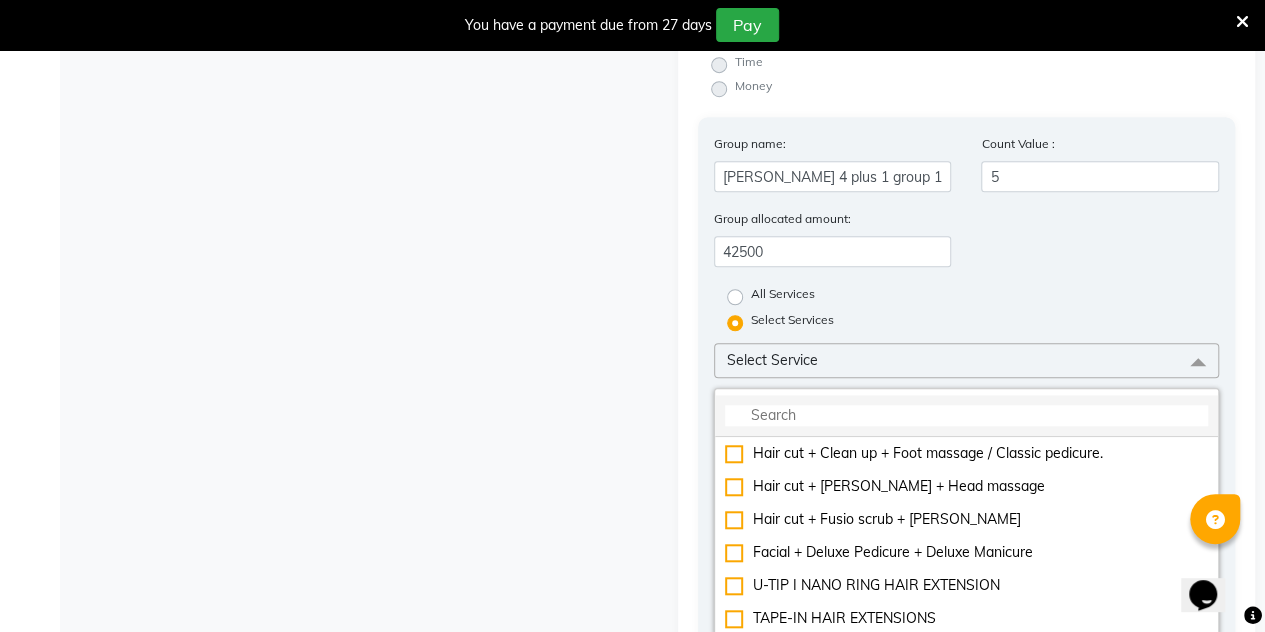 click 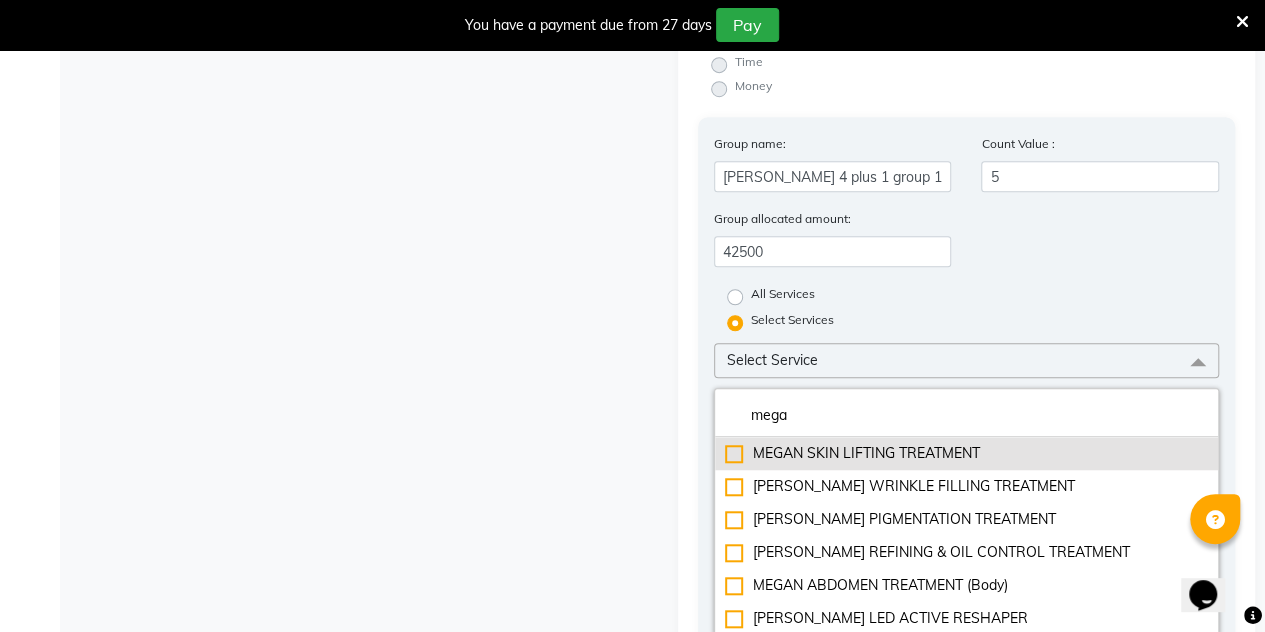 type on "mega" 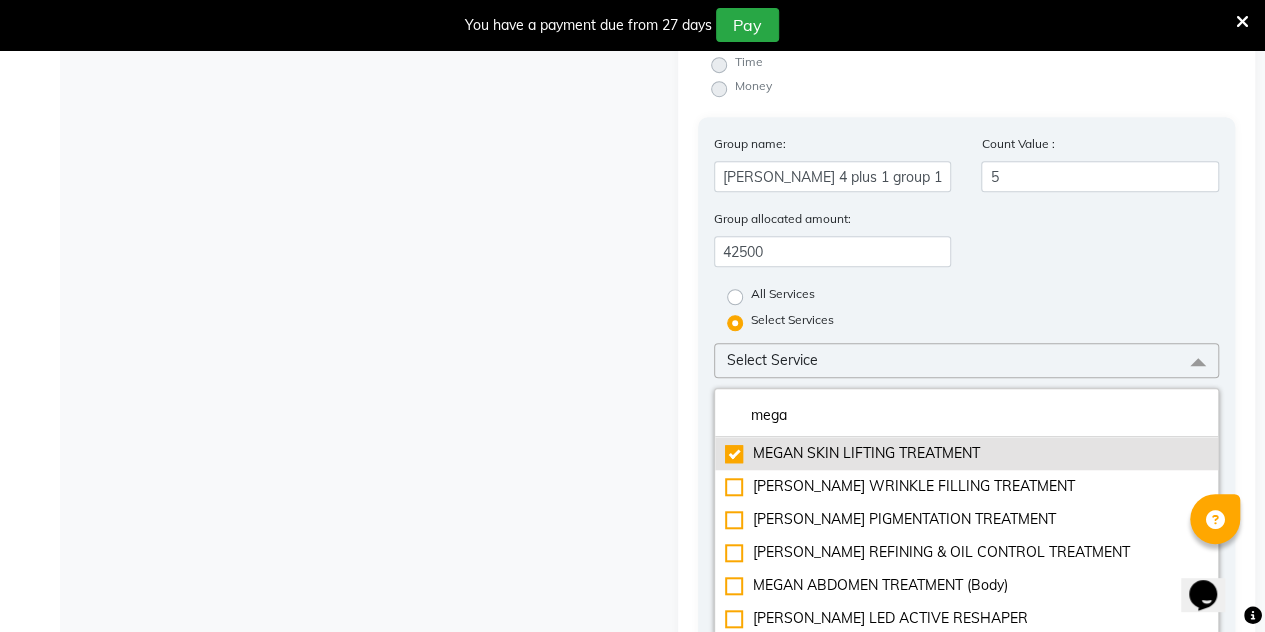 checkbox on "true" 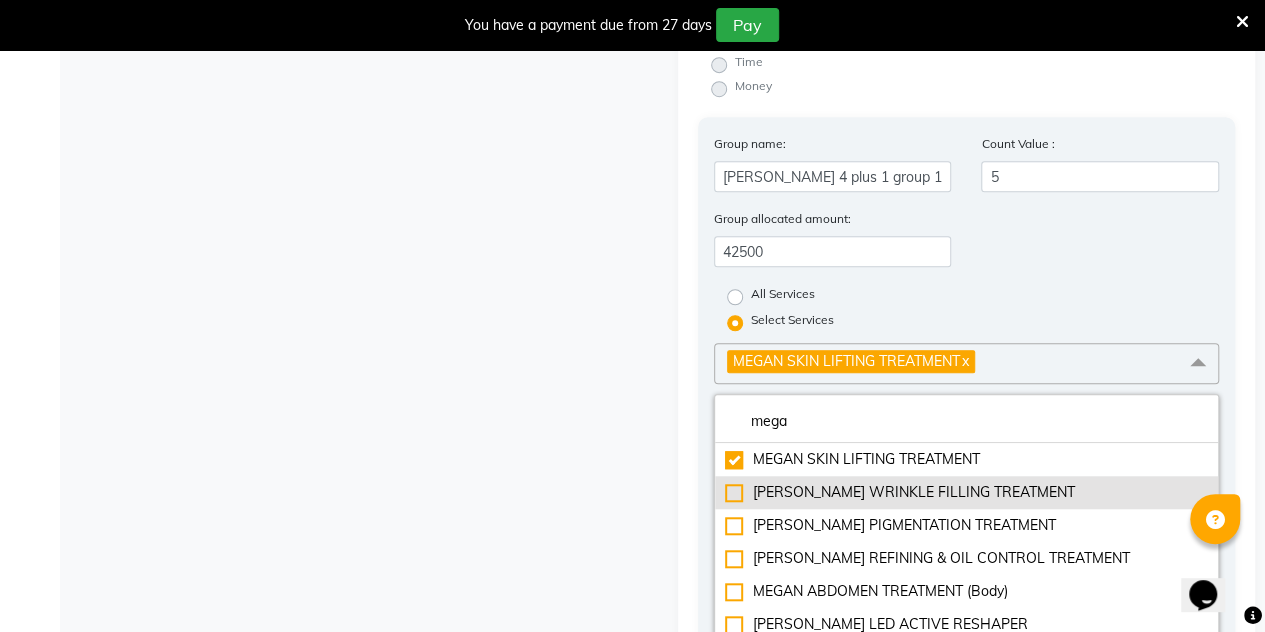 click on "MEGAN SMOOTHING WRINKLE FILLING TREATMENT" 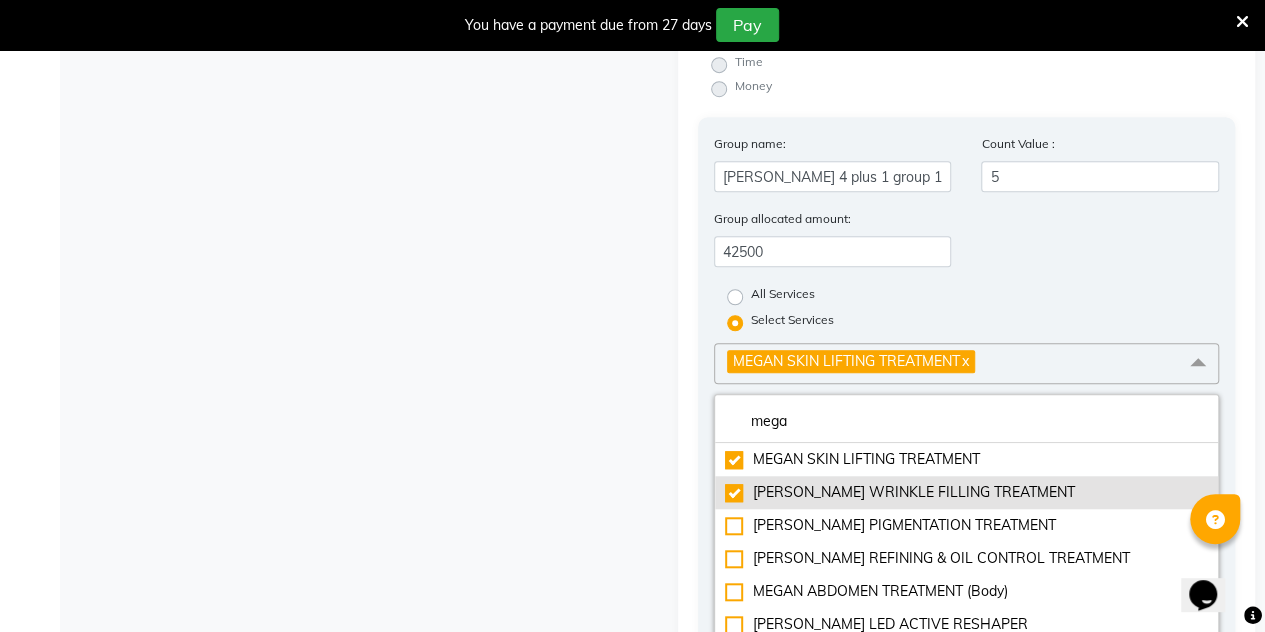 checkbox on "true" 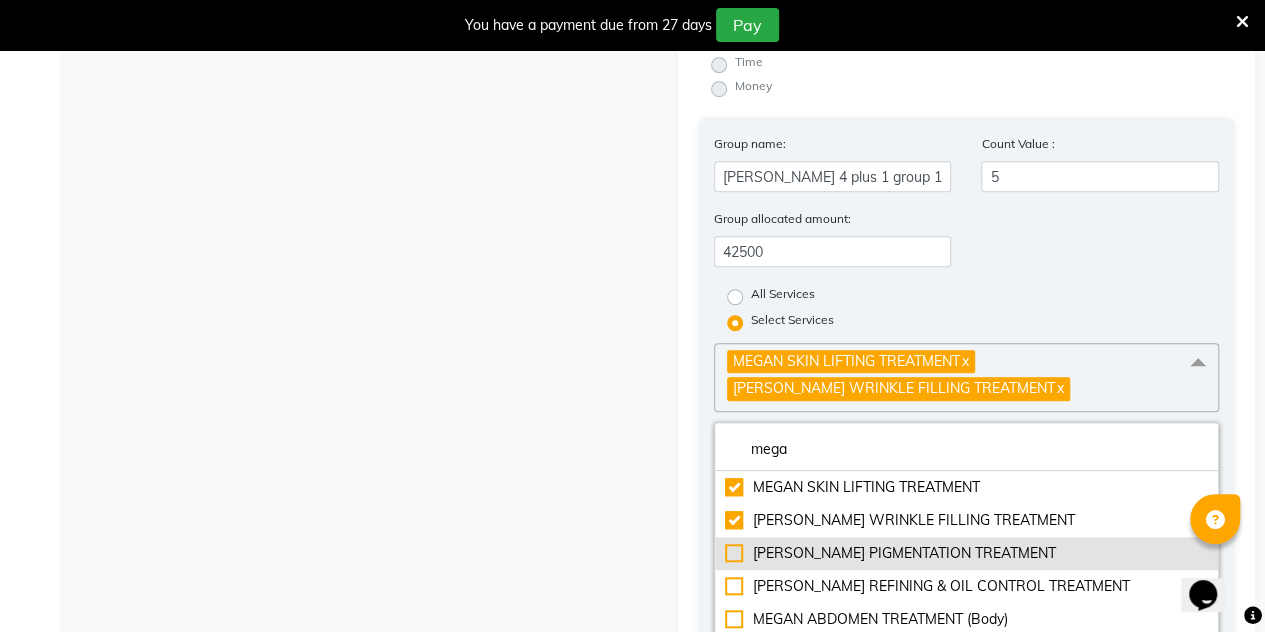 click on "MEGAN PIGMENTATION TREATMENT" 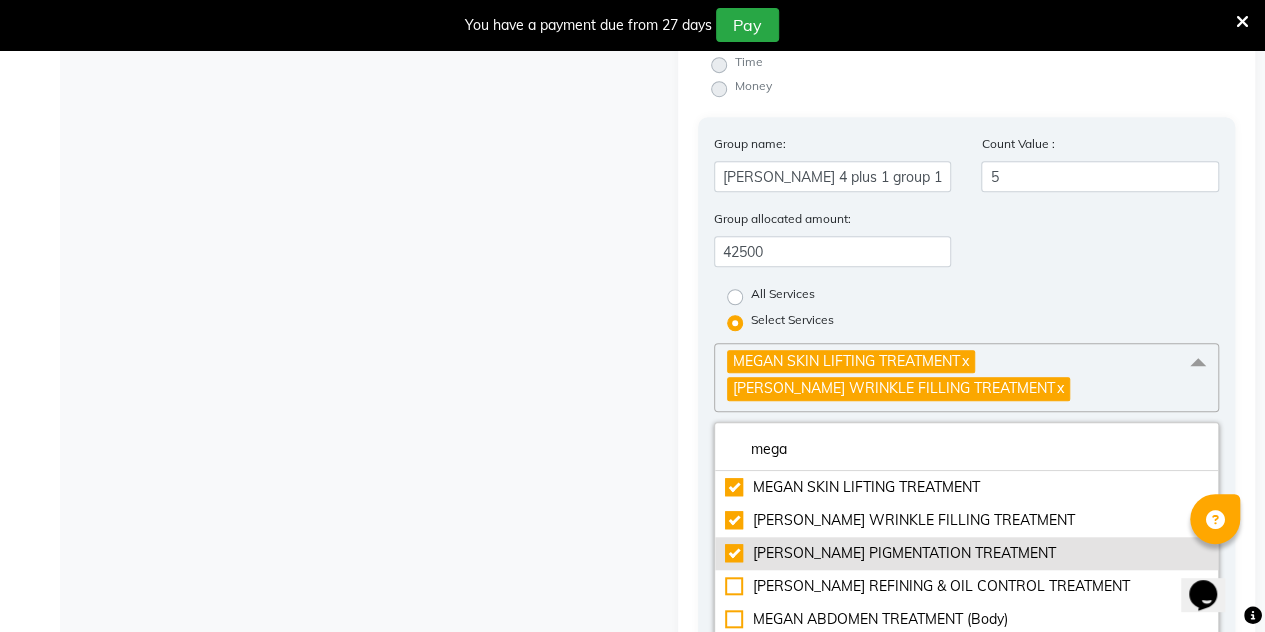 checkbox on "true" 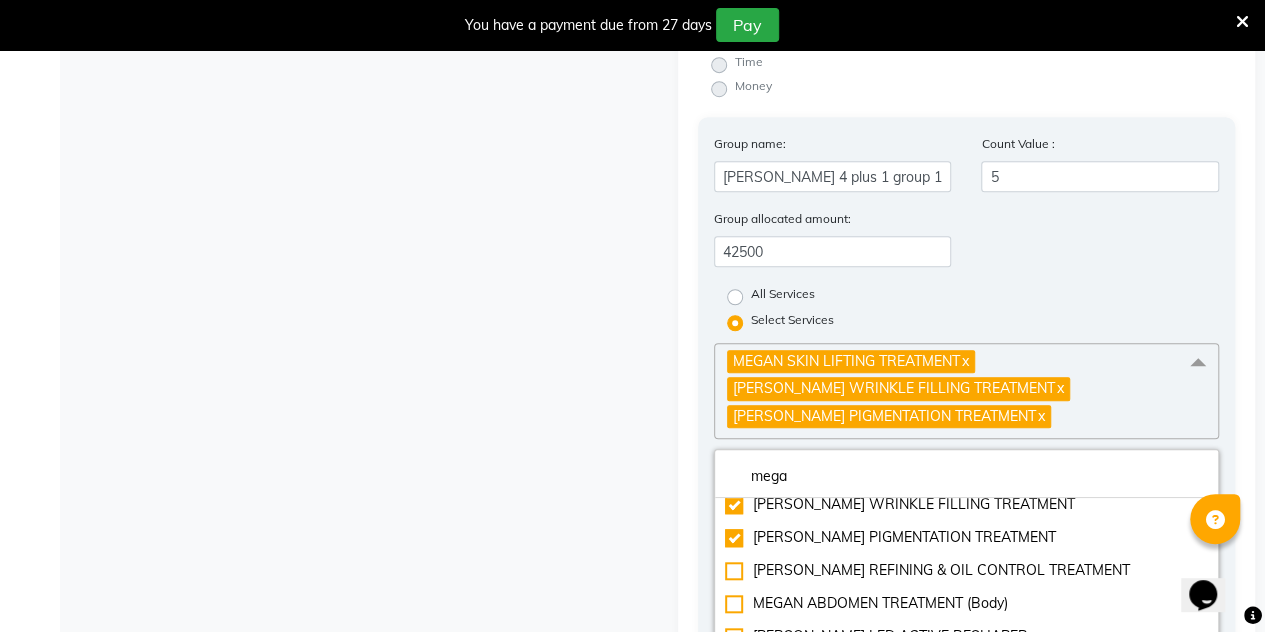 scroll, scrollTop: 34, scrollLeft: 0, axis: vertical 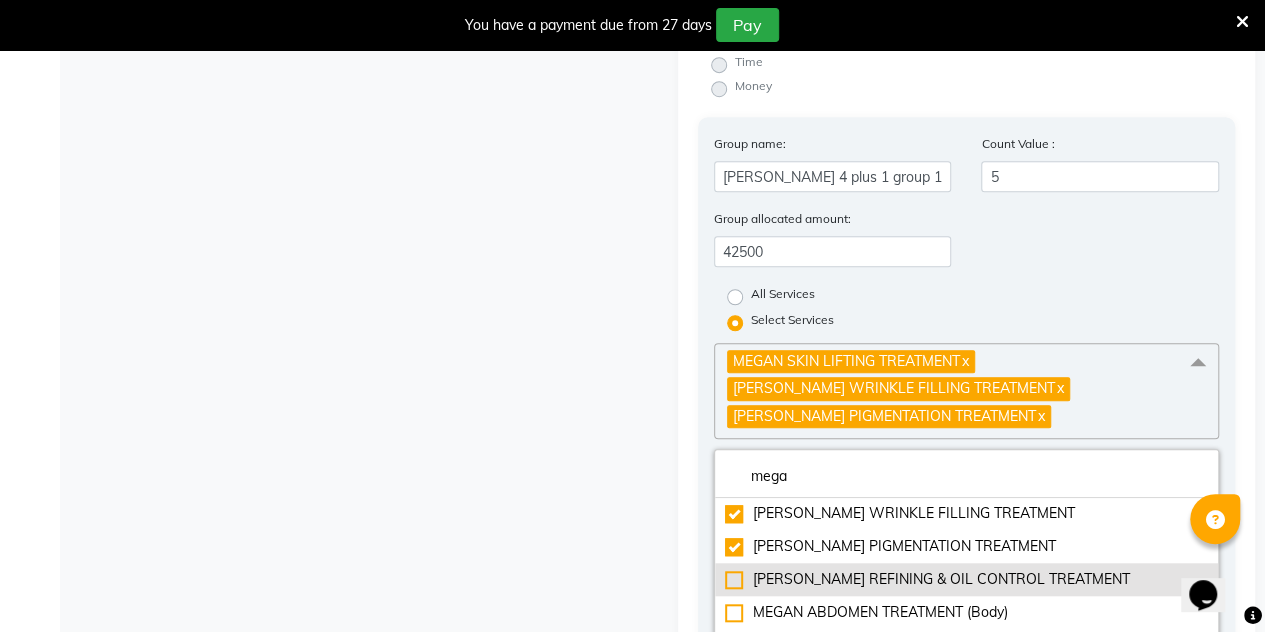 click on "MEGAN PORE REFINING & OIL CONTROL TREATMENT" 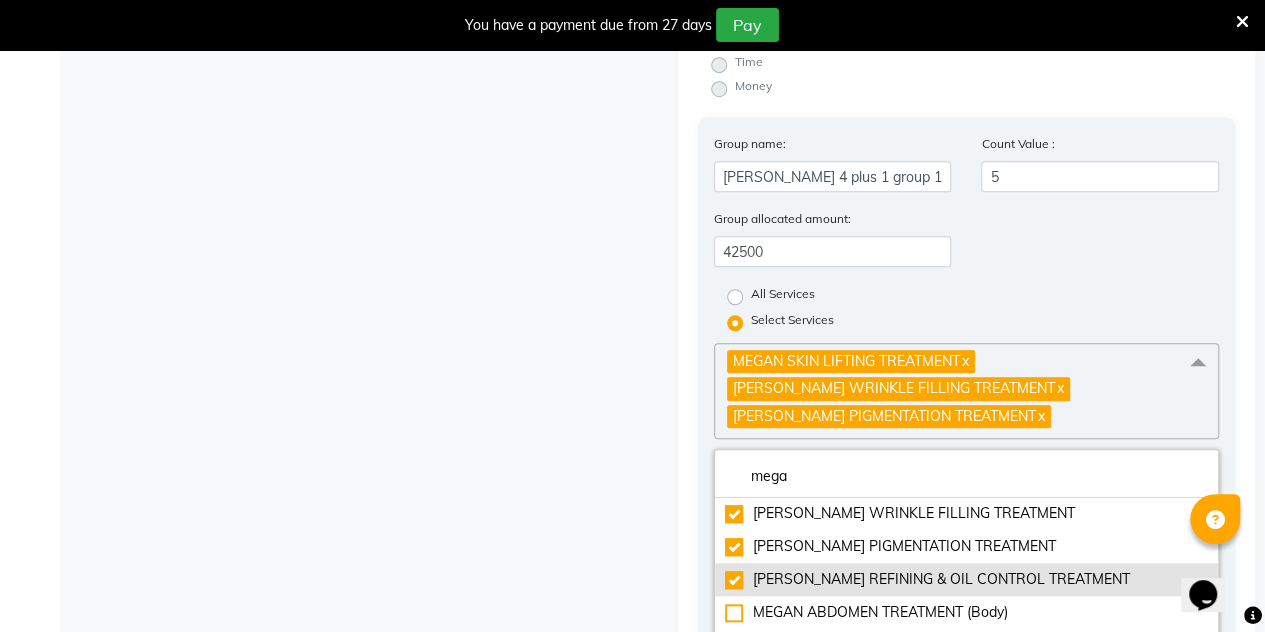 checkbox on "true" 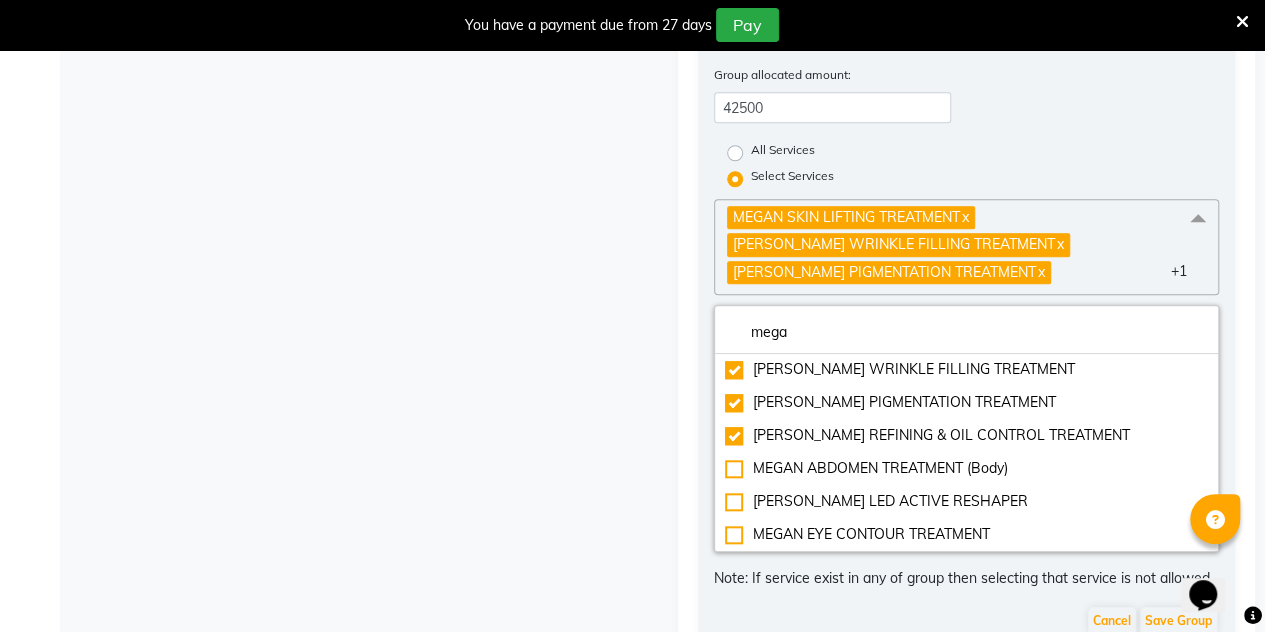 scroll, scrollTop: 734, scrollLeft: 0, axis: vertical 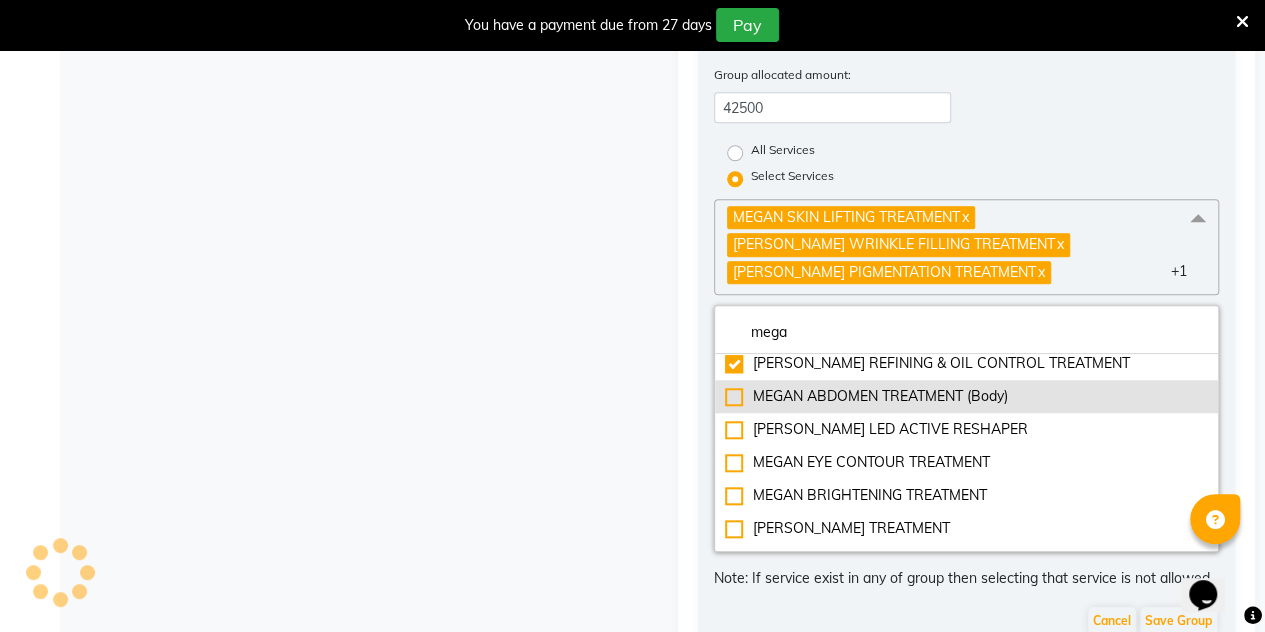 click on "MEGAN ABDOMEN TREATMENT (Body)" 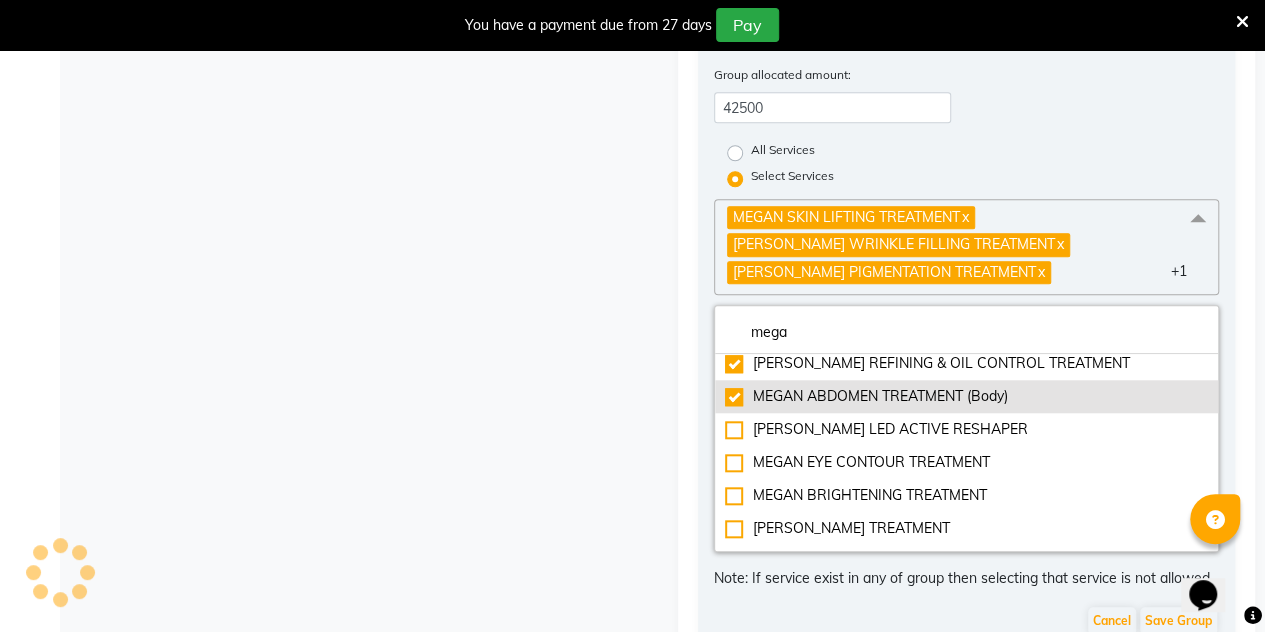 checkbox on "true" 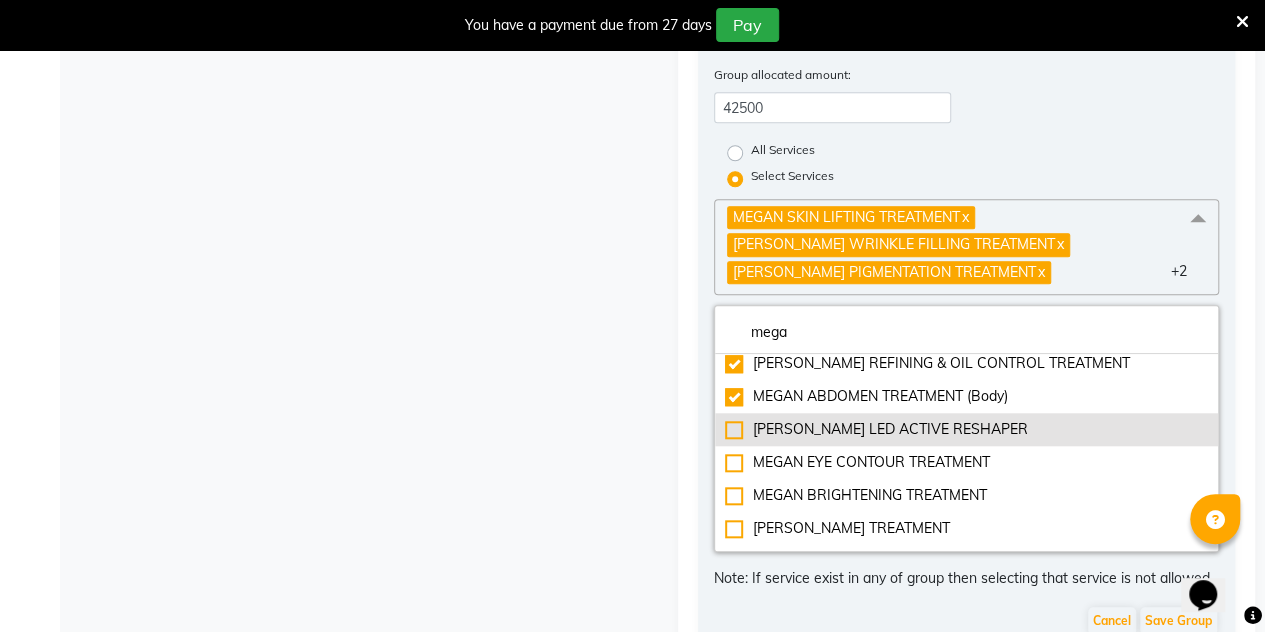 click on "MEGAN LED ACTIVE RESHAPER" 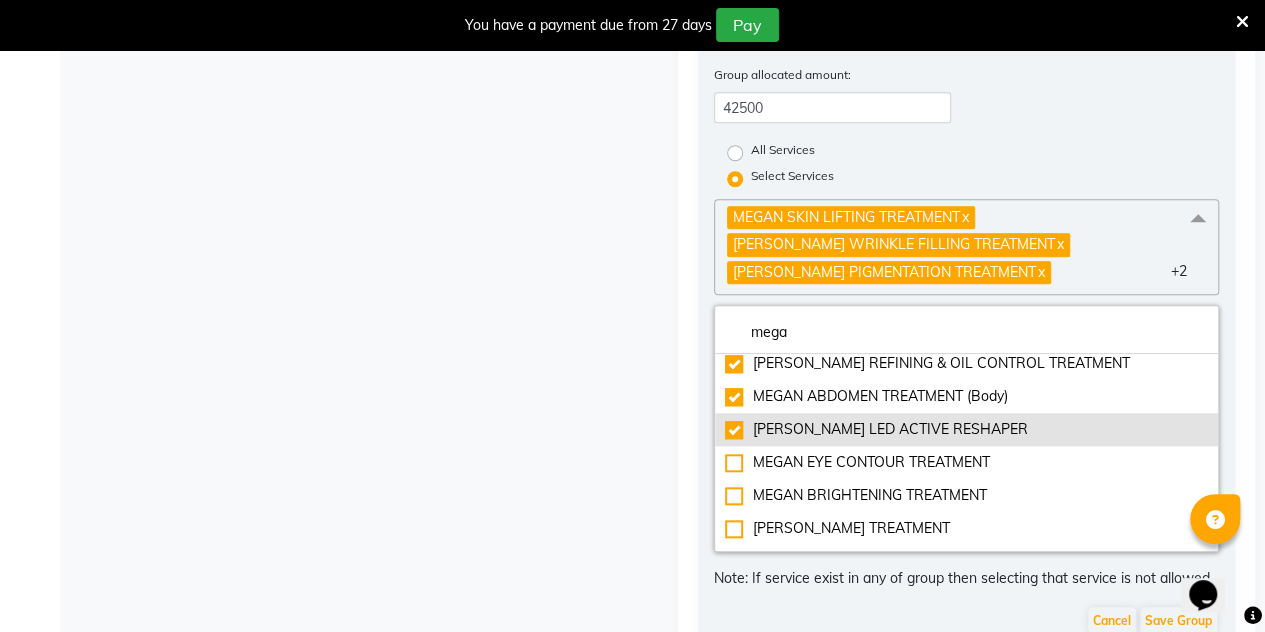 checkbox on "true" 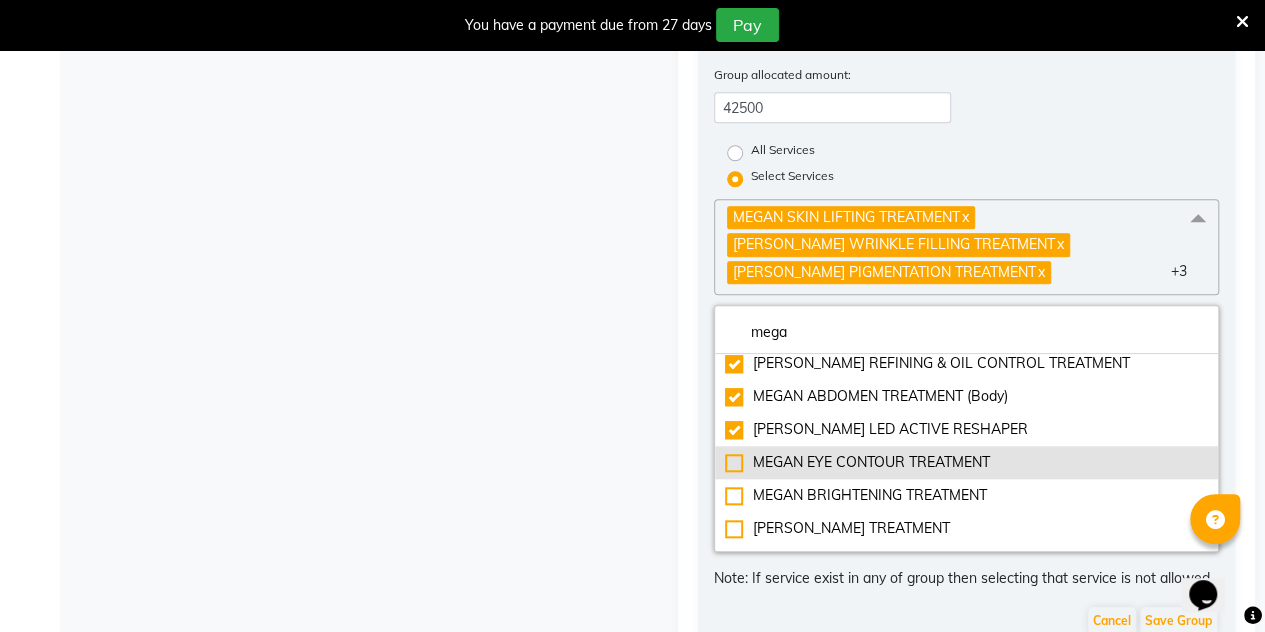 click on "MEGAN EYE CONTOUR TREATMENT" 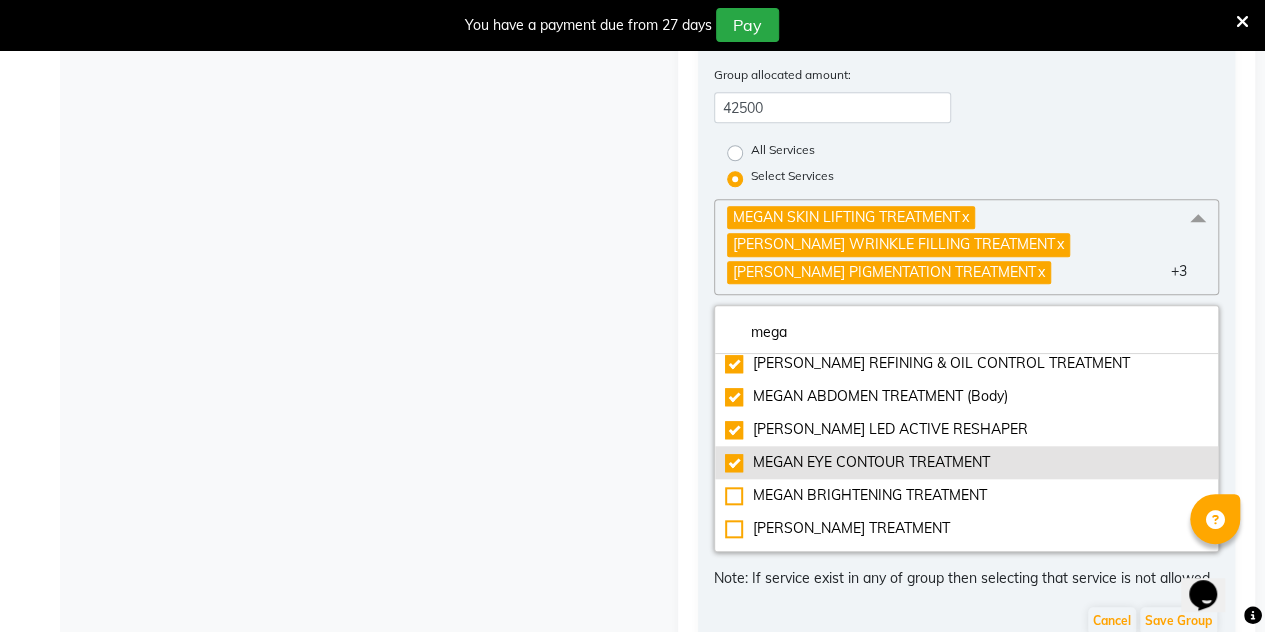 checkbox on "true" 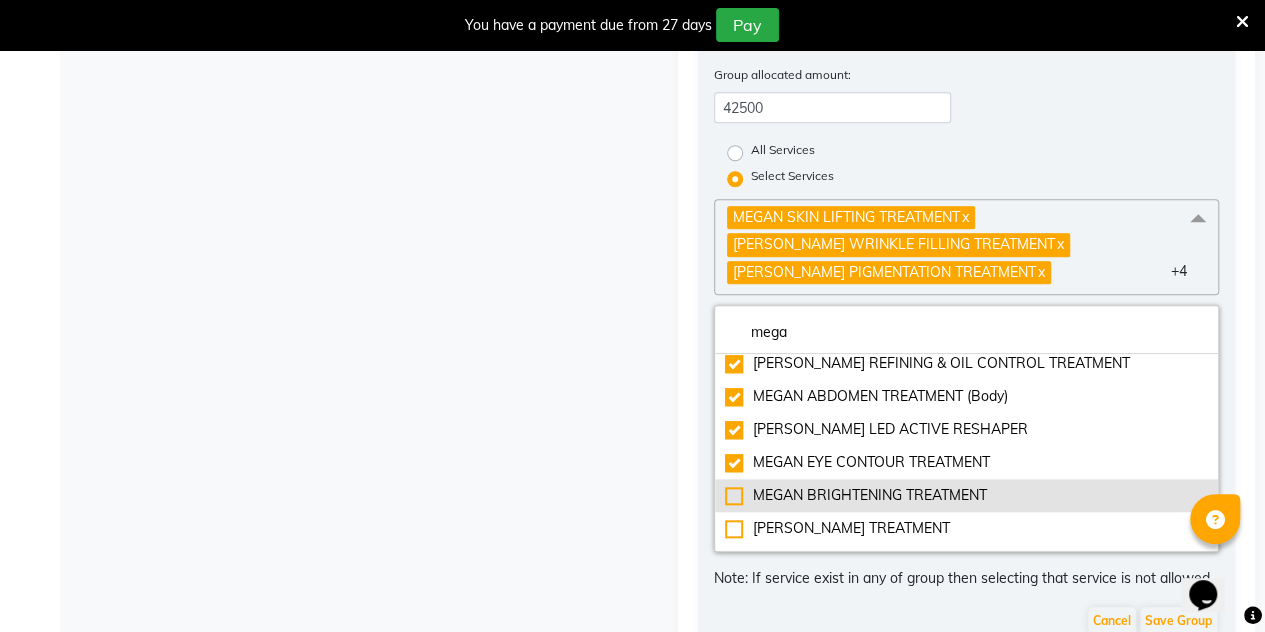 click on "MEGAN BRIGHTENING TREATMENT" 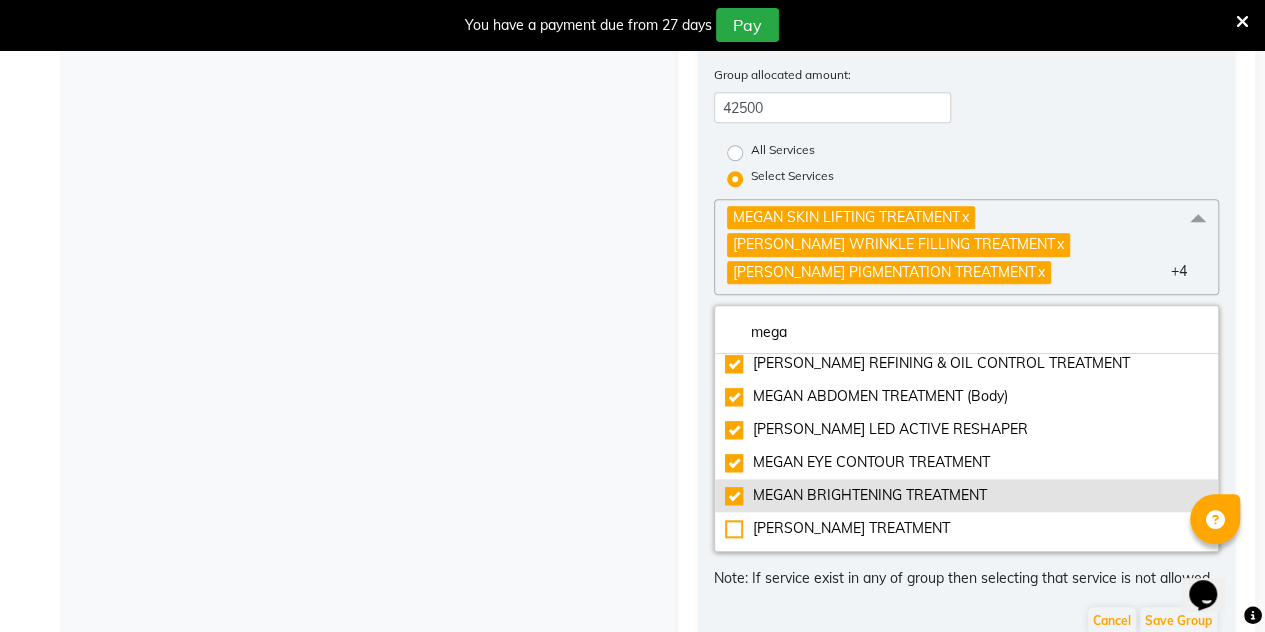 checkbox on "true" 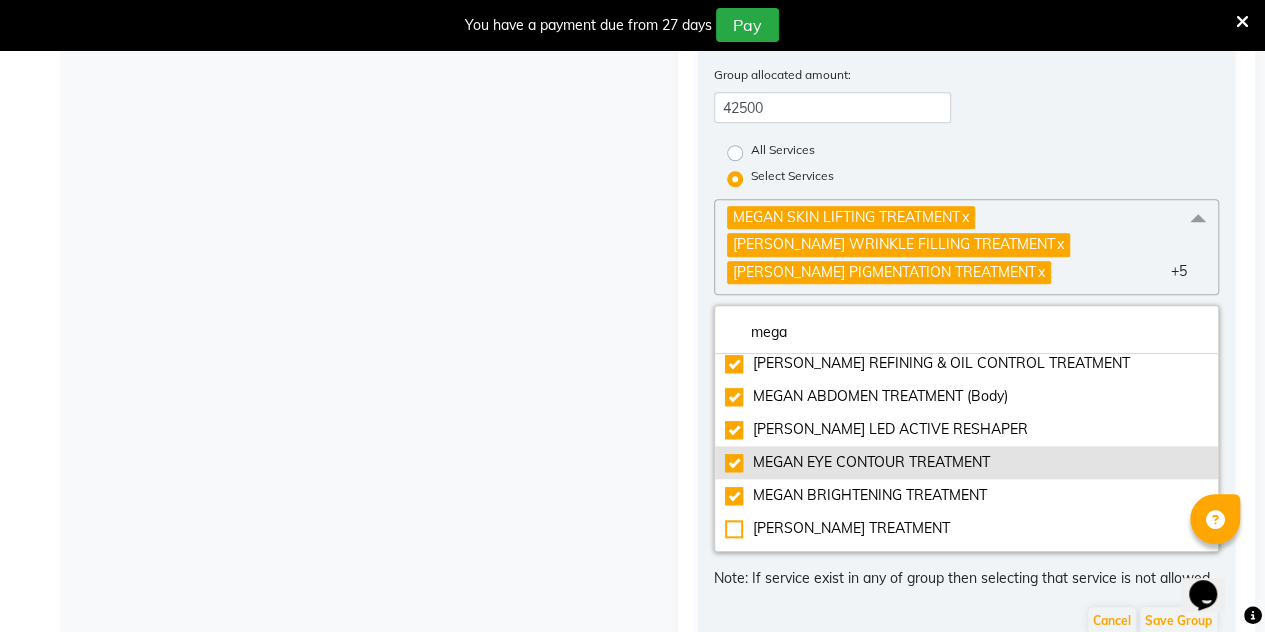 scroll, scrollTop: 166, scrollLeft: 0, axis: vertical 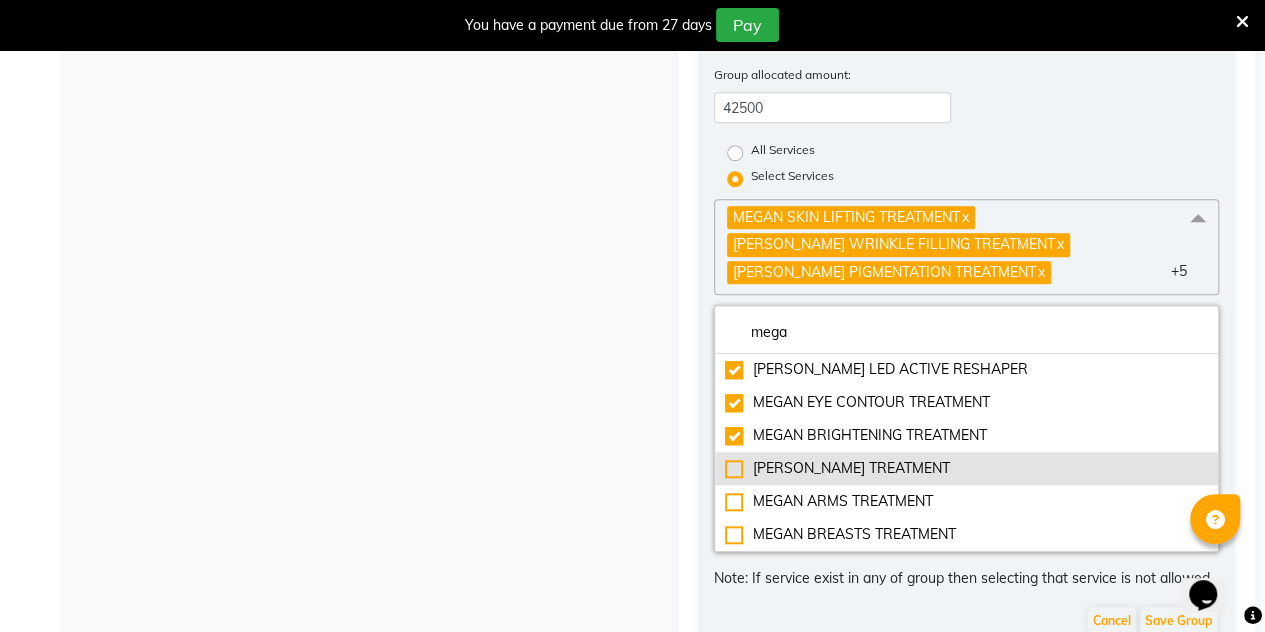 click on "MEGAN THIGHS TREATMENT" 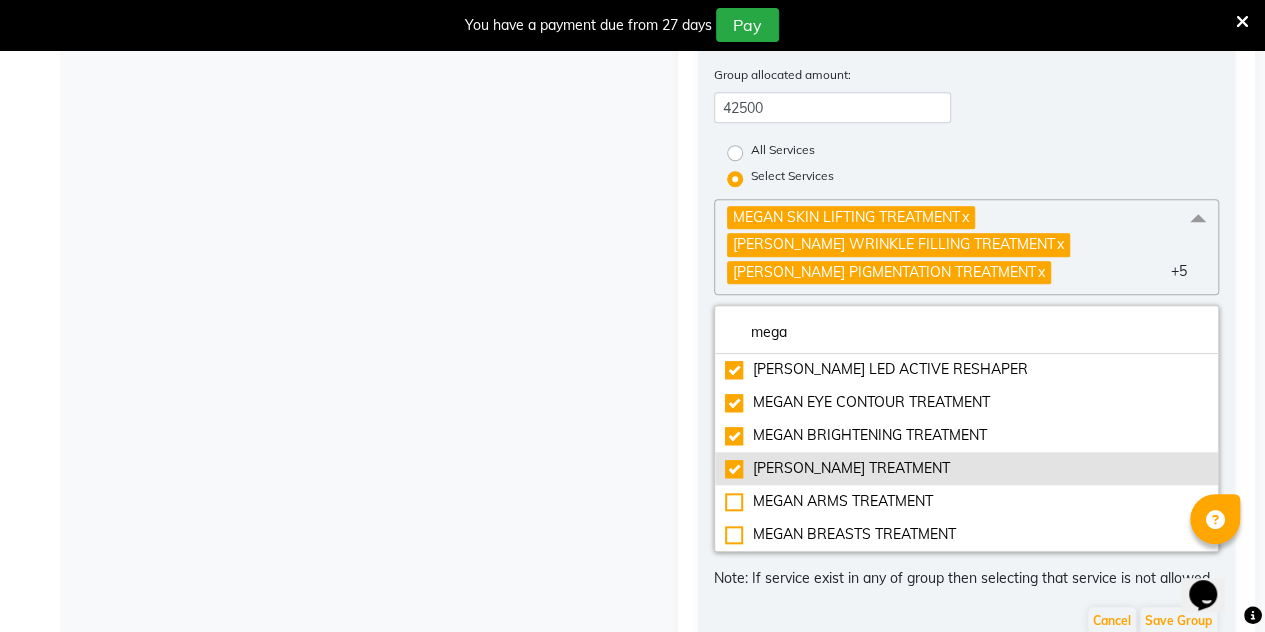 checkbox on "true" 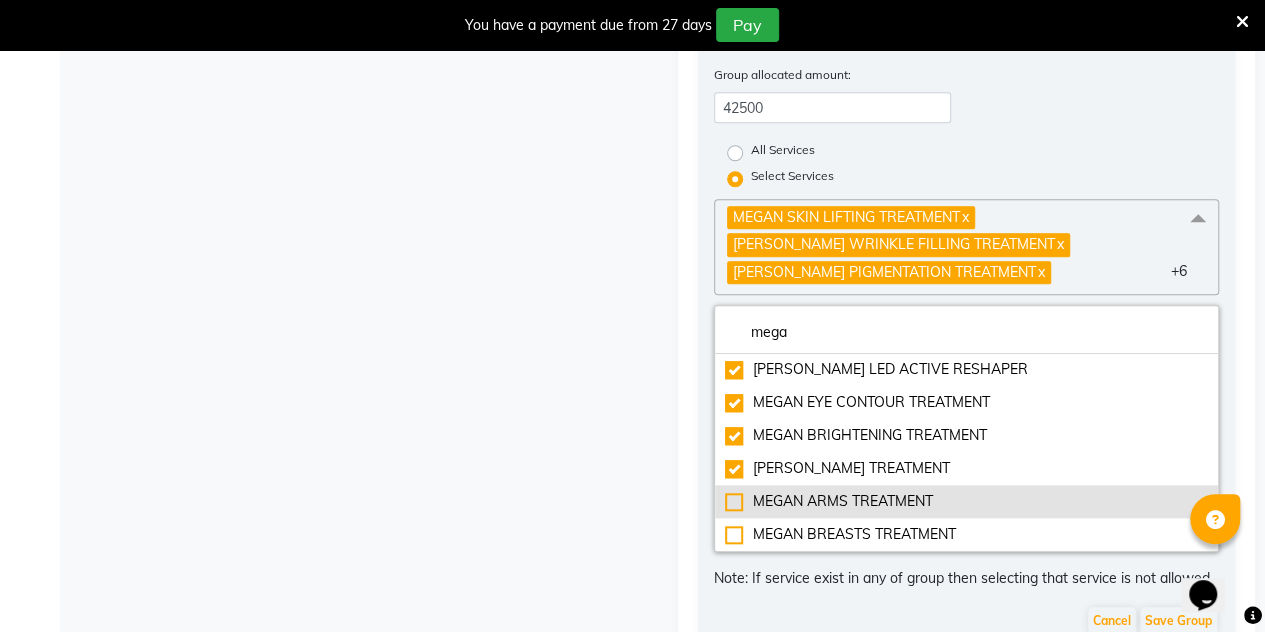 click on "MEGAN ARMS TREATMENT" 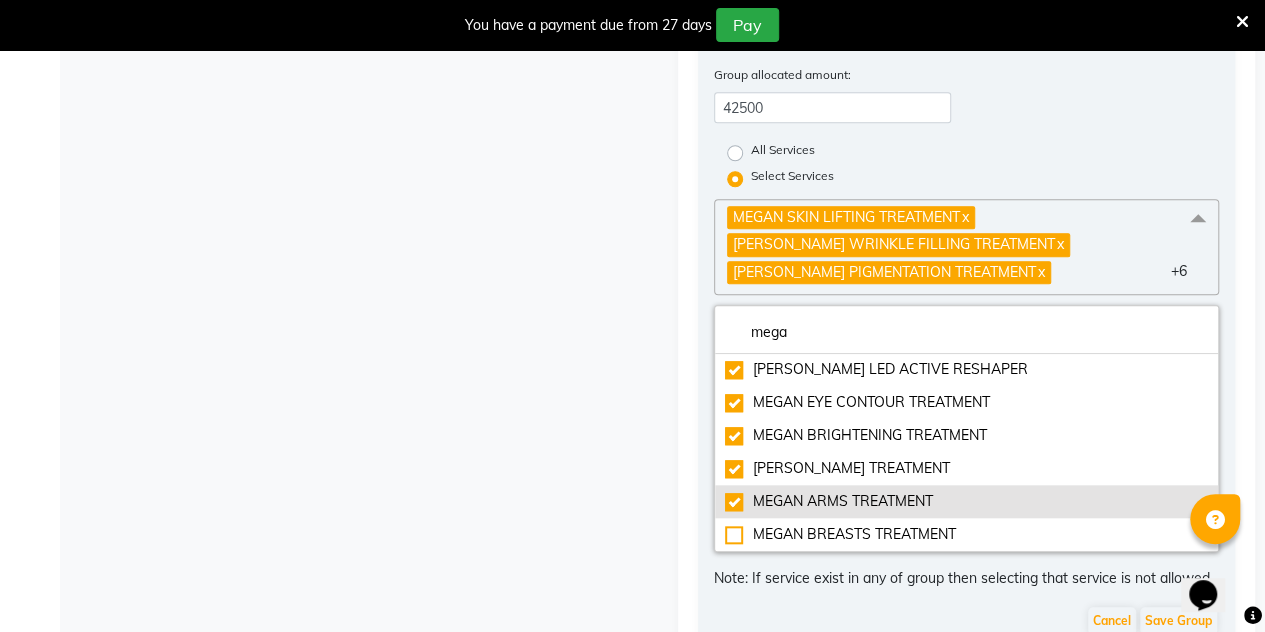 checkbox on "true" 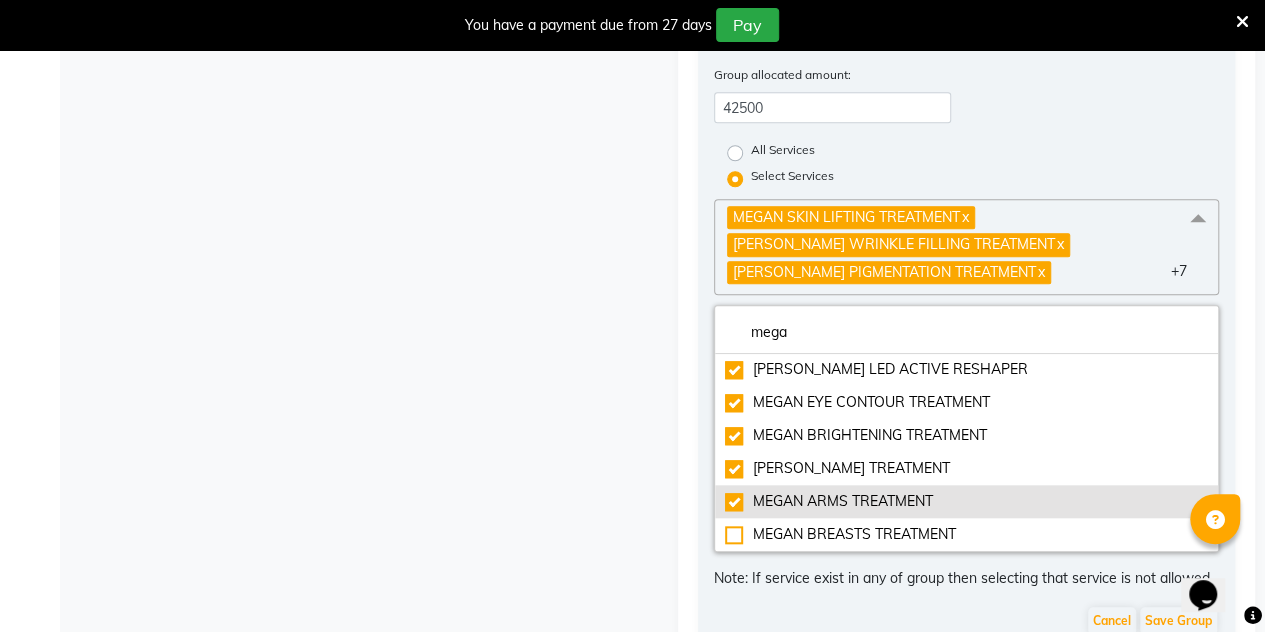 scroll, scrollTop: 808, scrollLeft: 0, axis: vertical 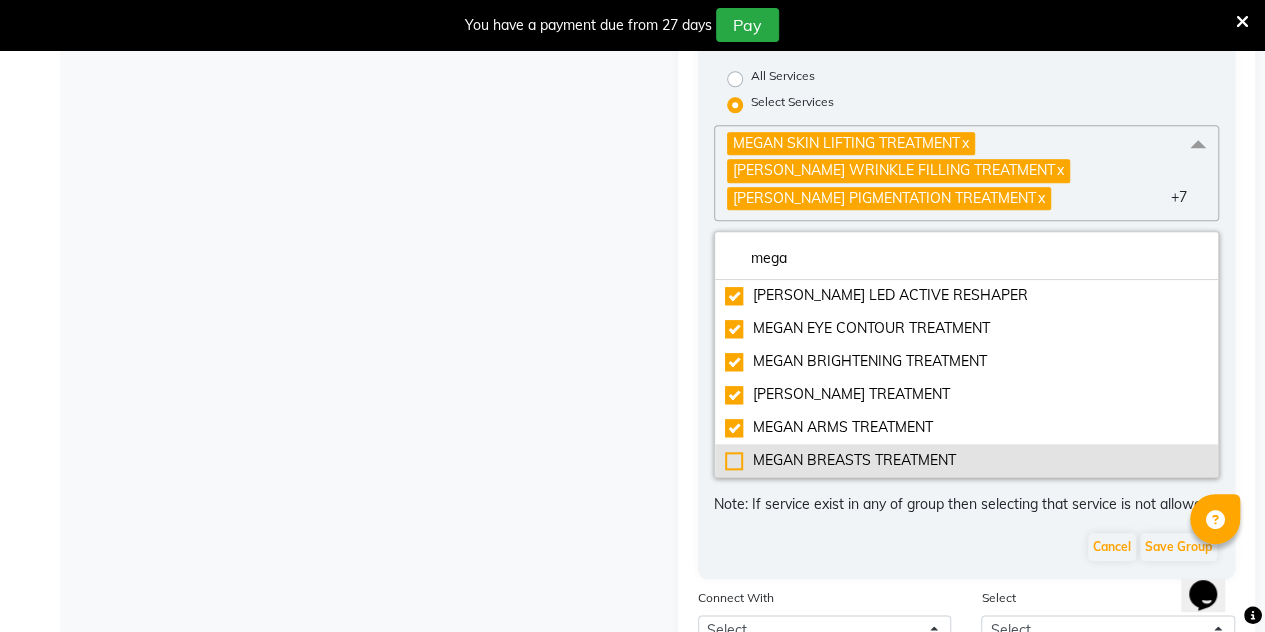 click on "MEGAN BREASTS TREATMENT" 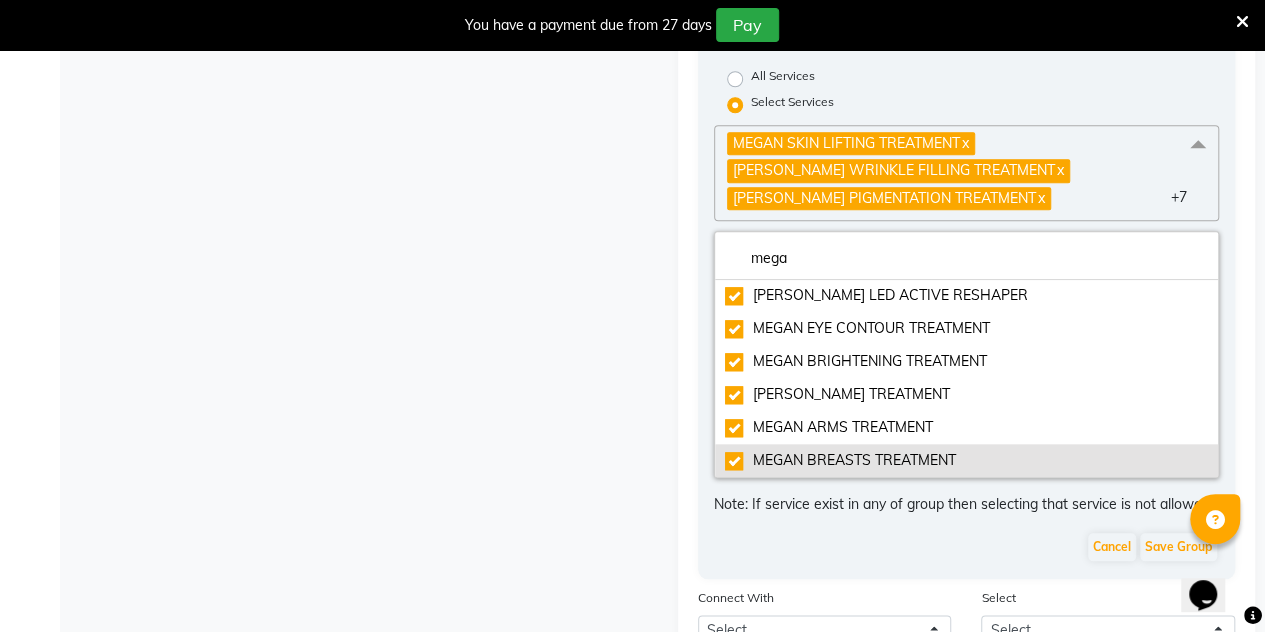 checkbox on "true" 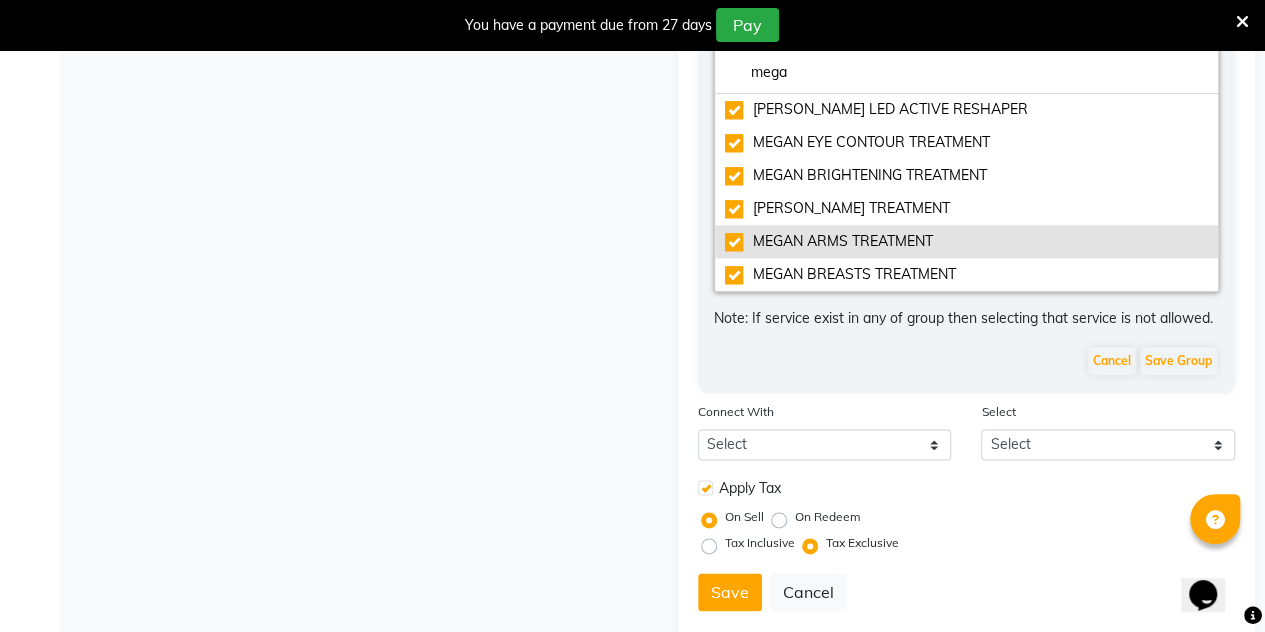 scroll, scrollTop: 1000, scrollLeft: 0, axis: vertical 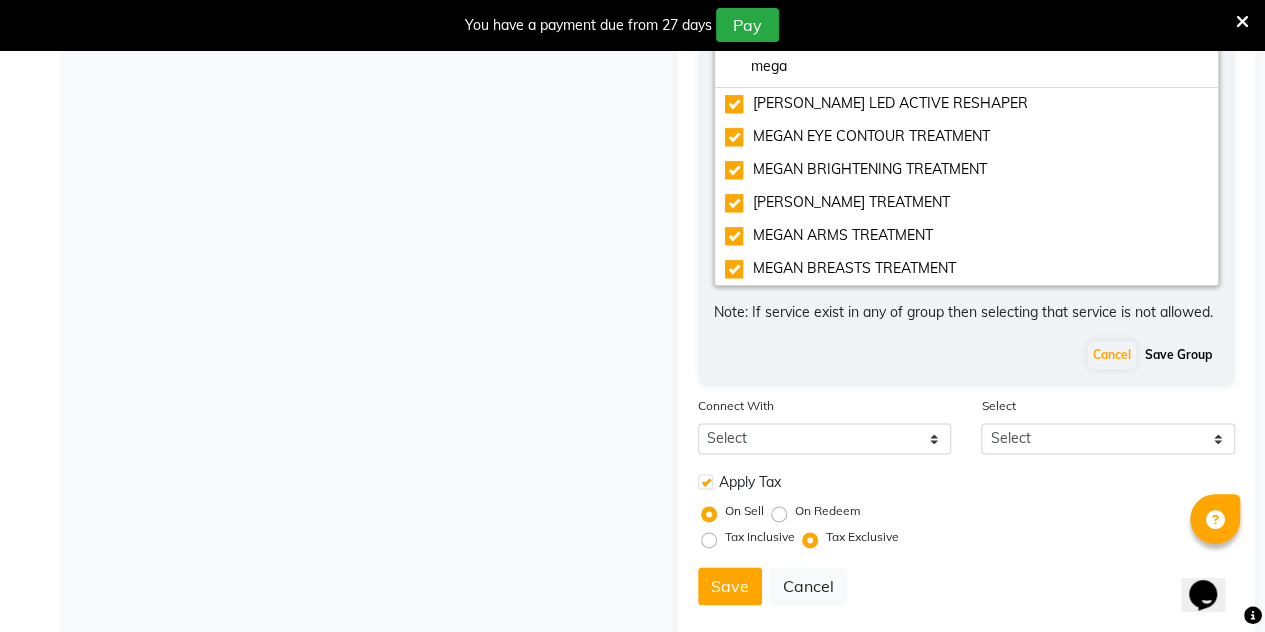 click on "Save Group" 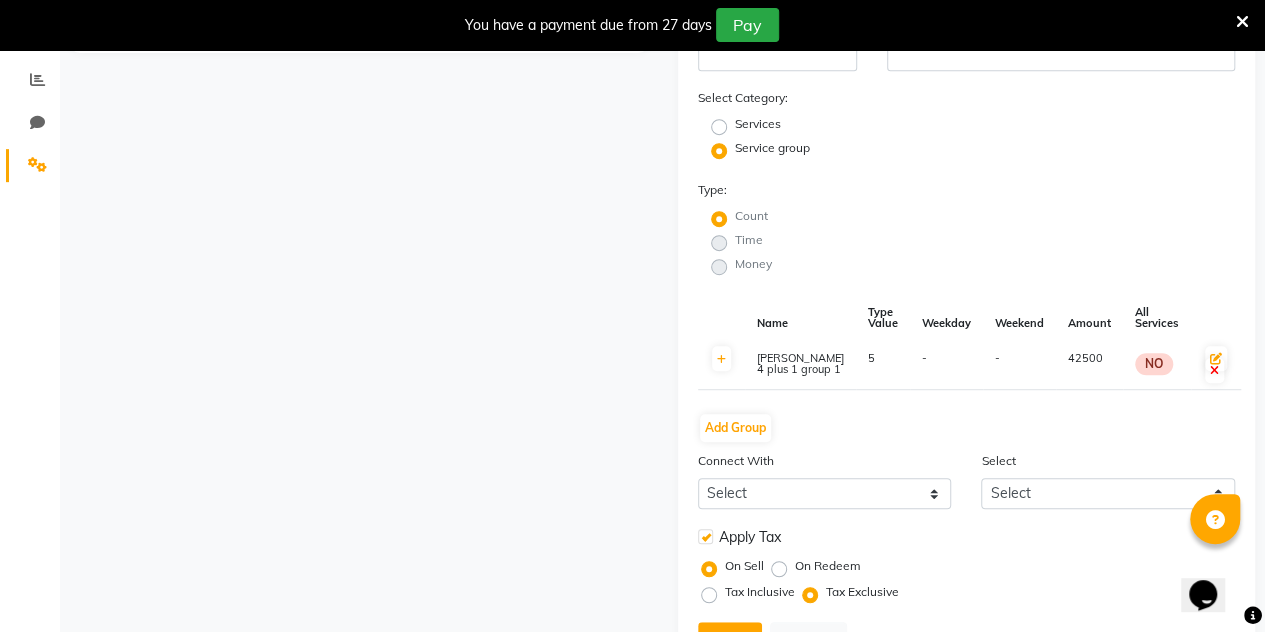 scroll, scrollTop: 536, scrollLeft: 0, axis: vertical 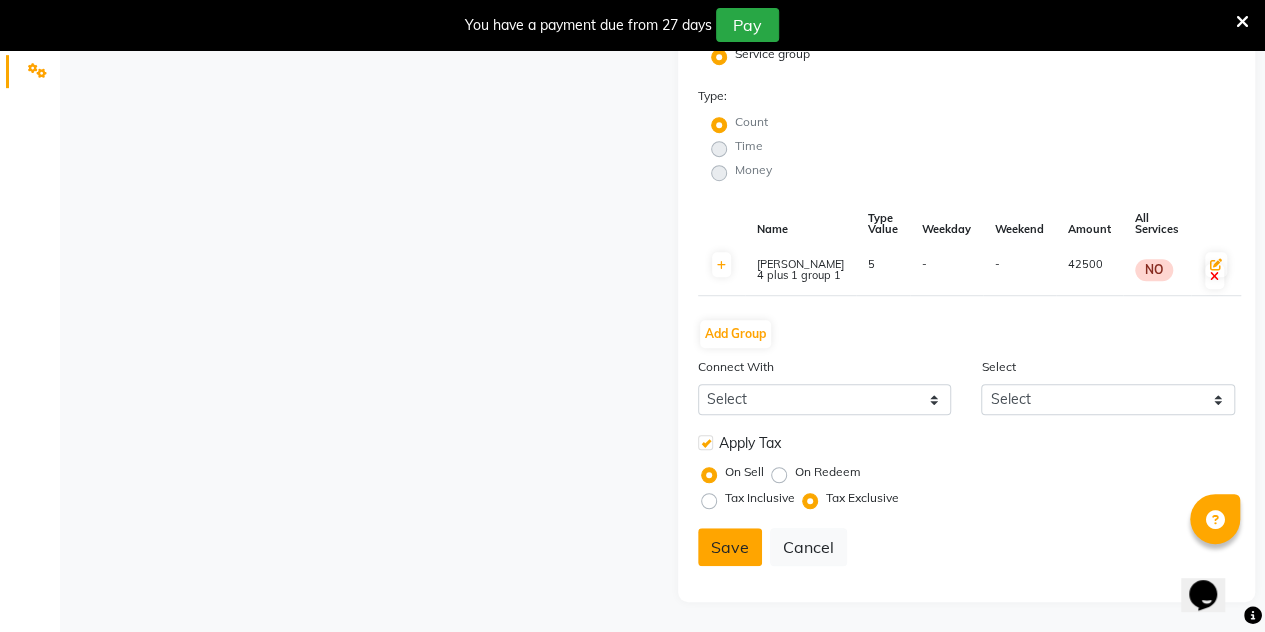 click on "Save" 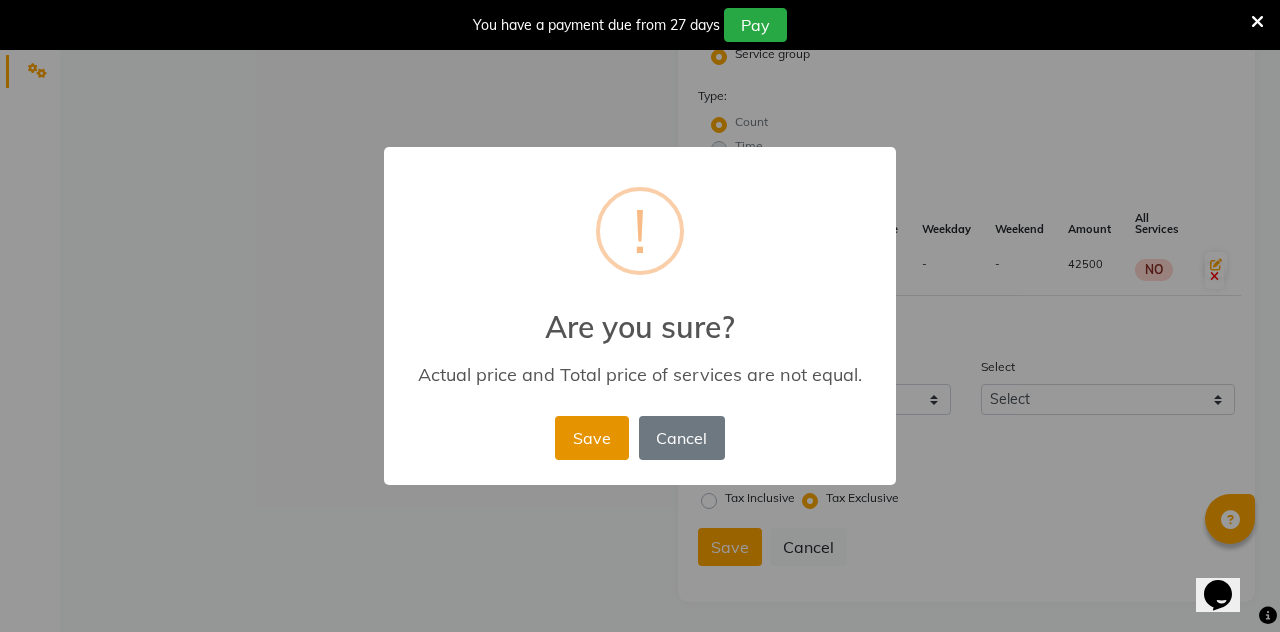 click on "Save" at bounding box center [591, 438] 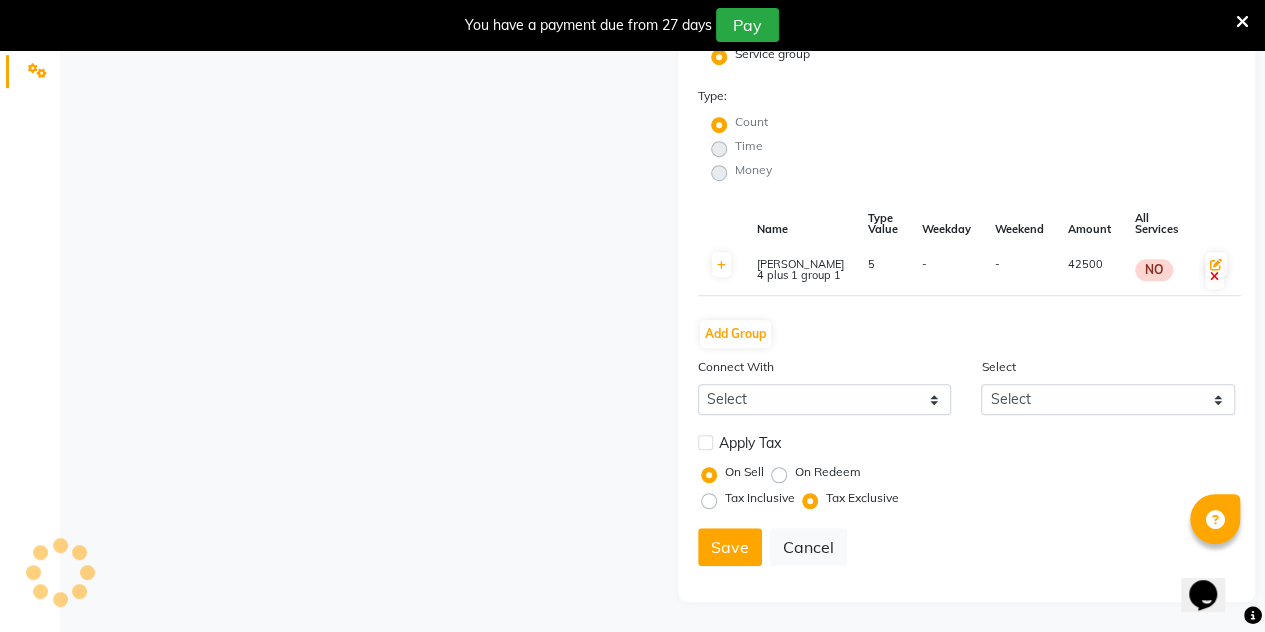 type 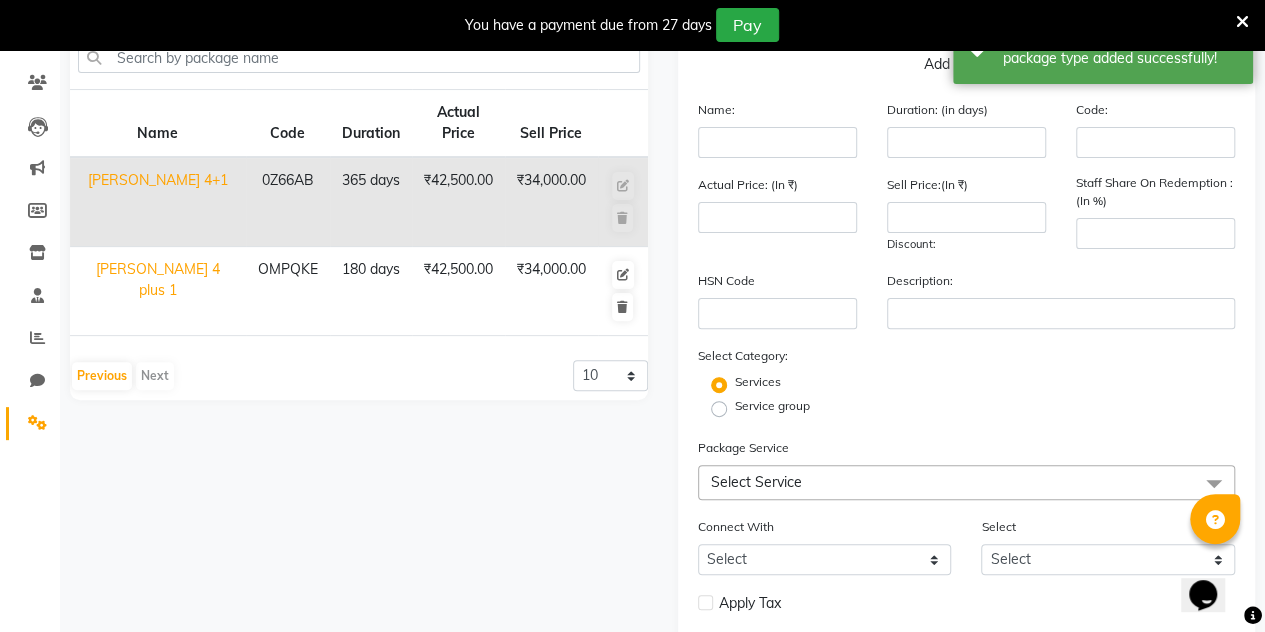 scroll, scrollTop: 150, scrollLeft: 0, axis: vertical 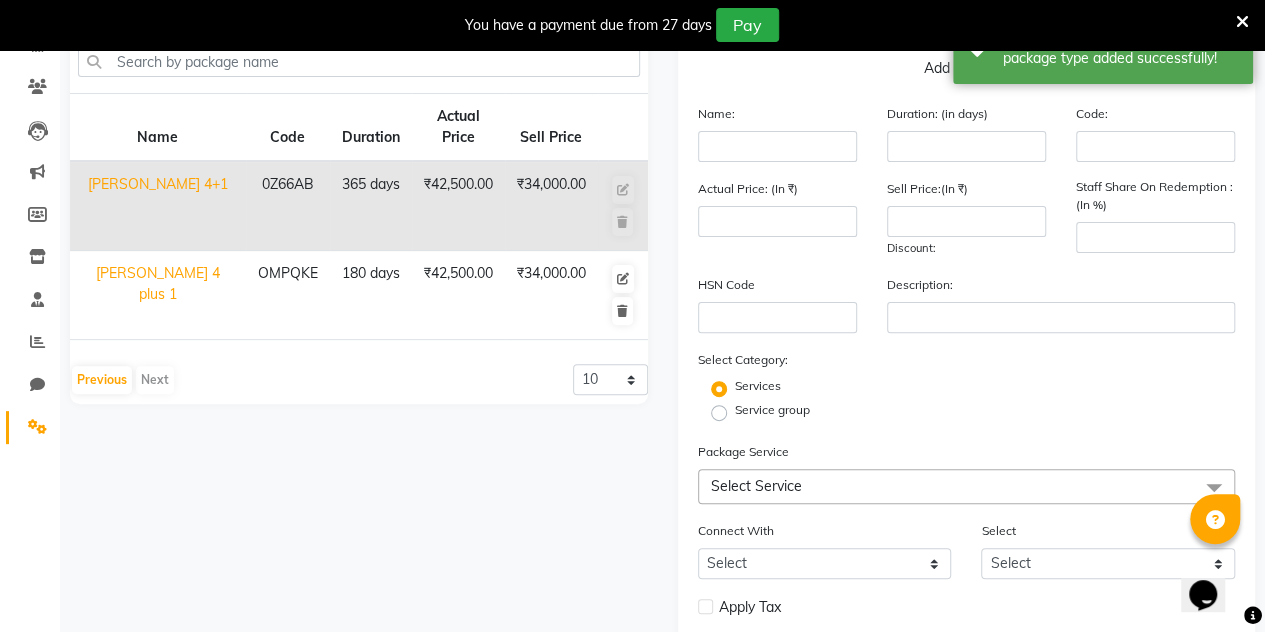 click on "[PERSON_NAME] 4 plus 1" 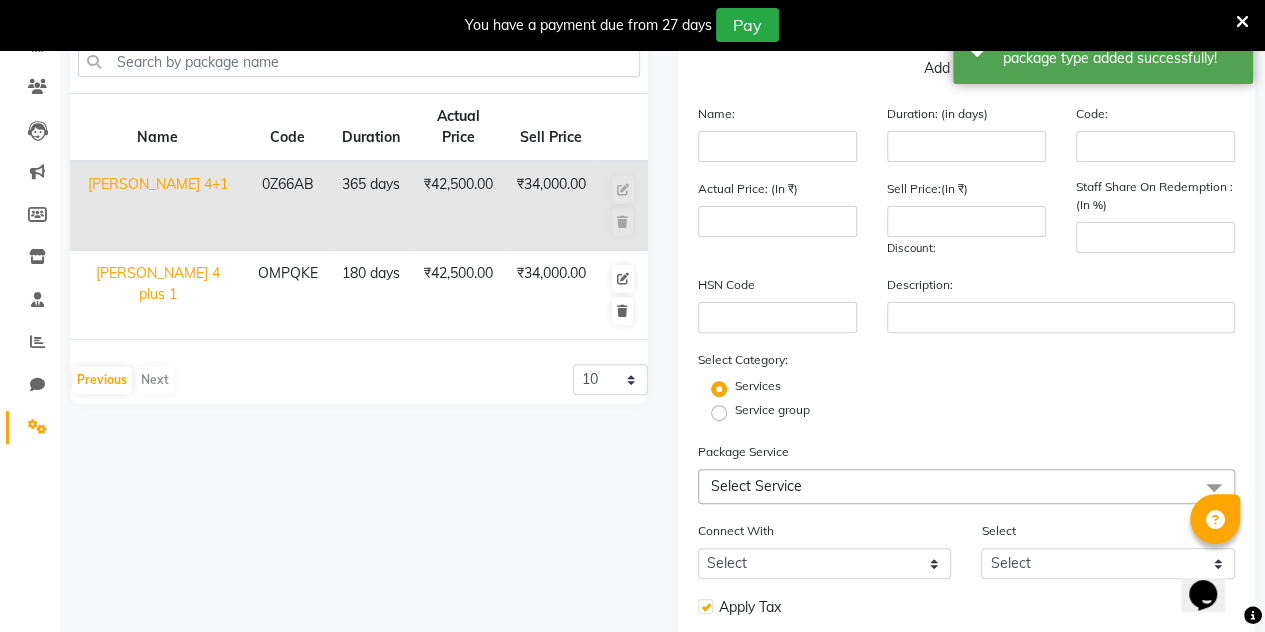 type on "[PERSON_NAME] 4 plus 1" 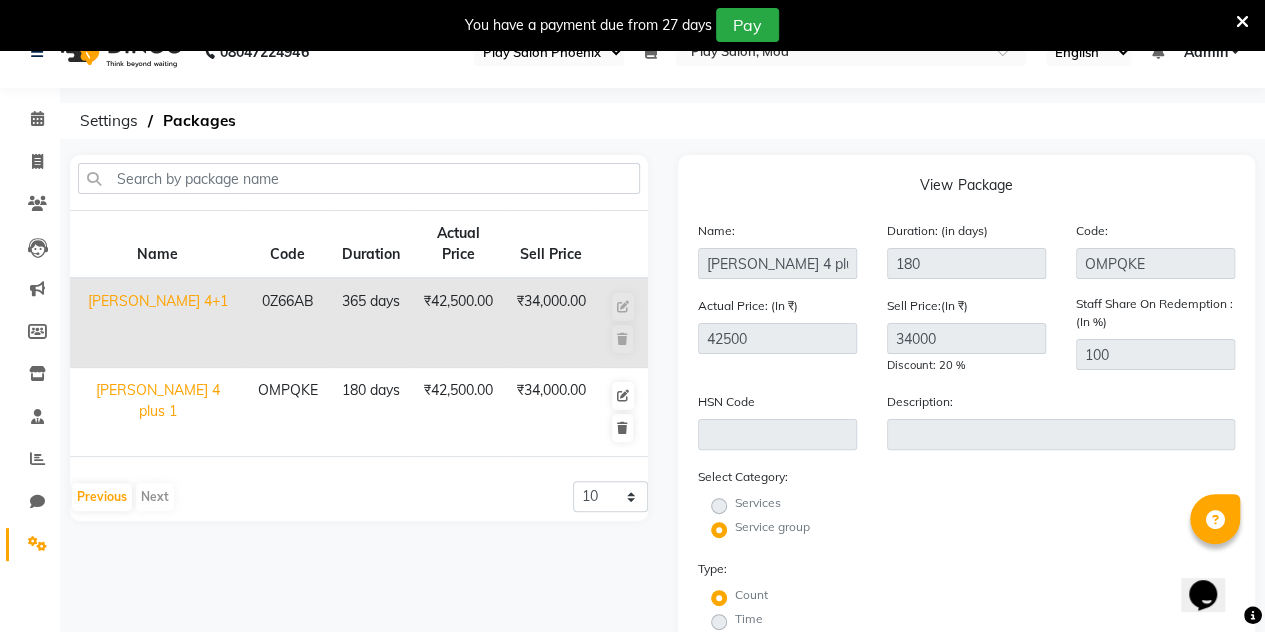 scroll, scrollTop: 0, scrollLeft: 0, axis: both 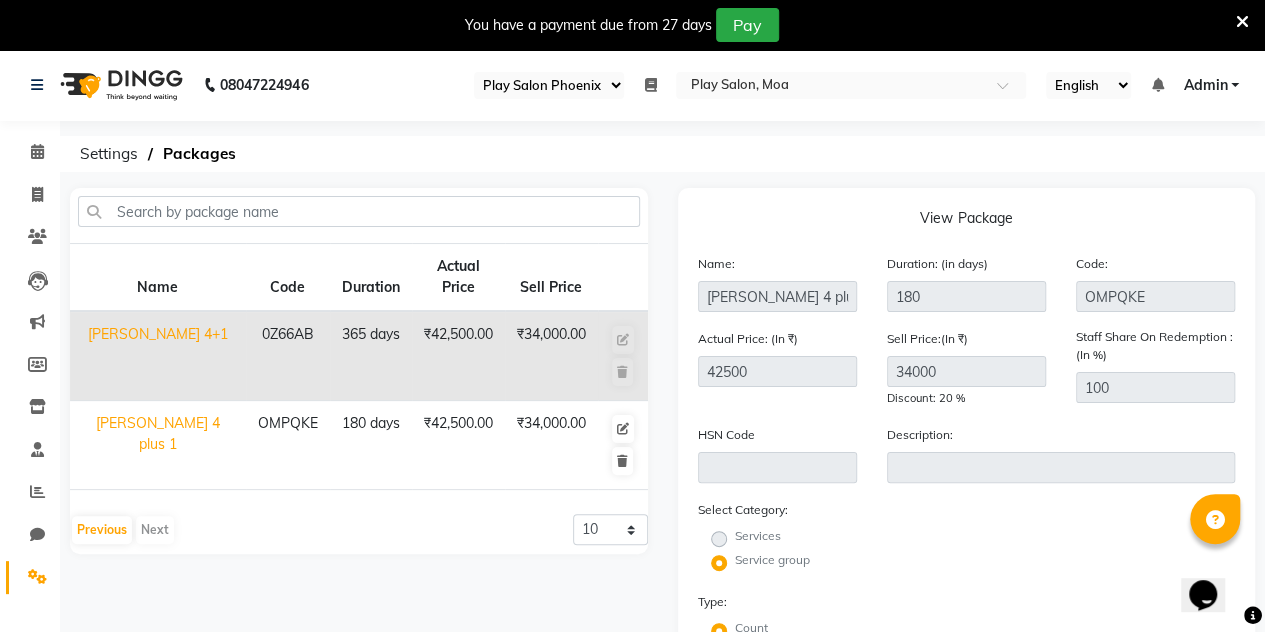 click at bounding box center (1242, 22) 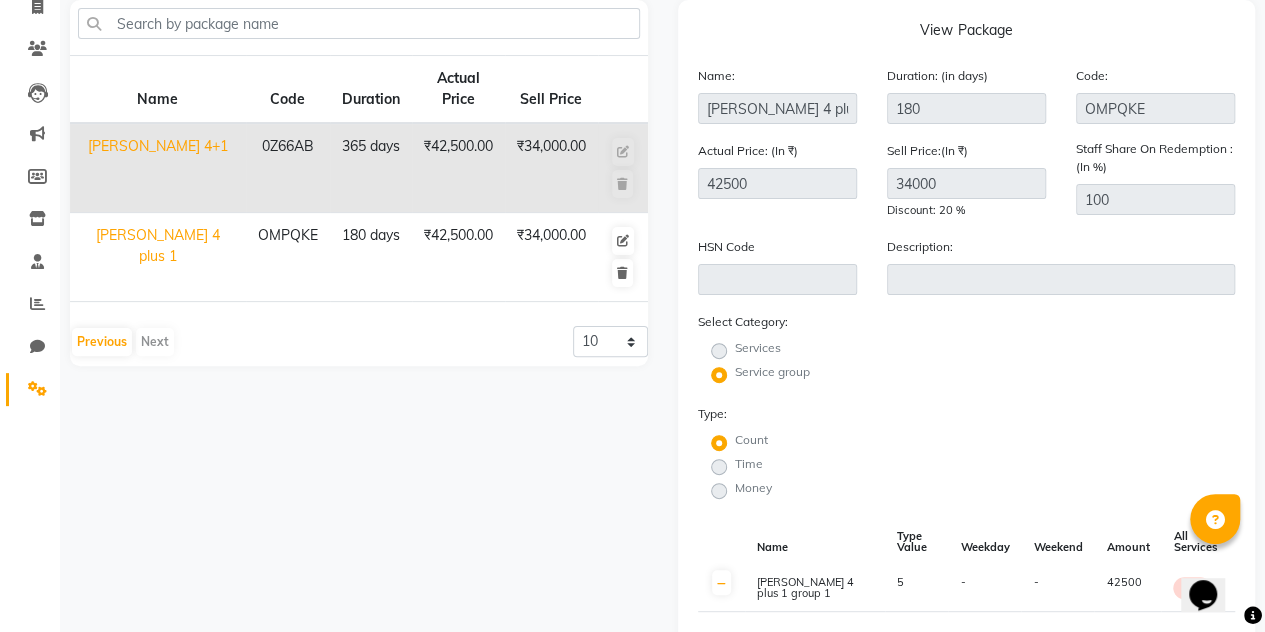 scroll, scrollTop: 140, scrollLeft: 0, axis: vertical 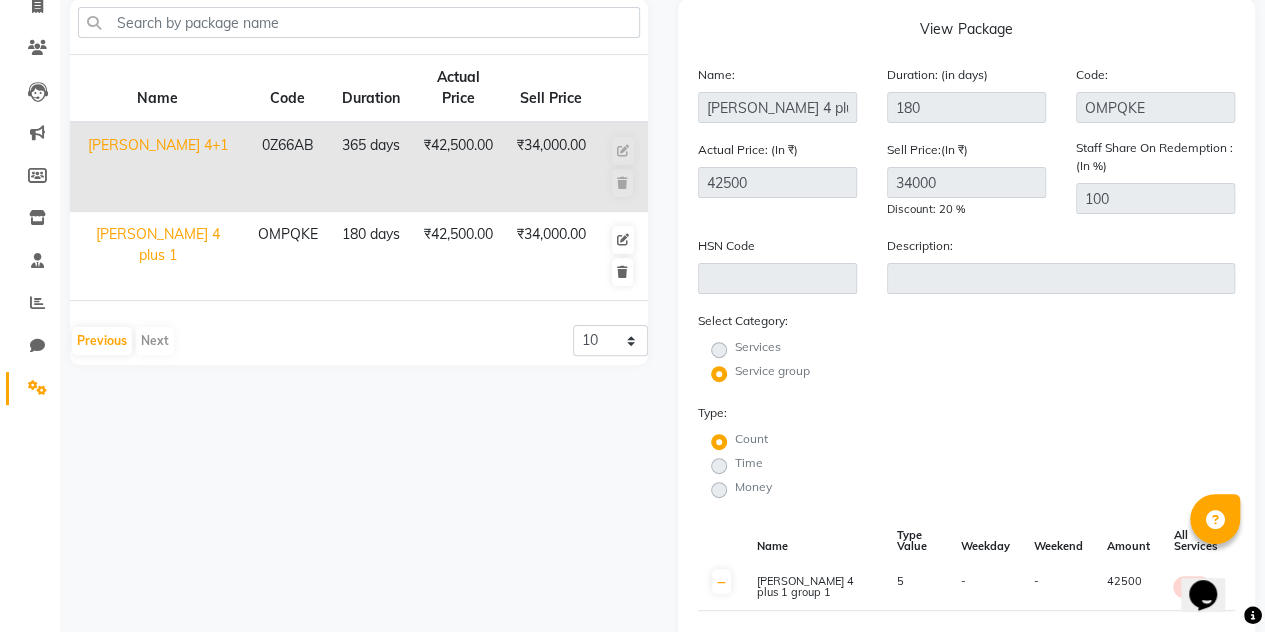 click on "[PERSON_NAME] 4 plus 1" 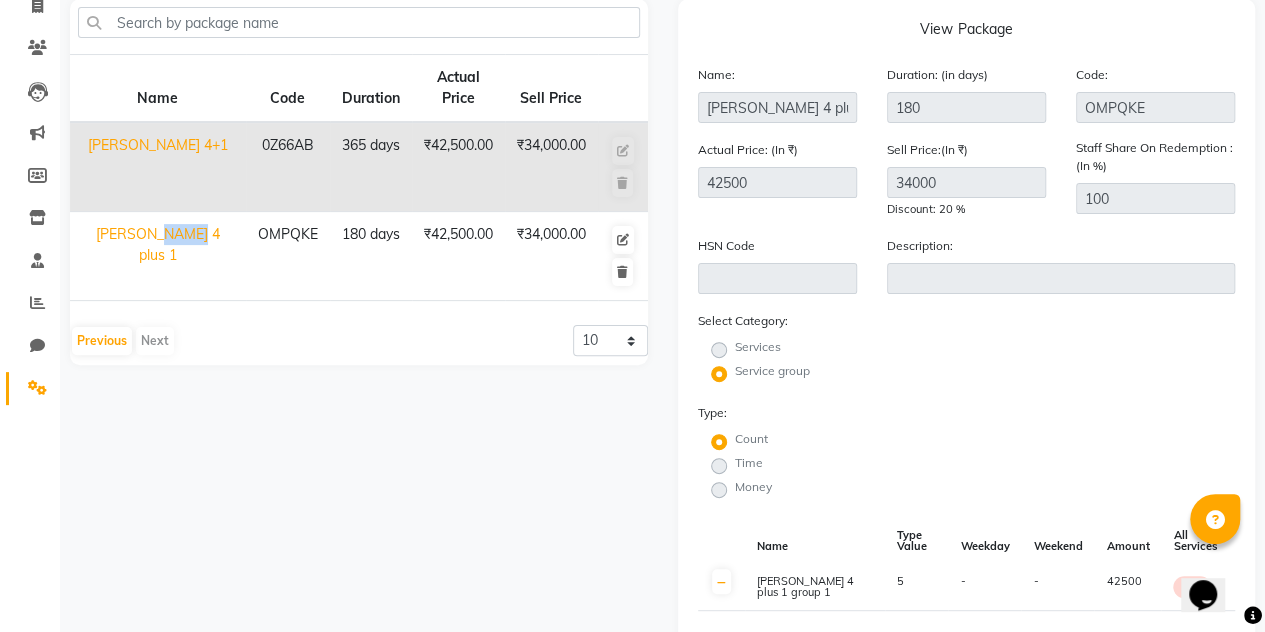 click on "[PERSON_NAME] 4 plus 1" 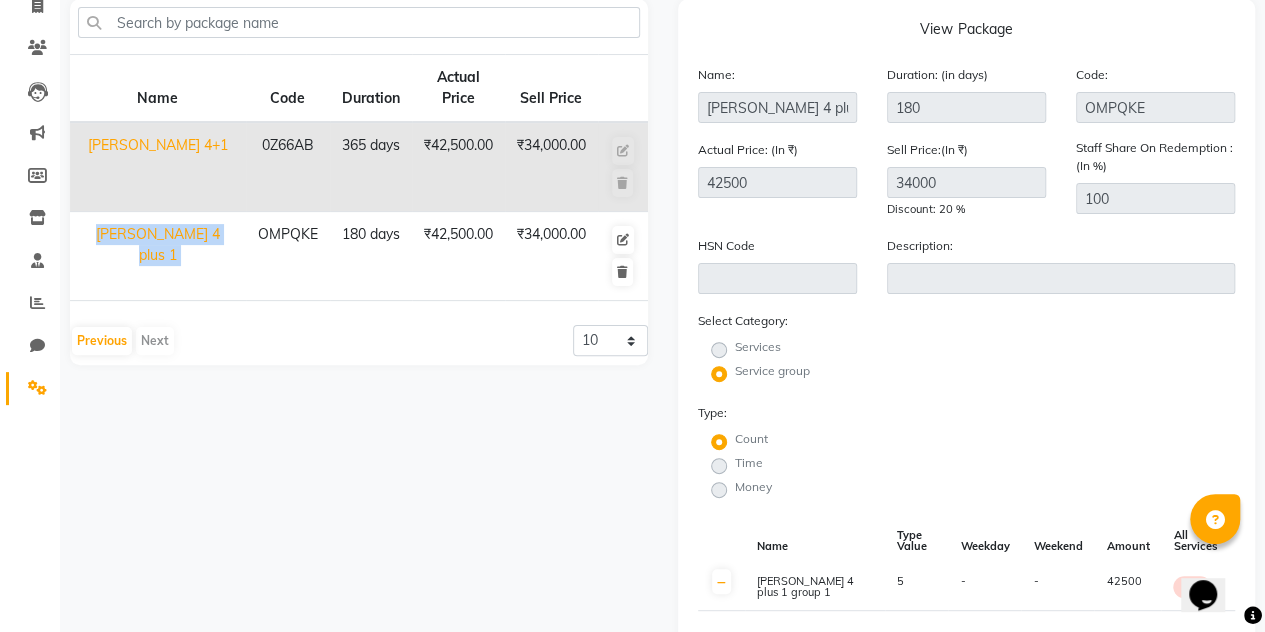 click on "[PERSON_NAME] 4 plus 1" 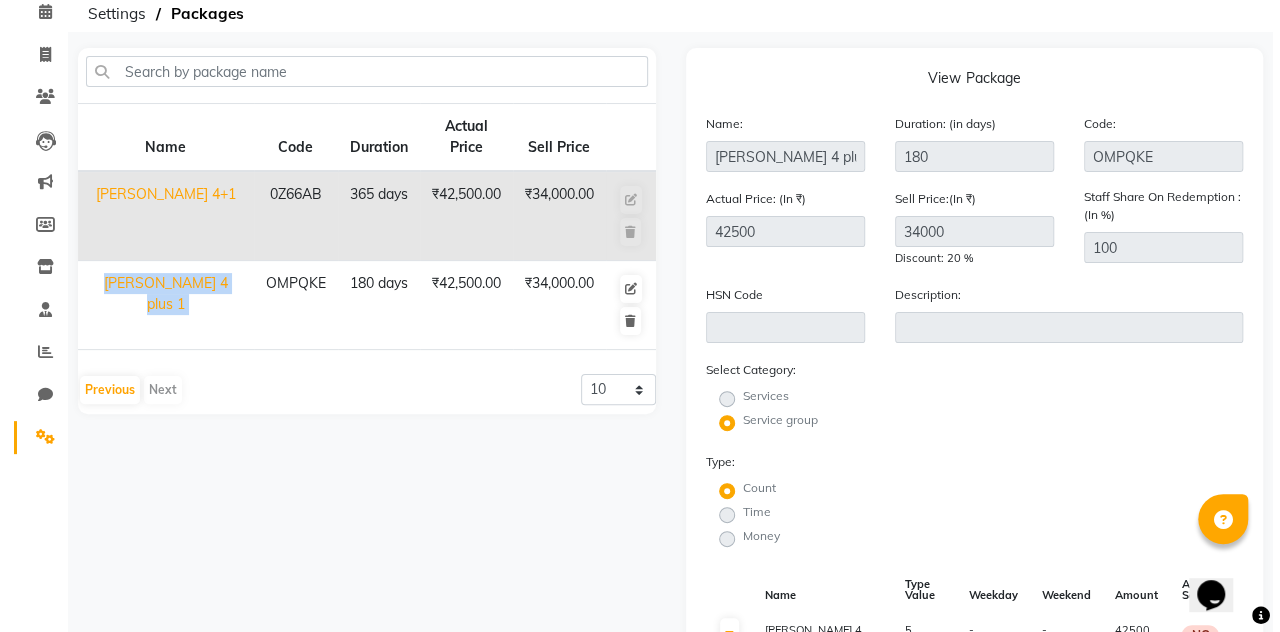 scroll, scrollTop: 0, scrollLeft: 0, axis: both 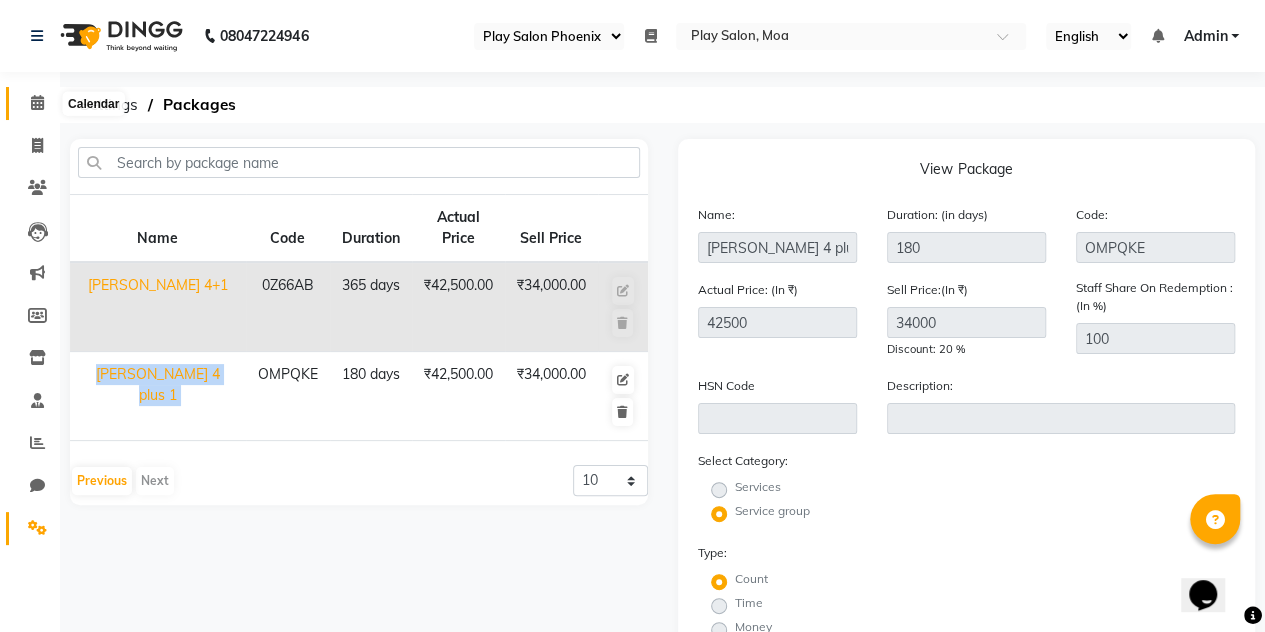click 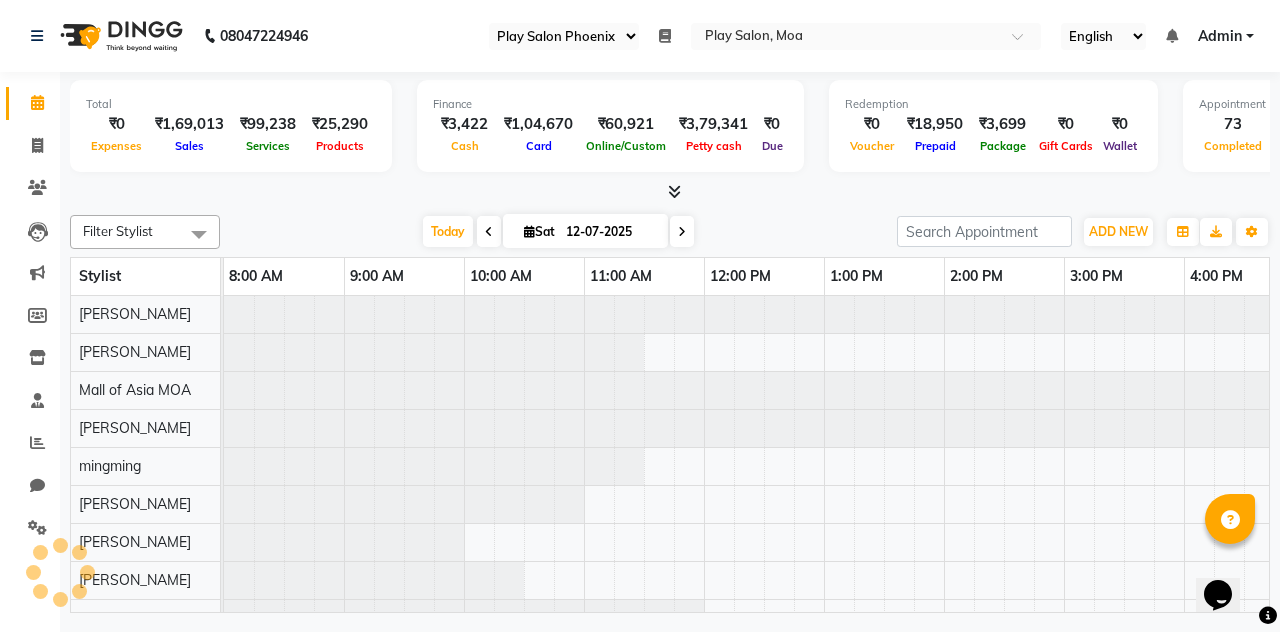 scroll, scrollTop: 0, scrollLeft: 0, axis: both 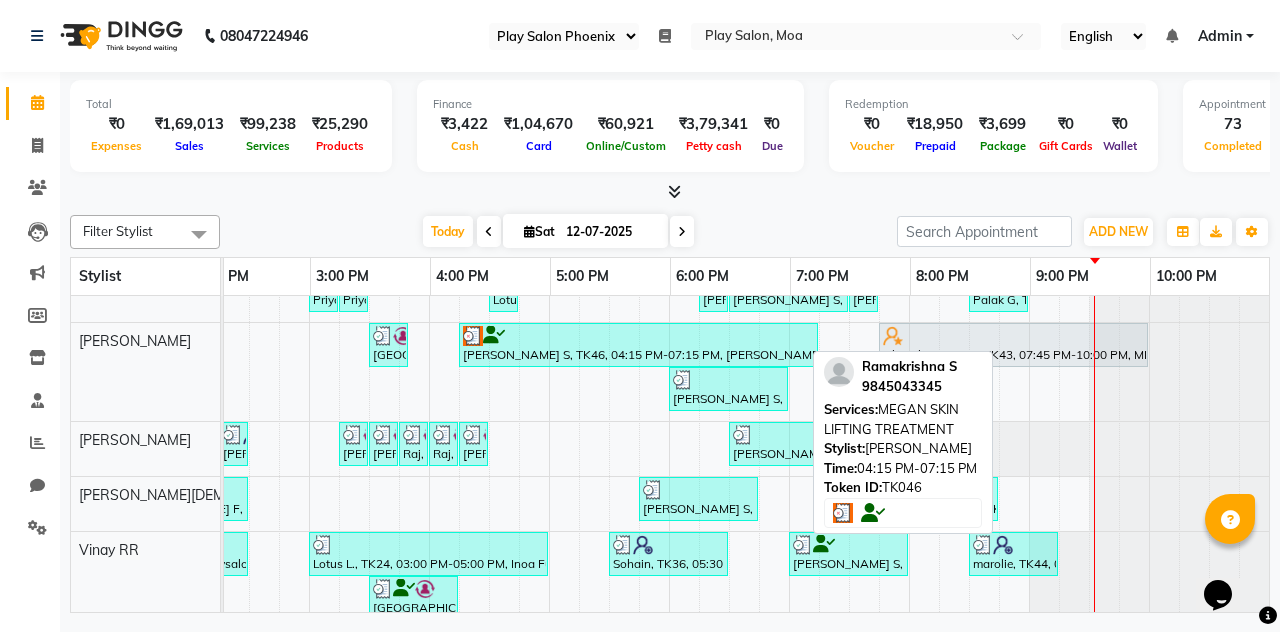 click at bounding box center (473, 336) 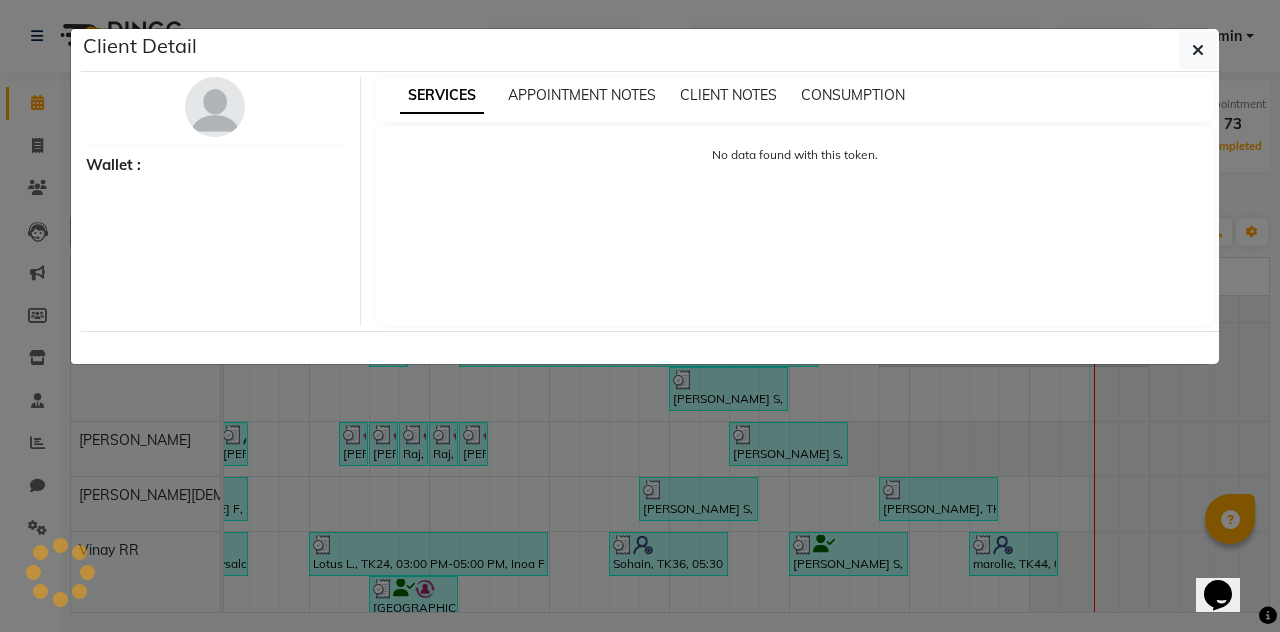 select on "3" 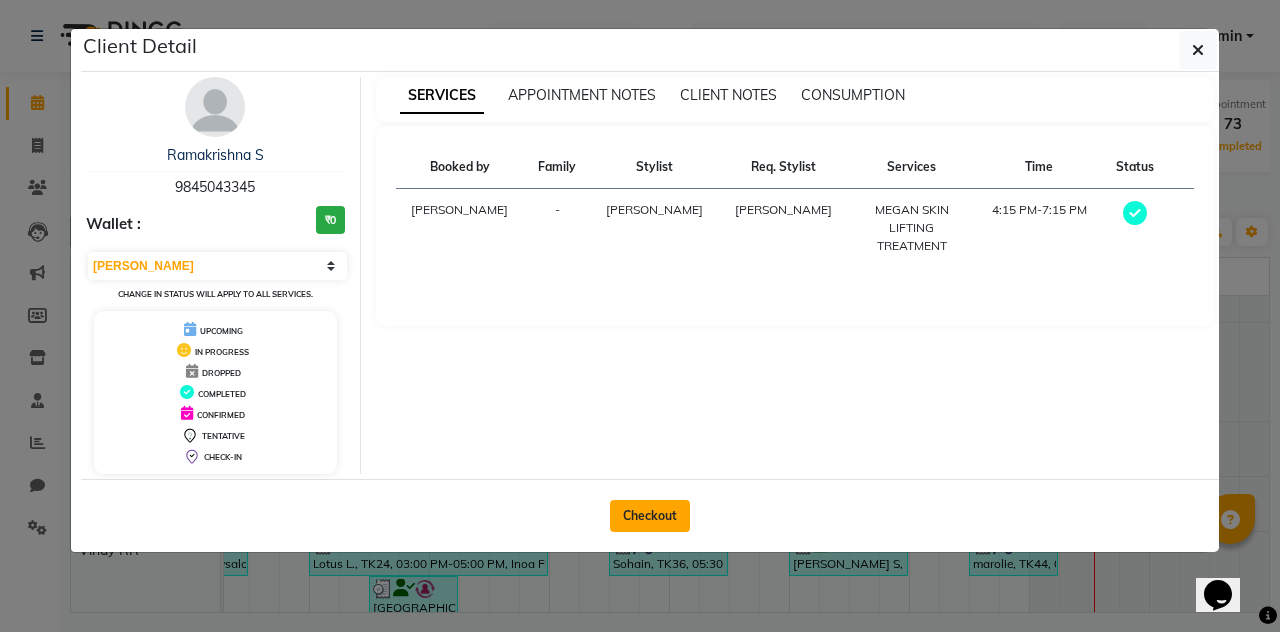 click on "Checkout" 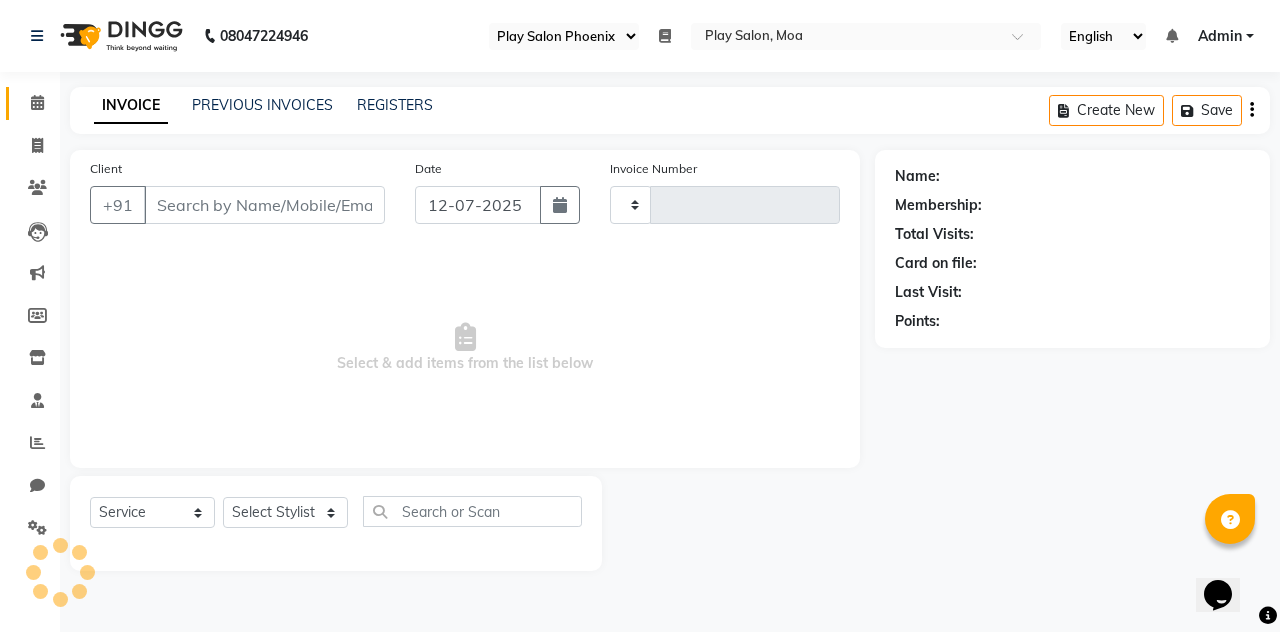 type on "2342" 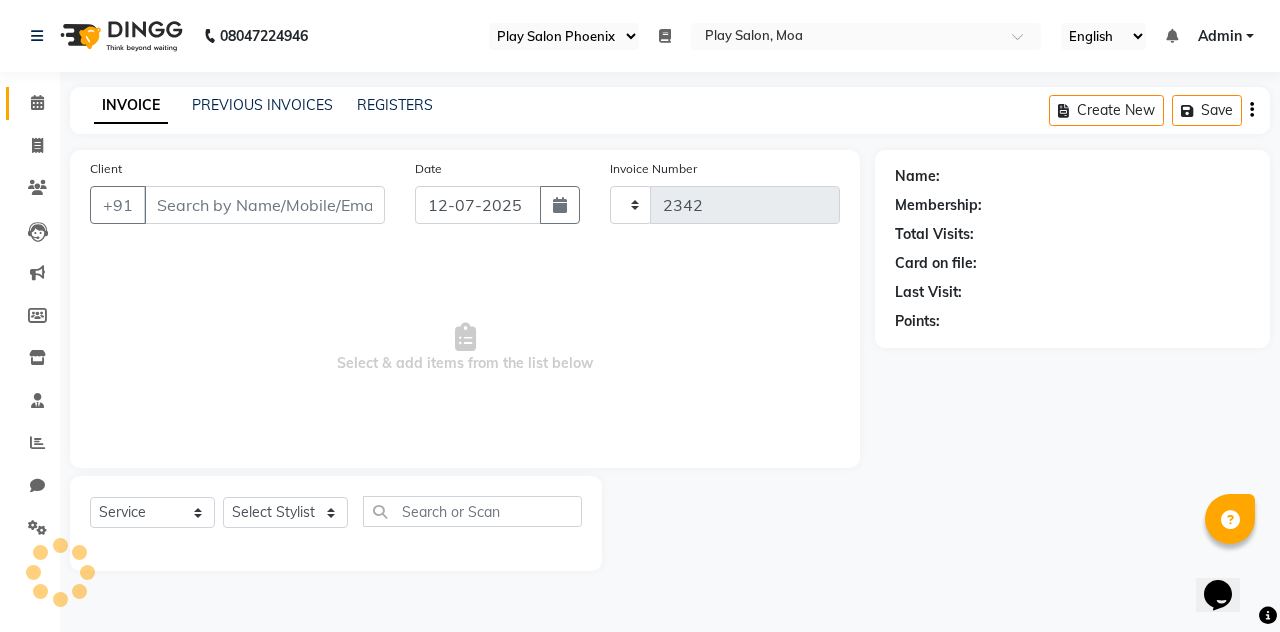 select on "8354" 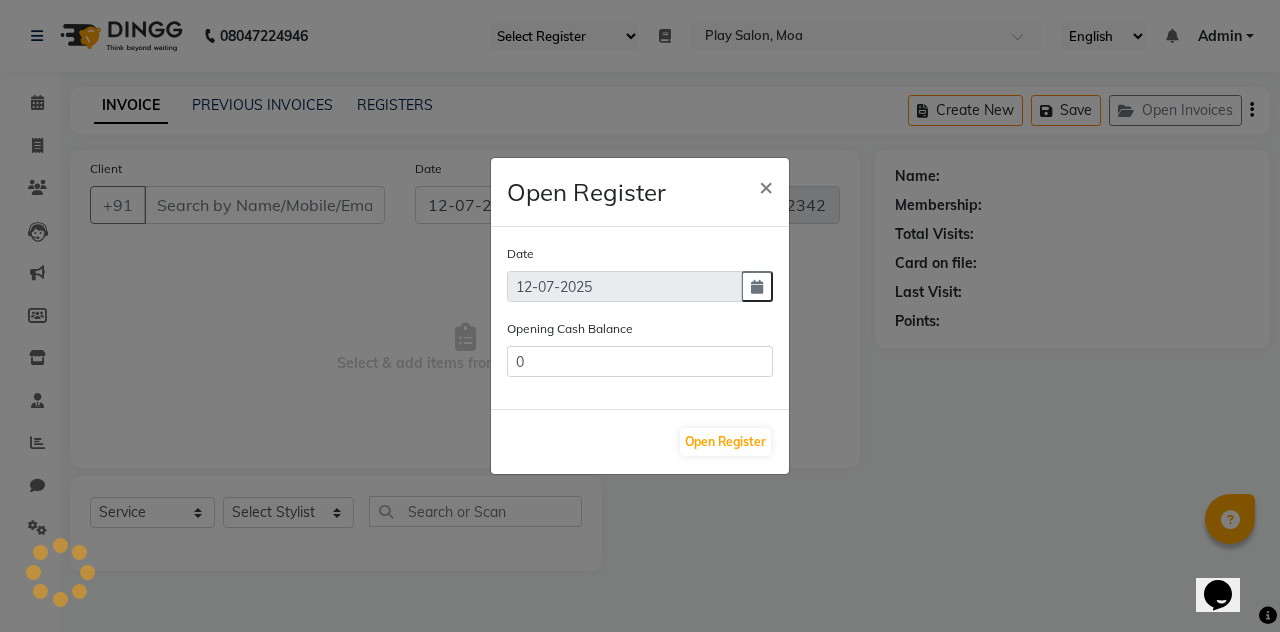 type on "9845043345" 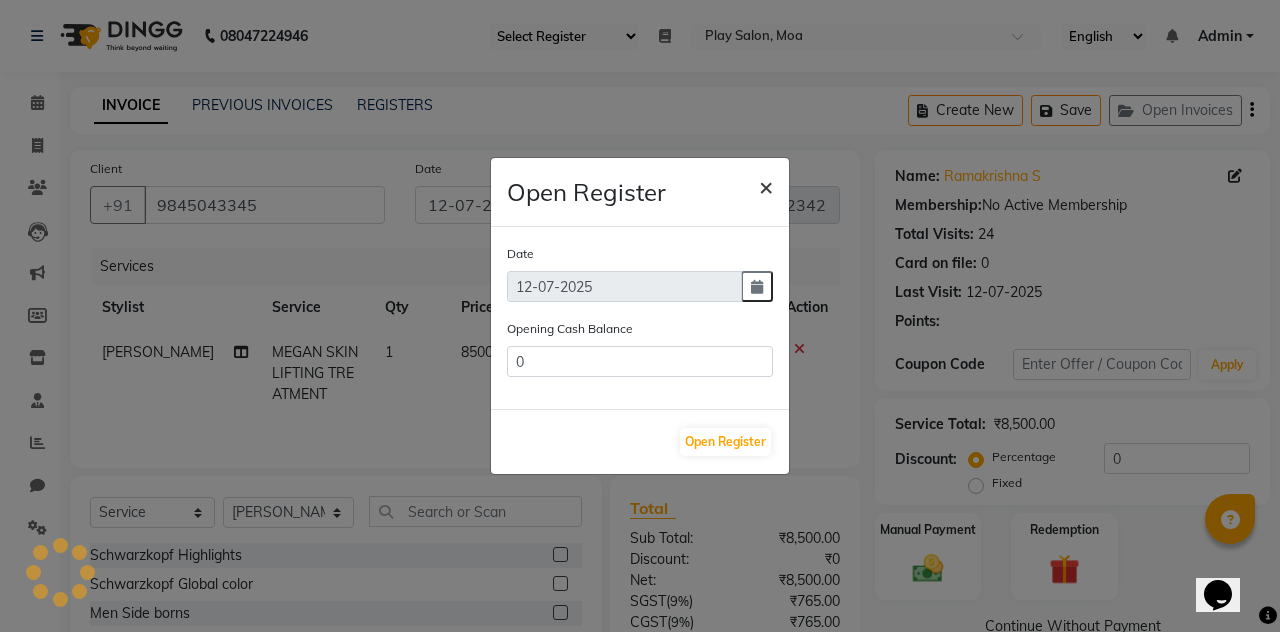 click on "×" 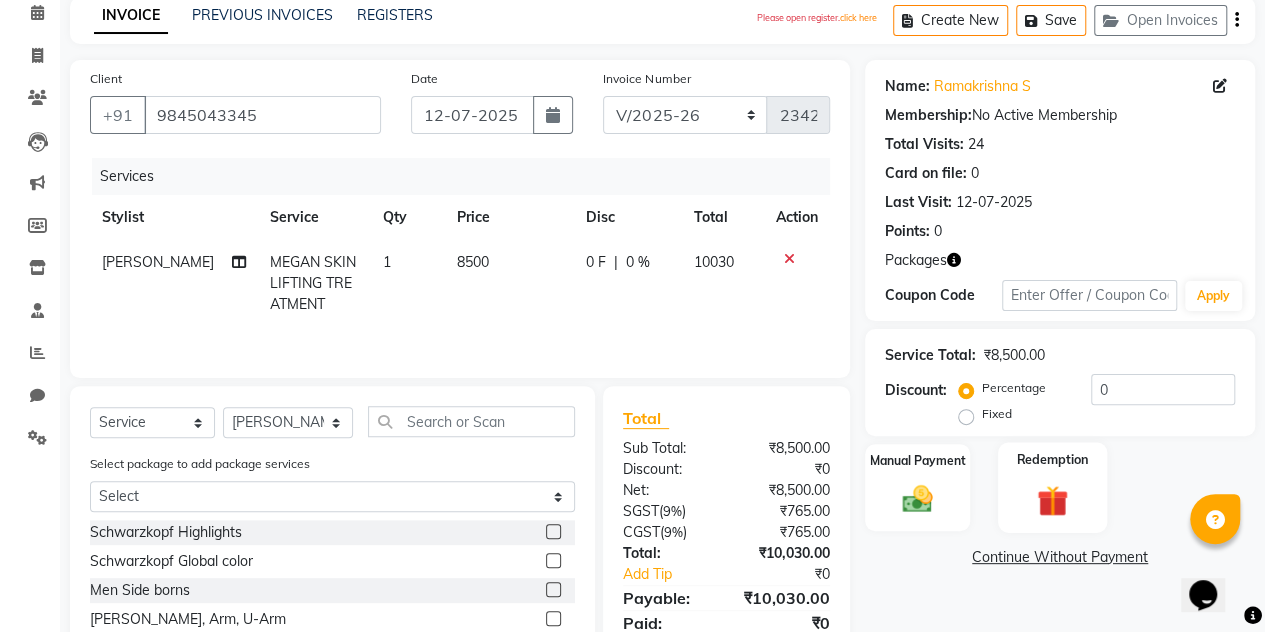 click 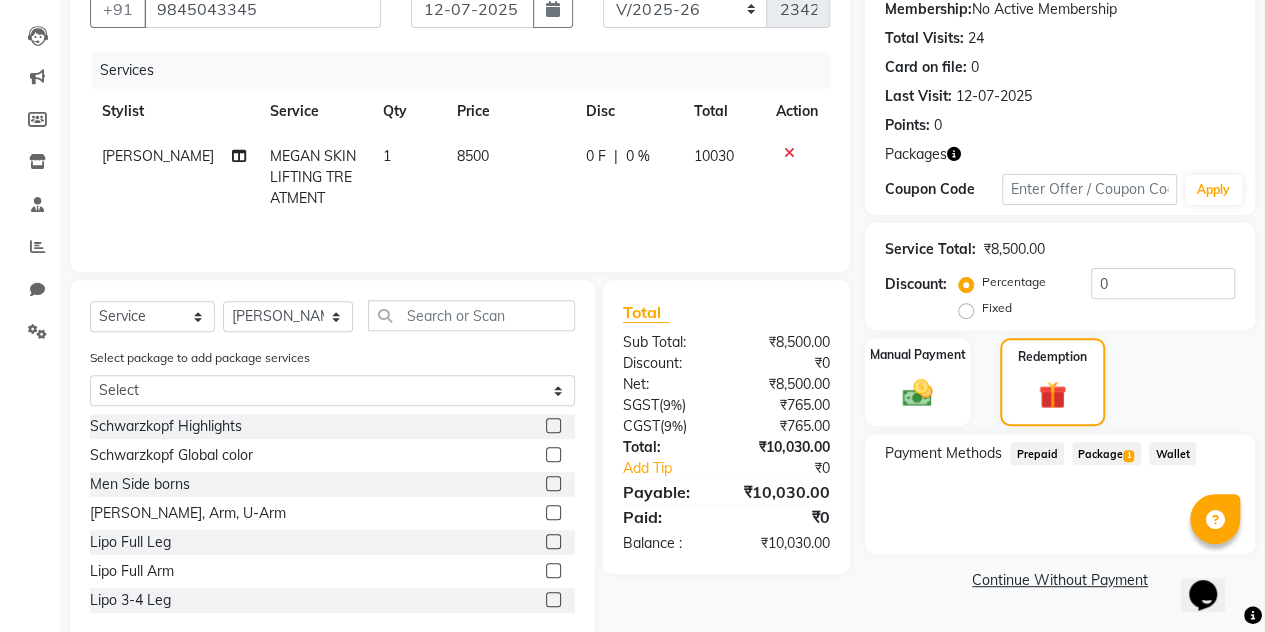 click on "Package  1" 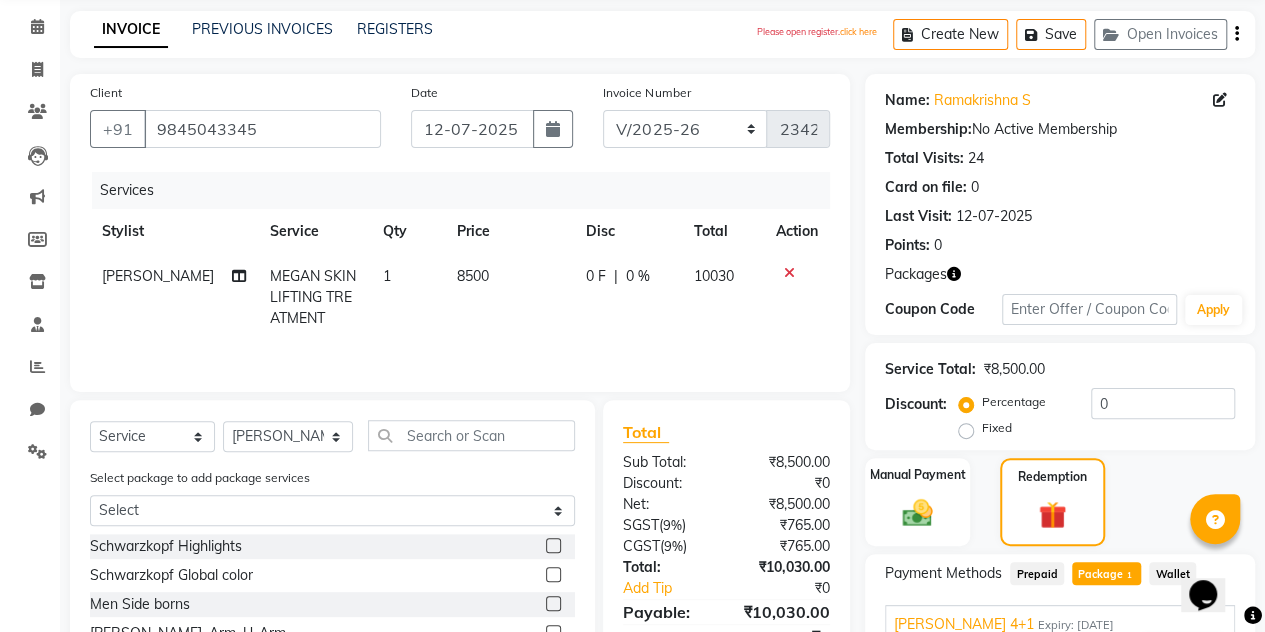 scroll, scrollTop: 75, scrollLeft: 0, axis: vertical 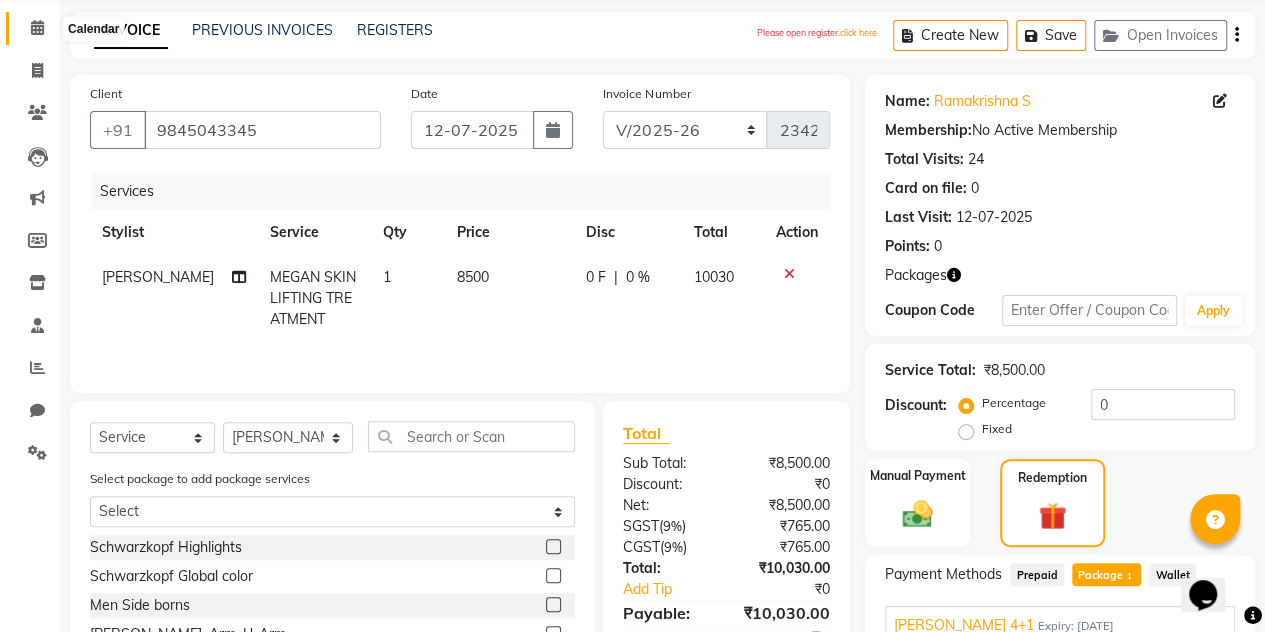 click 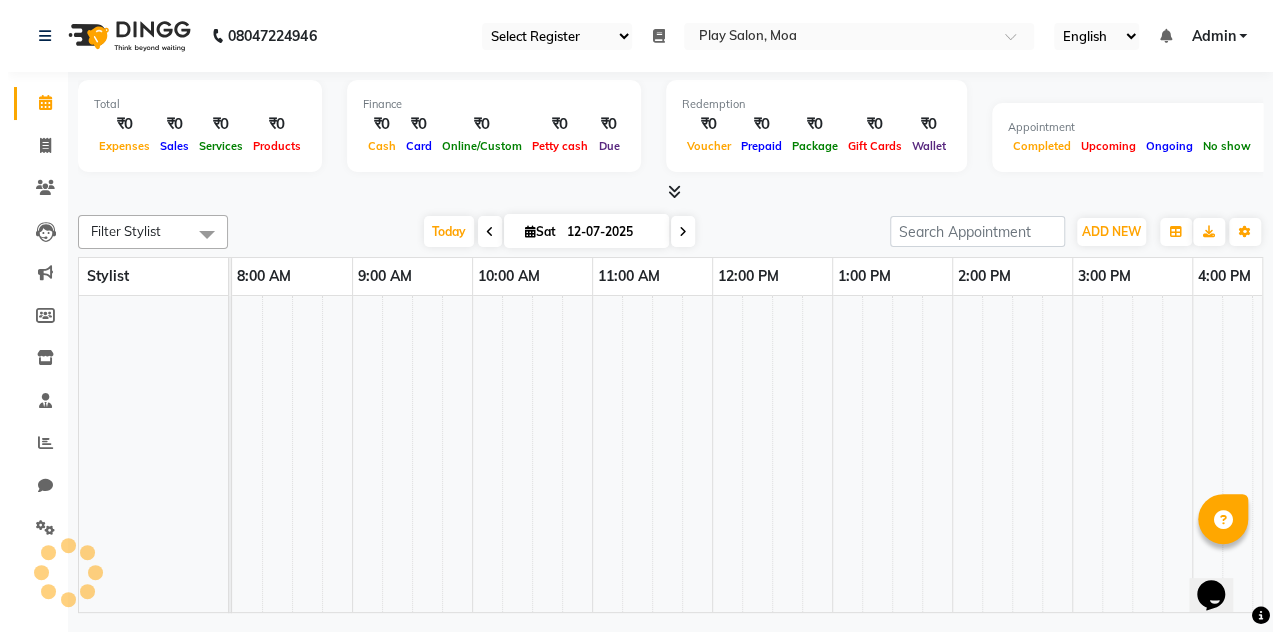 scroll, scrollTop: 0, scrollLeft: 0, axis: both 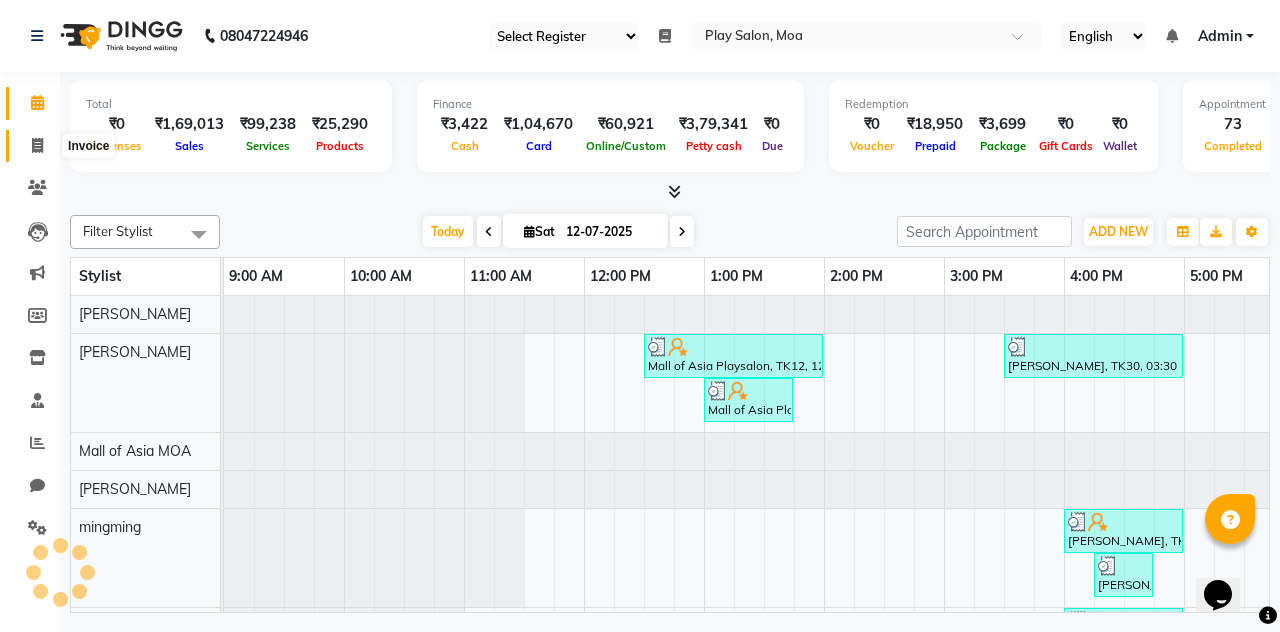 click 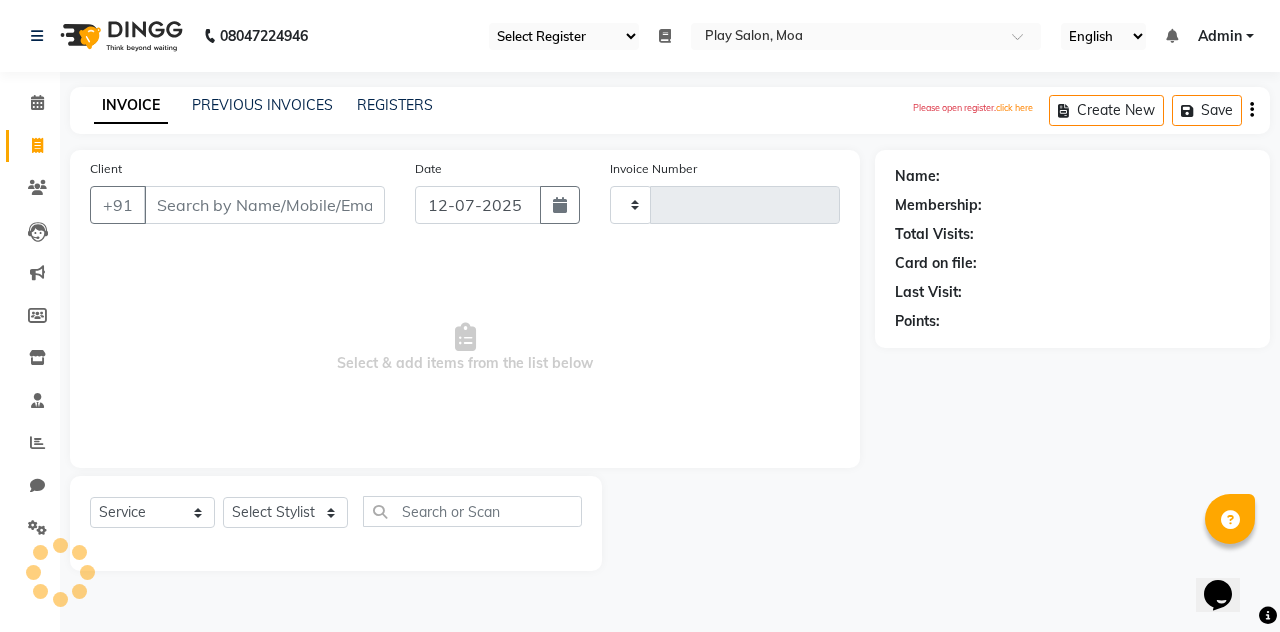 type on "2342" 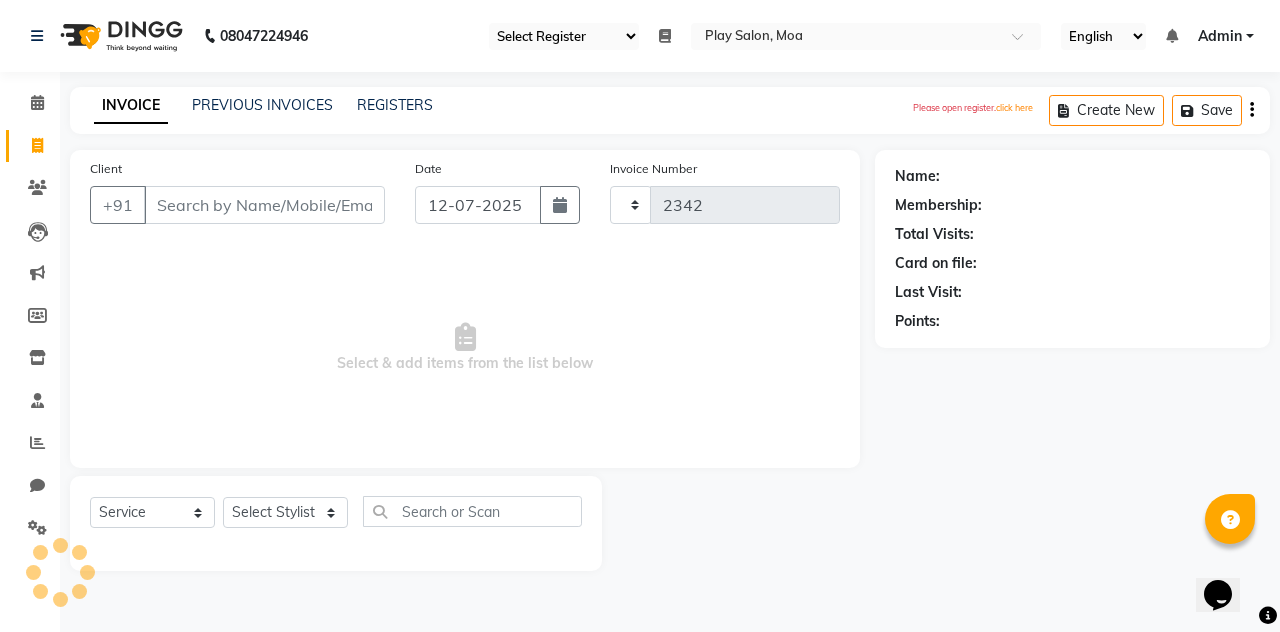 select on "8354" 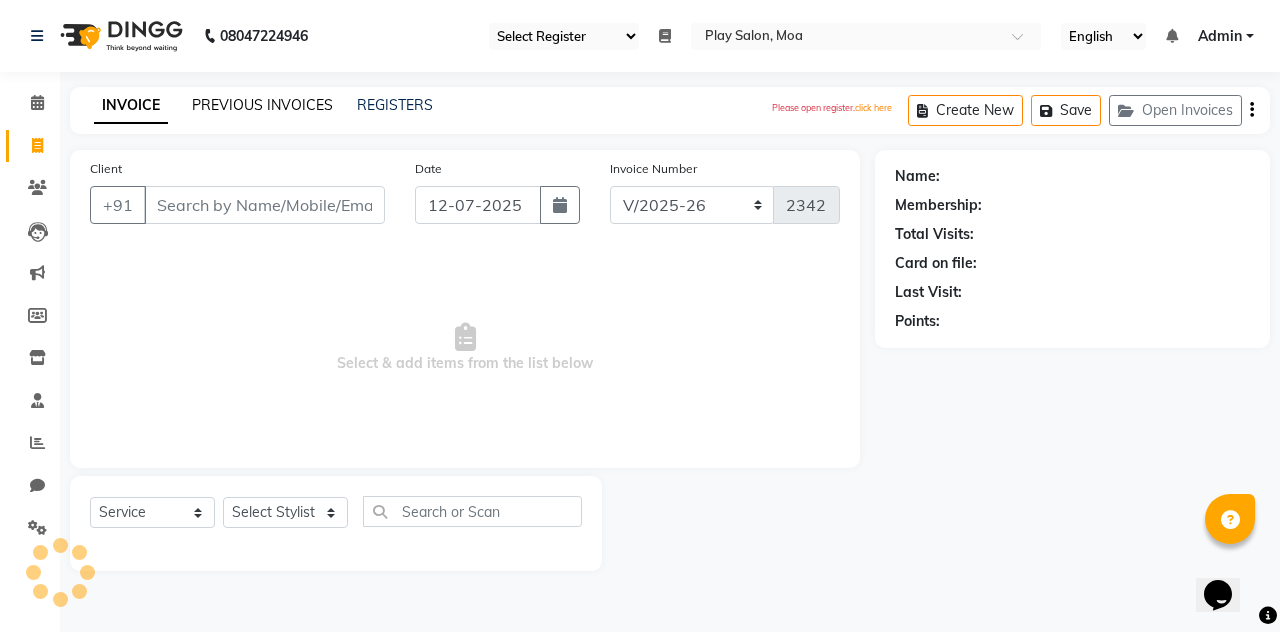 click on "PREVIOUS INVOICES" 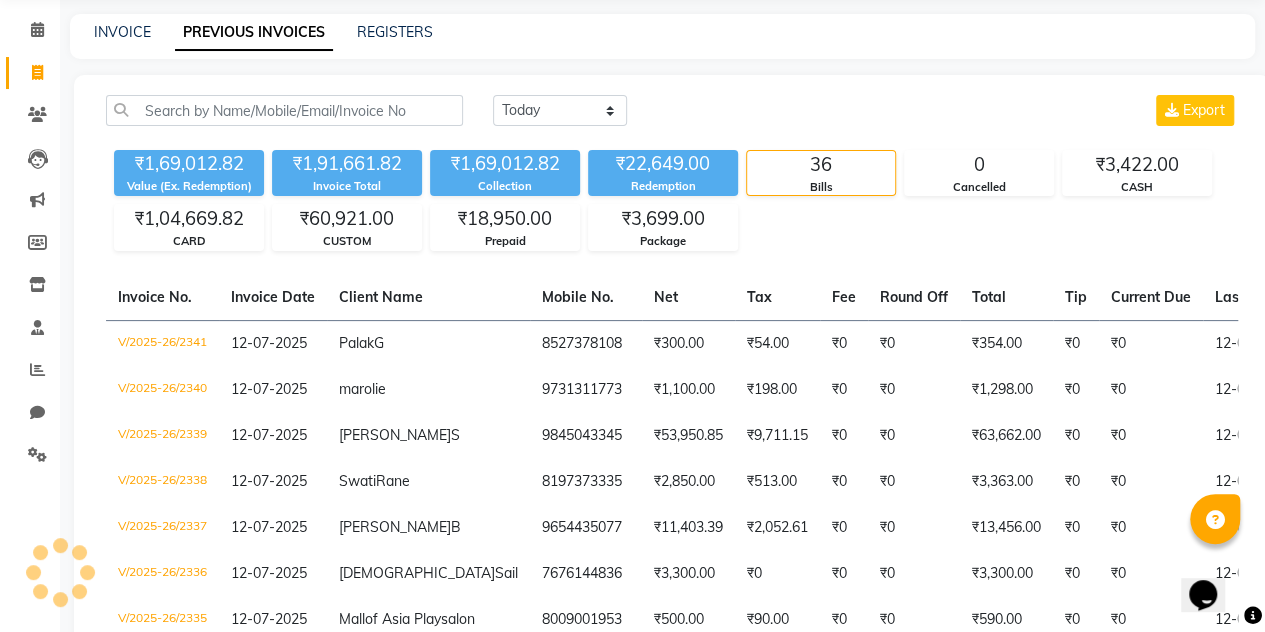 scroll, scrollTop: 77, scrollLeft: 0, axis: vertical 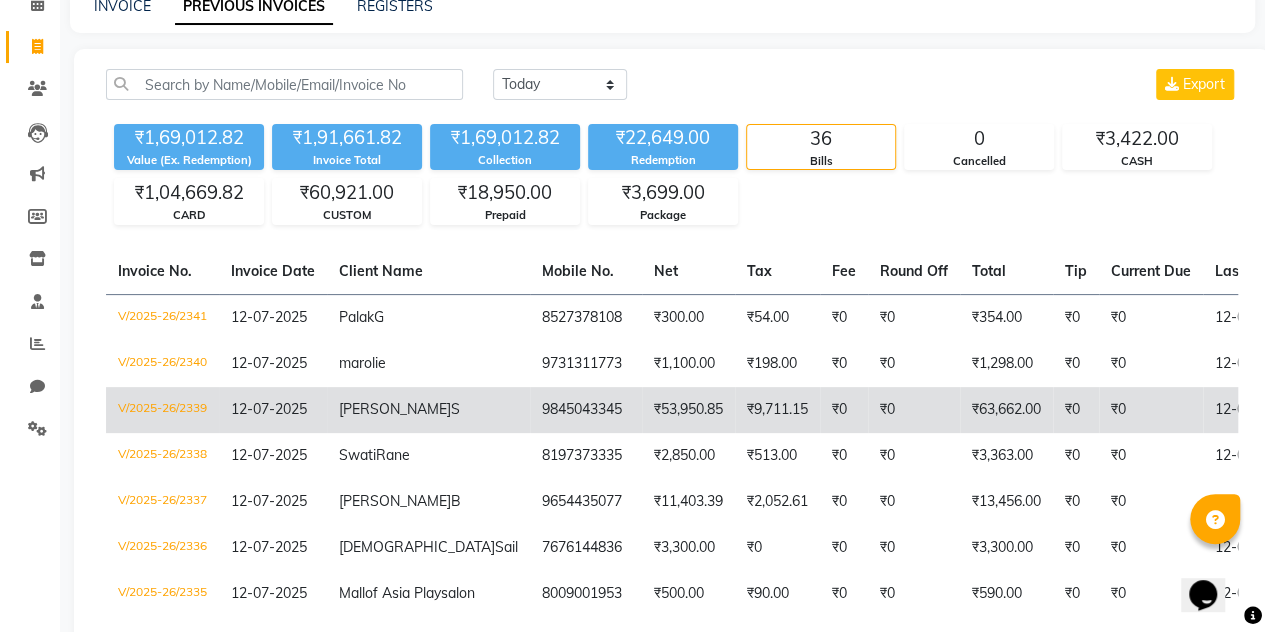 click on "V/2025-26/2339" 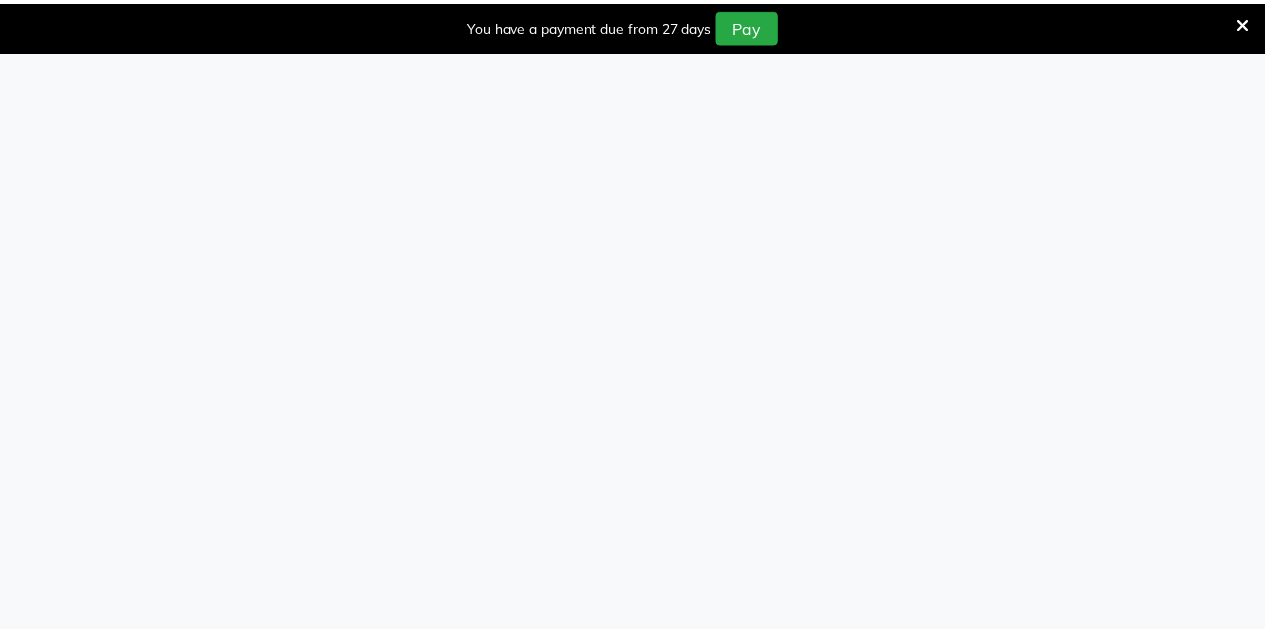 scroll, scrollTop: 0, scrollLeft: 0, axis: both 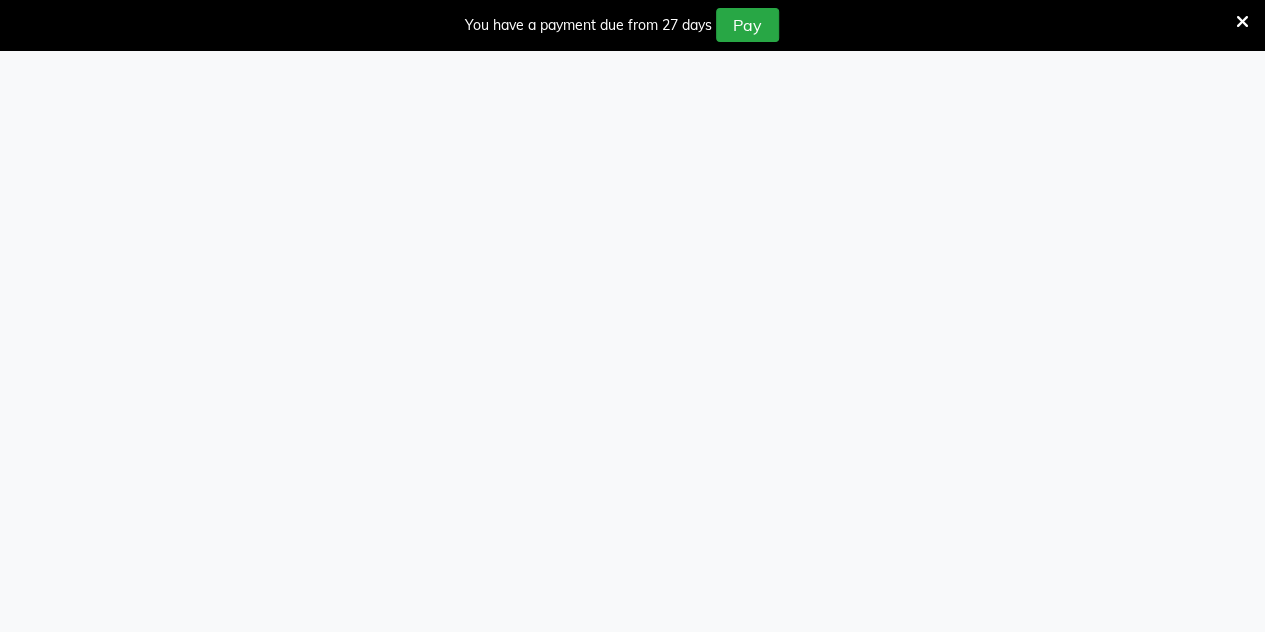 select on "93" 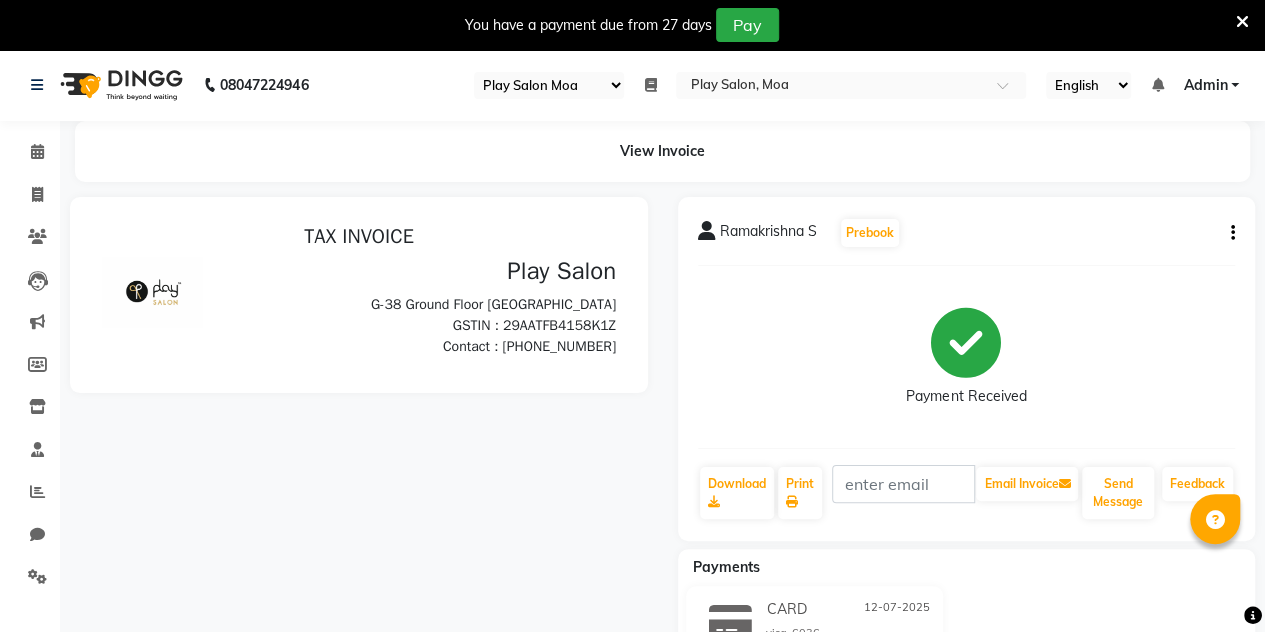 scroll, scrollTop: 0, scrollLeft: 0, axis: both 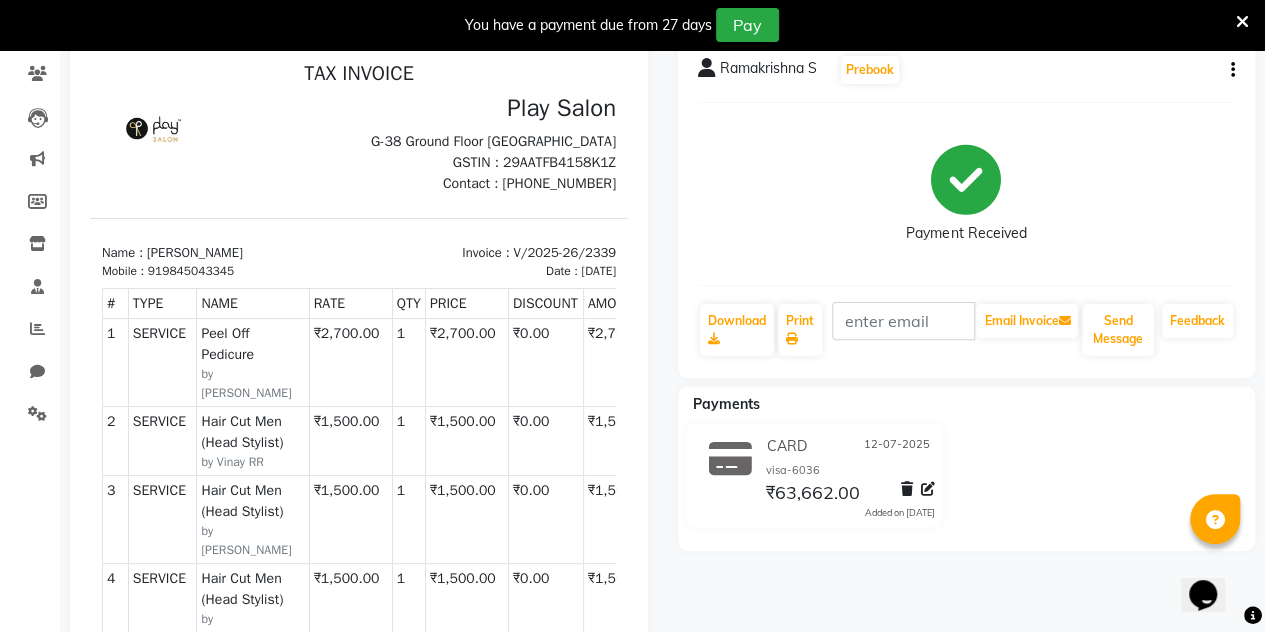 click 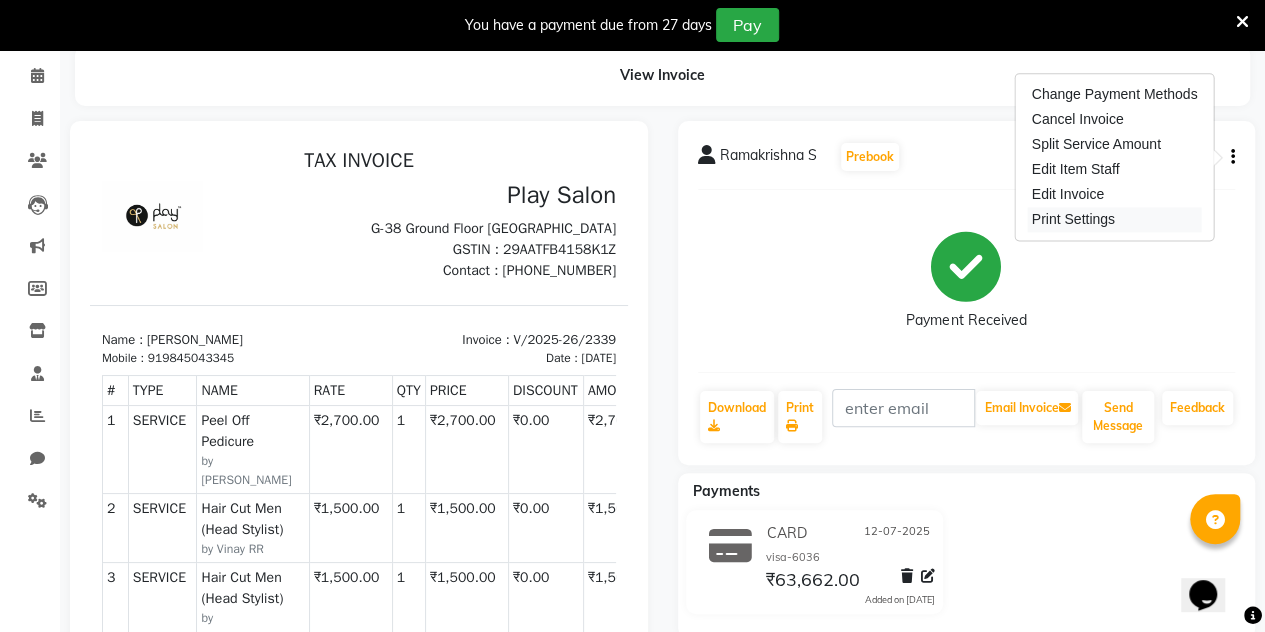 scroll, scrollTop: 75, scrollLeft: 0, axis: vertical 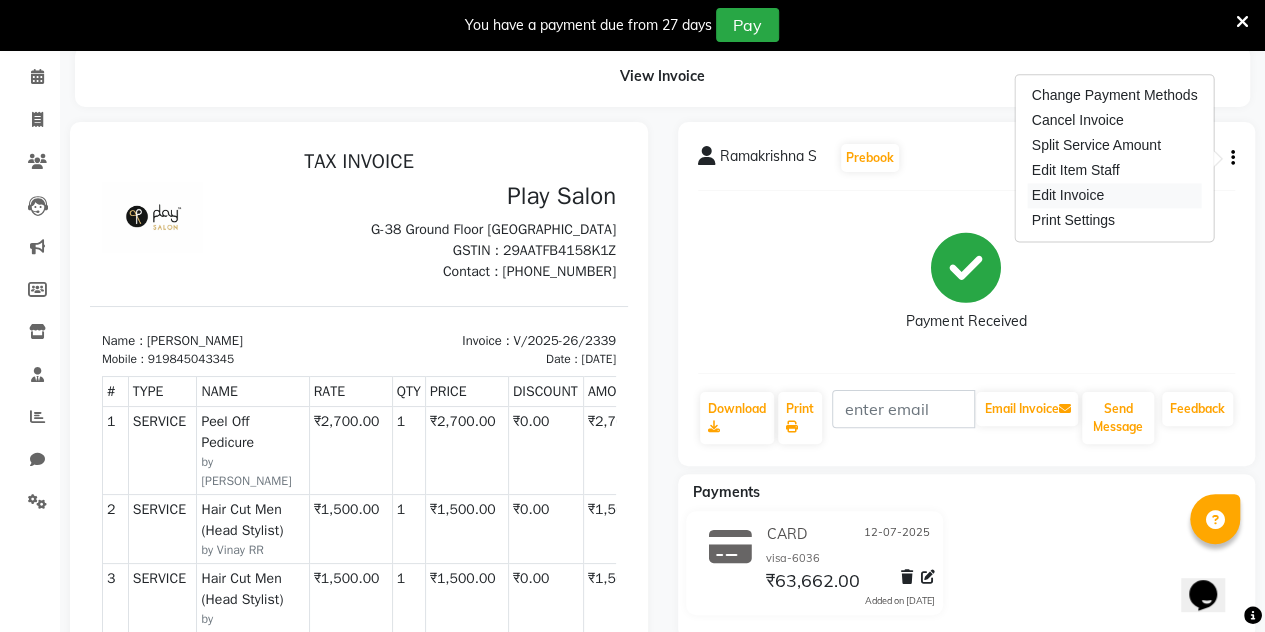 click on "Edit Invoice" at bounding box center (1115, 195) 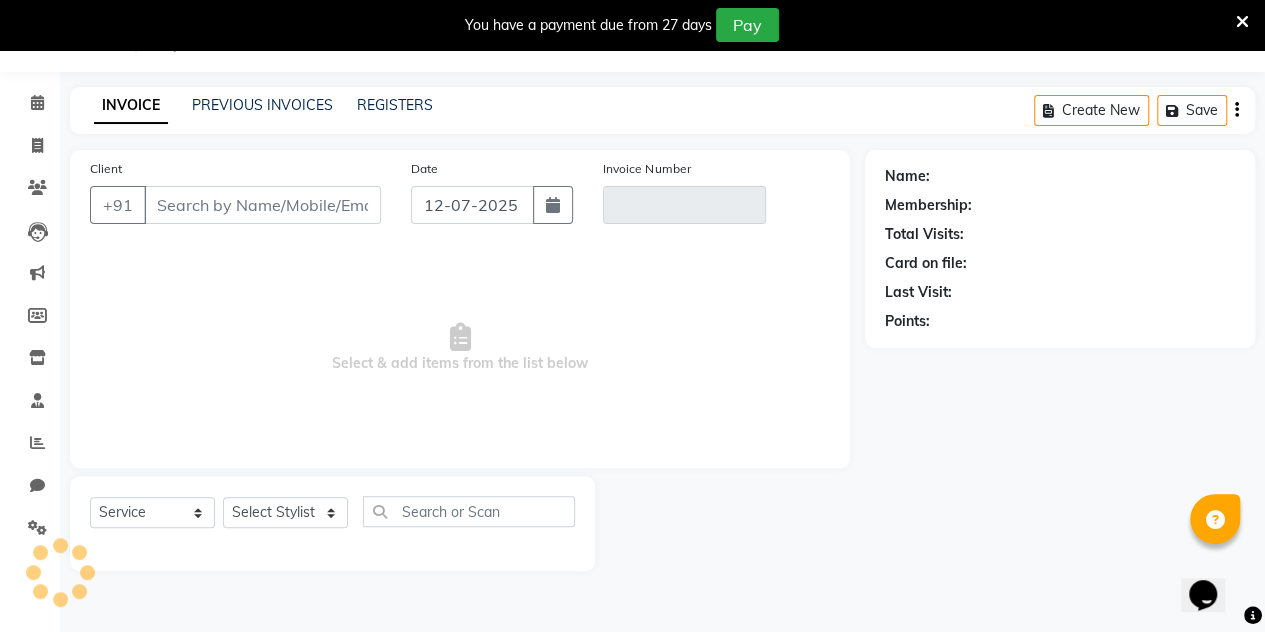 scroll, scrollTop: 49, scrollLeft: 0, axis: vertical 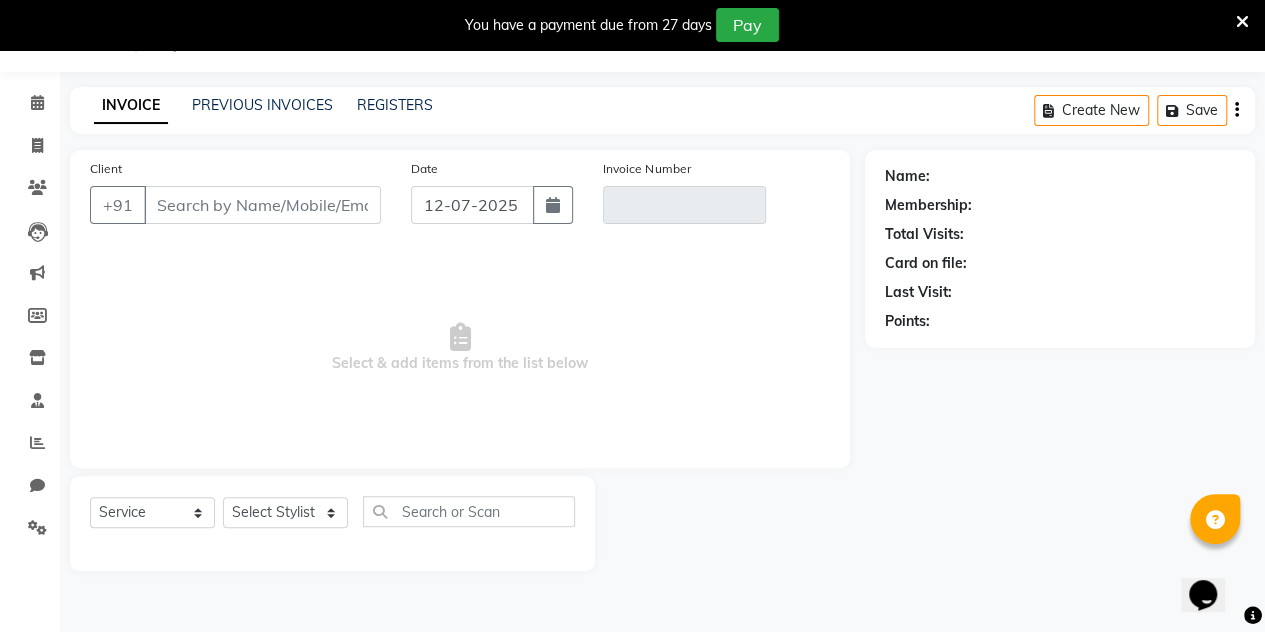 click at bounding box center [1242, 22] 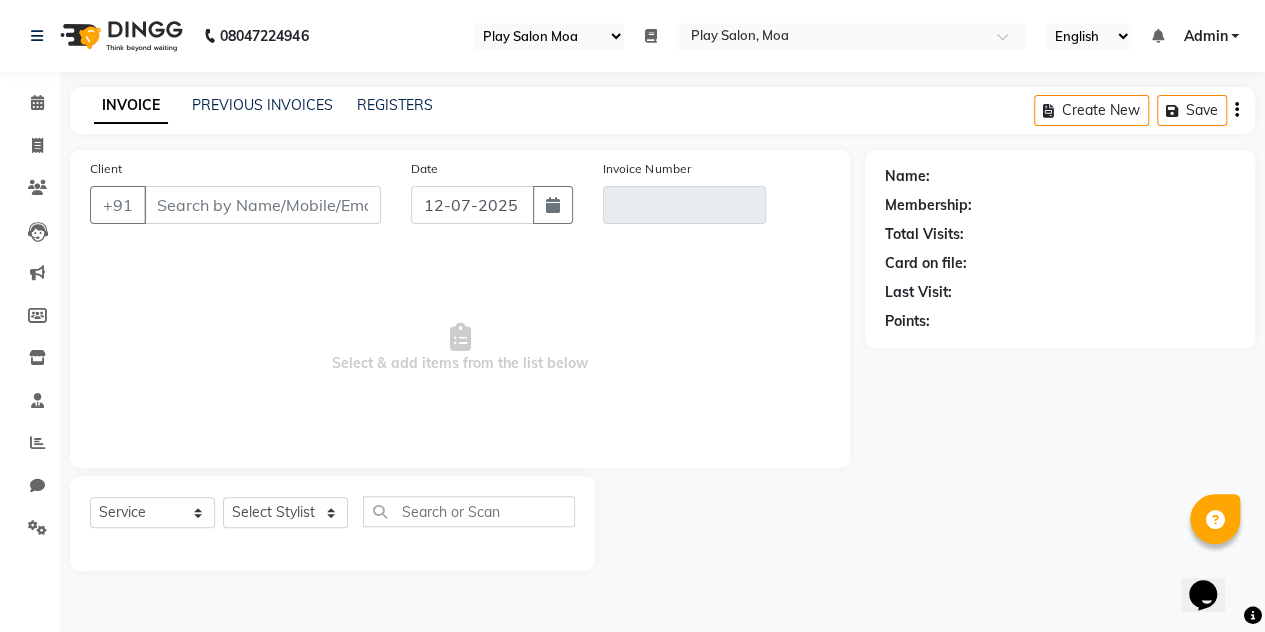 scroll, scrollTop: 0, scrollLeft: 0, axis: both 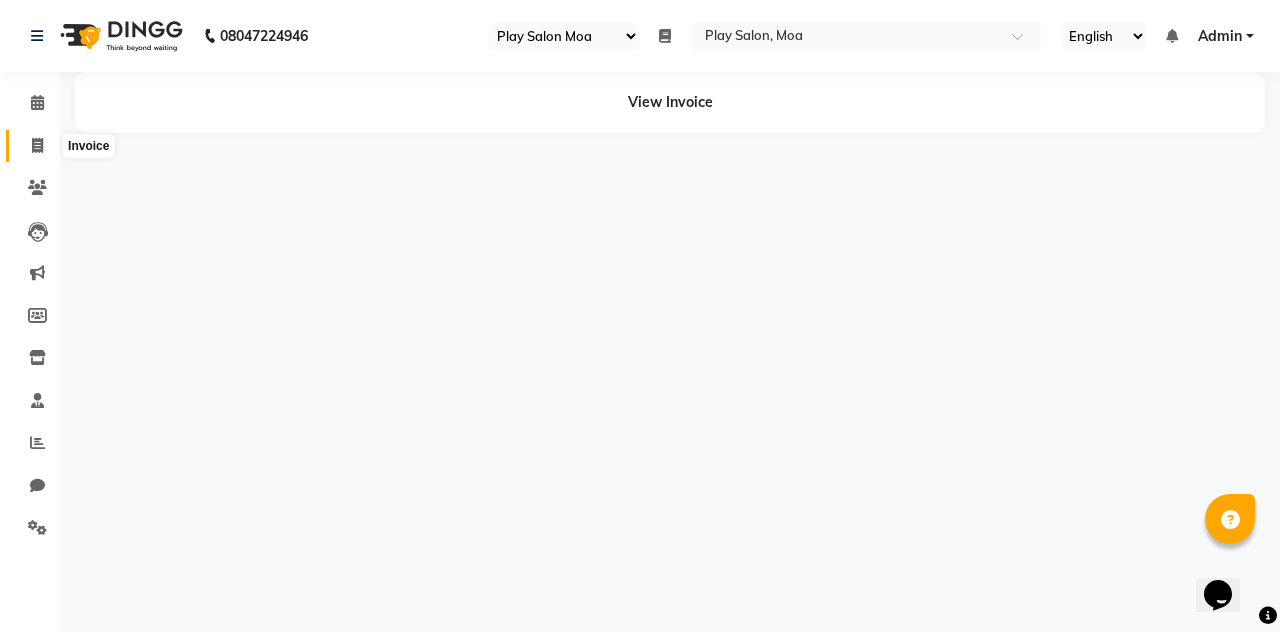click 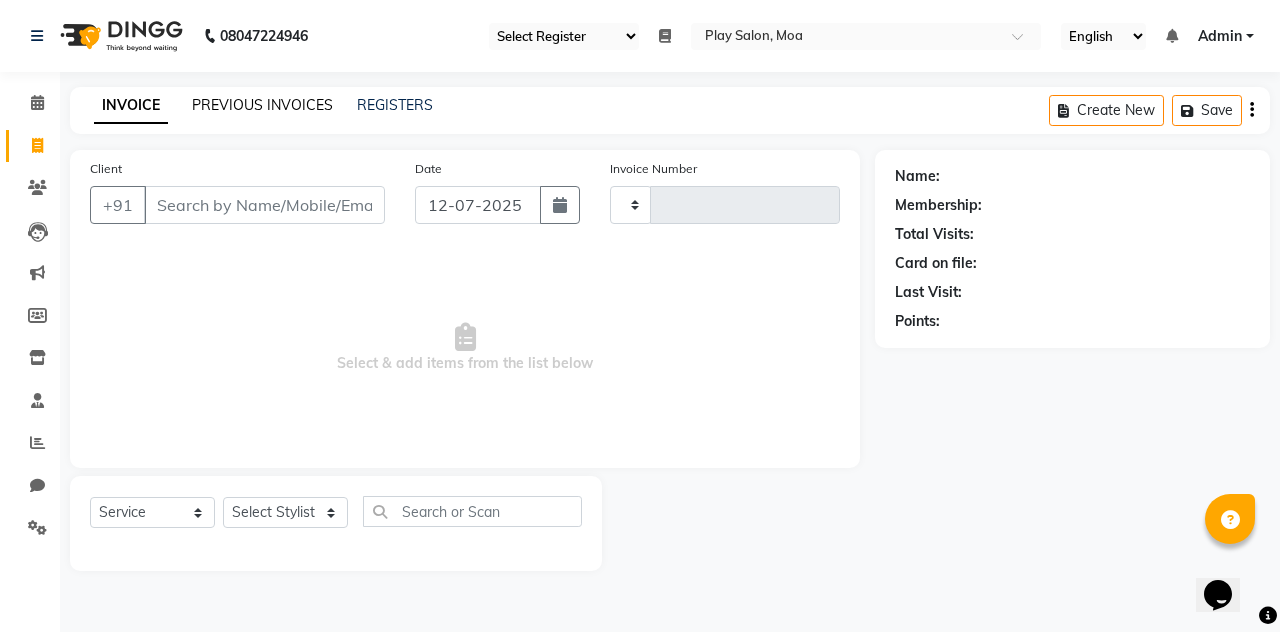 click on "PREVIOUS INVOICES" 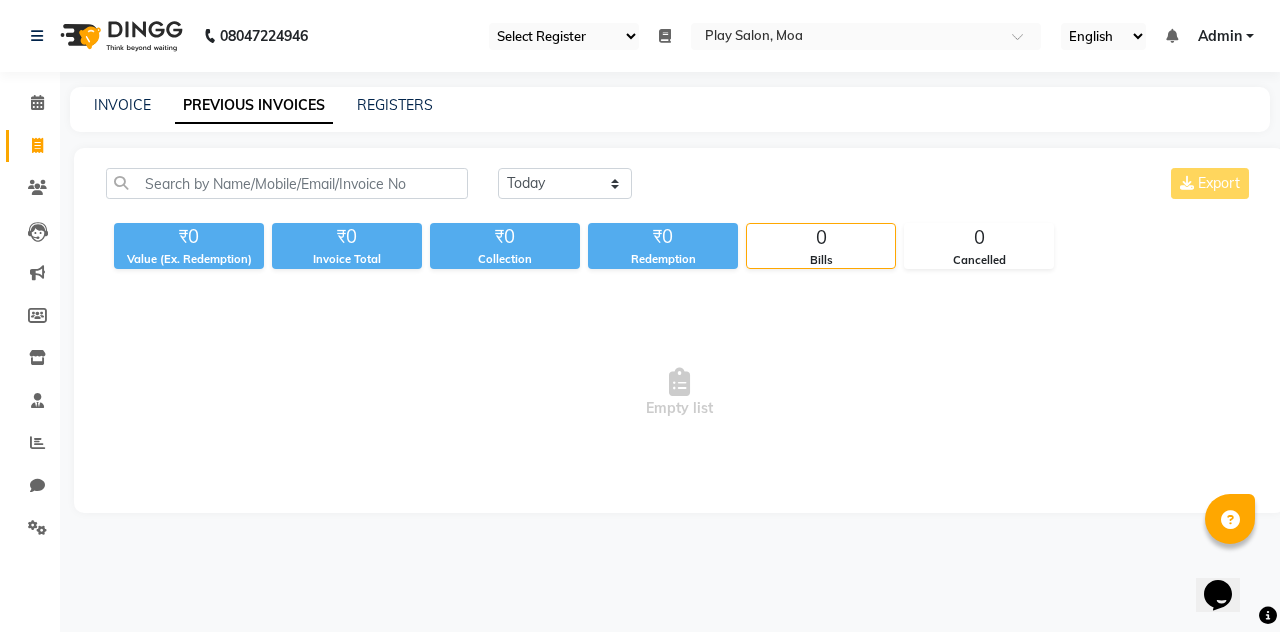 click on "INVOICE PREVIOUS INVOICES REGISTERS" 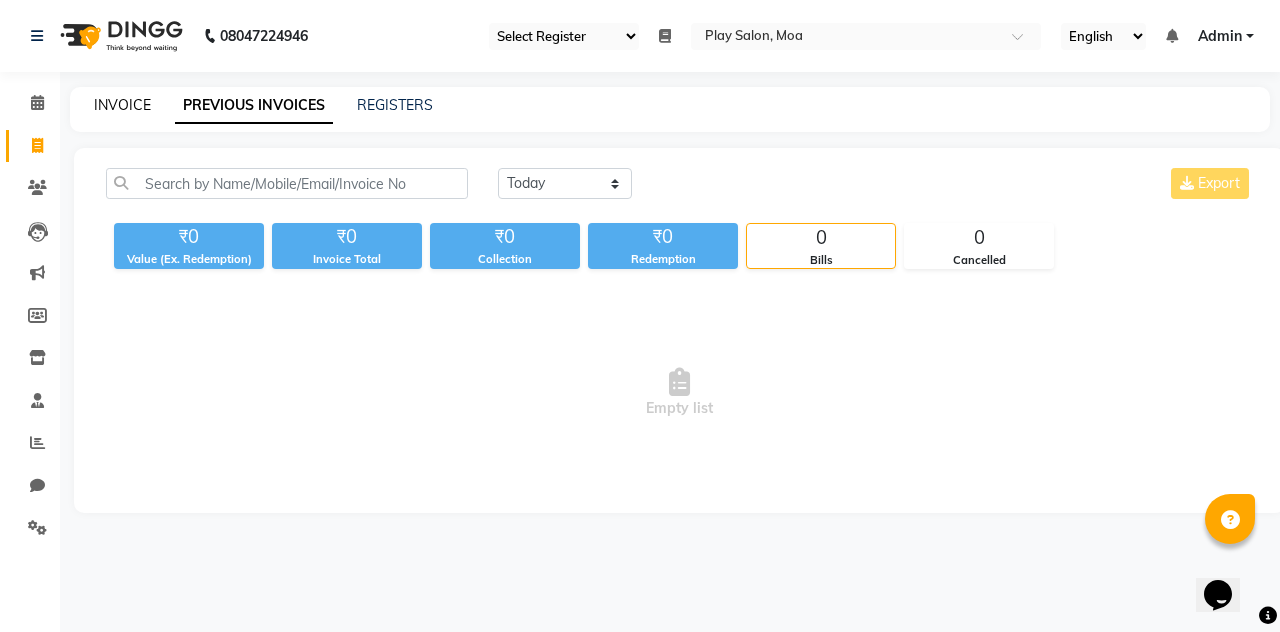 click on "INVOICE" 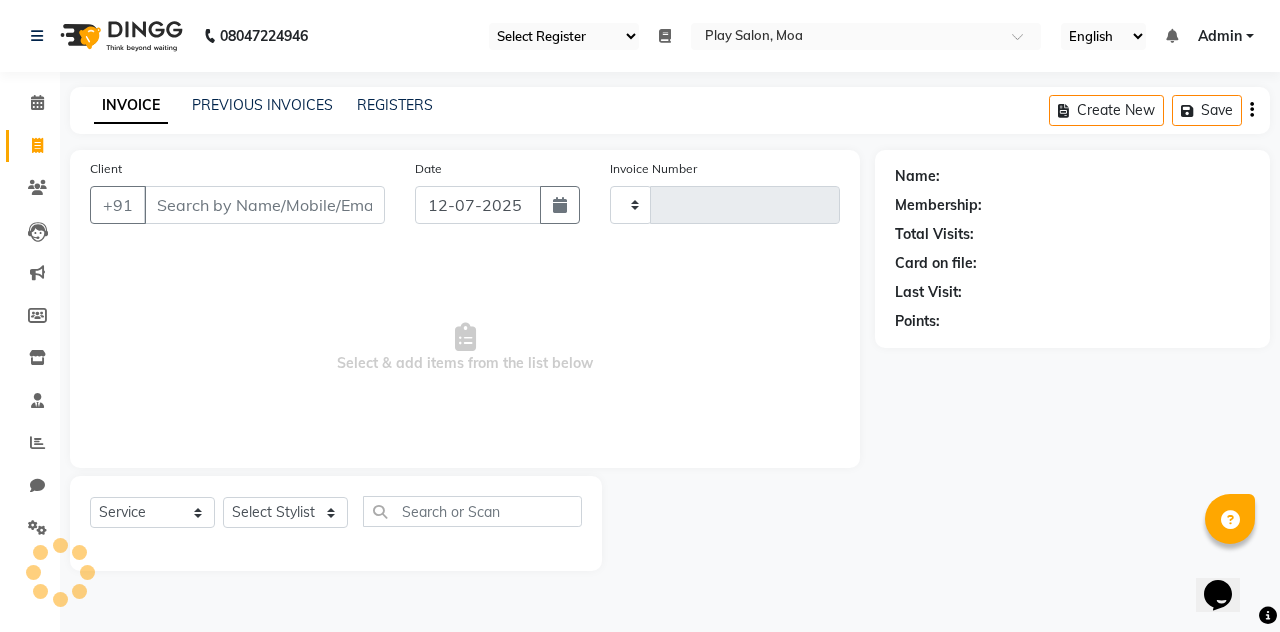 type on "2342" 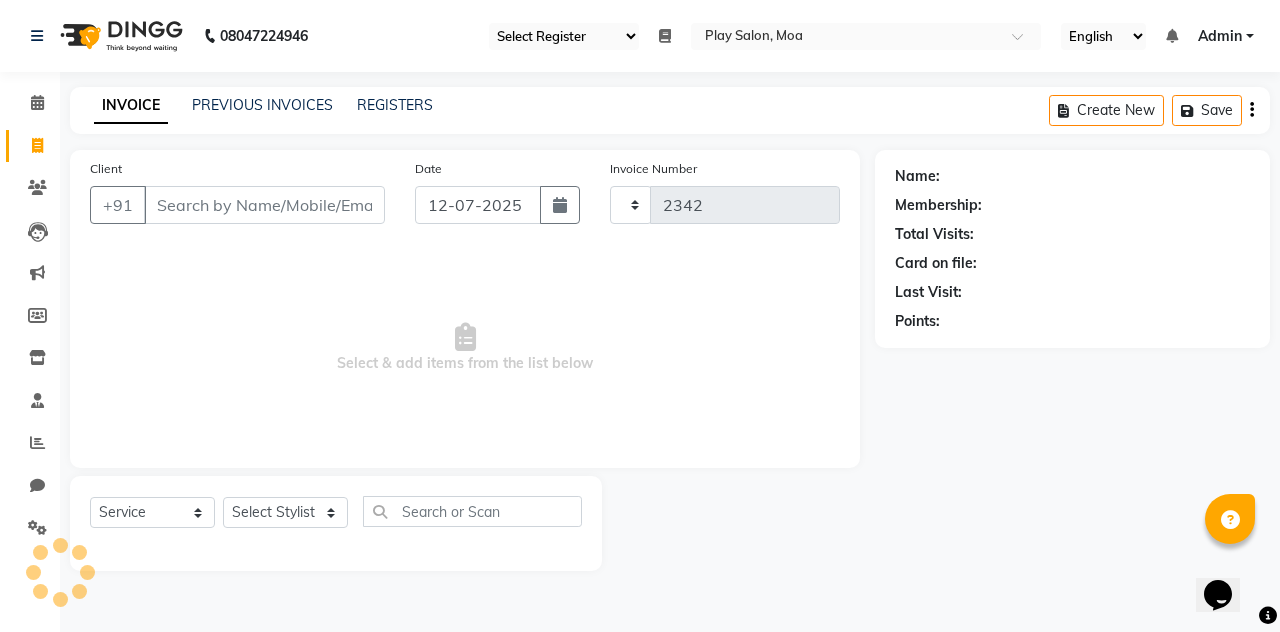 select on "8354" 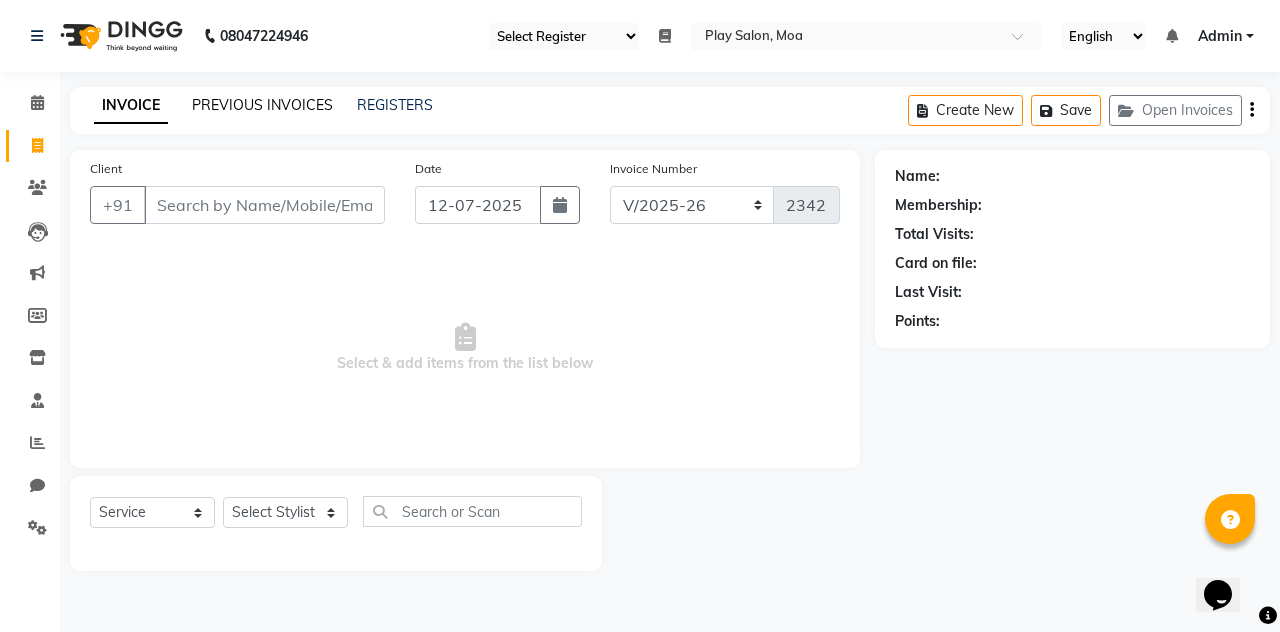 click on "PREVIOUS INVOICES" 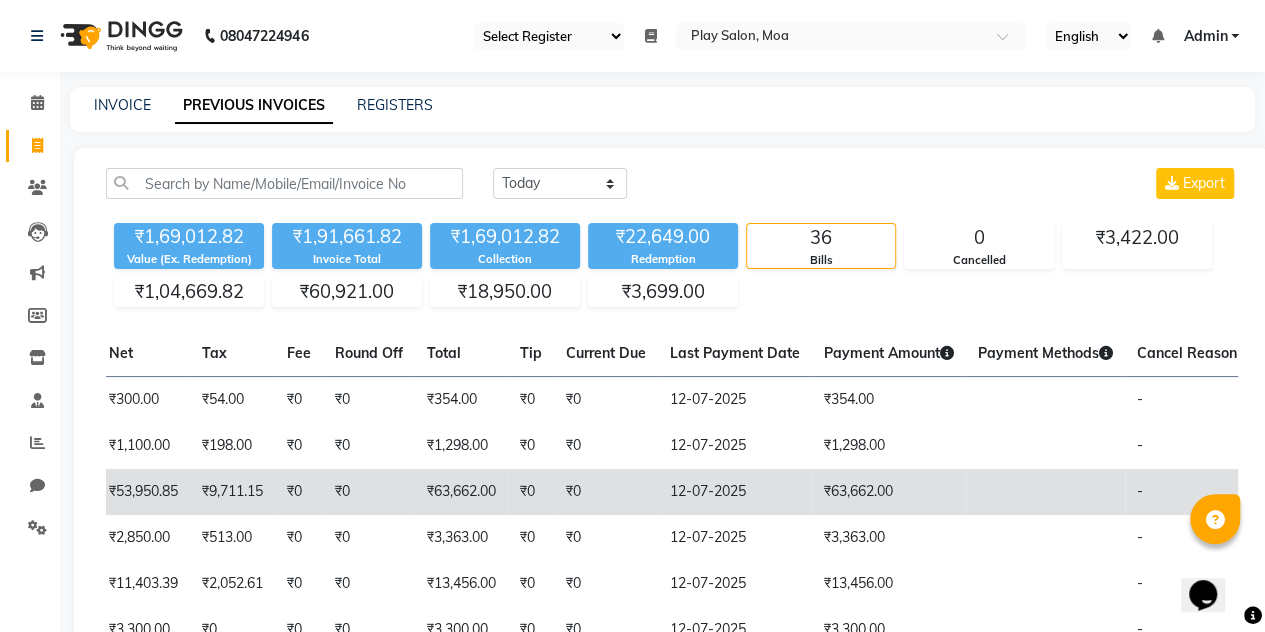 scroll, scrollTop: 0, scrollLeft: 554, axis: horizontal 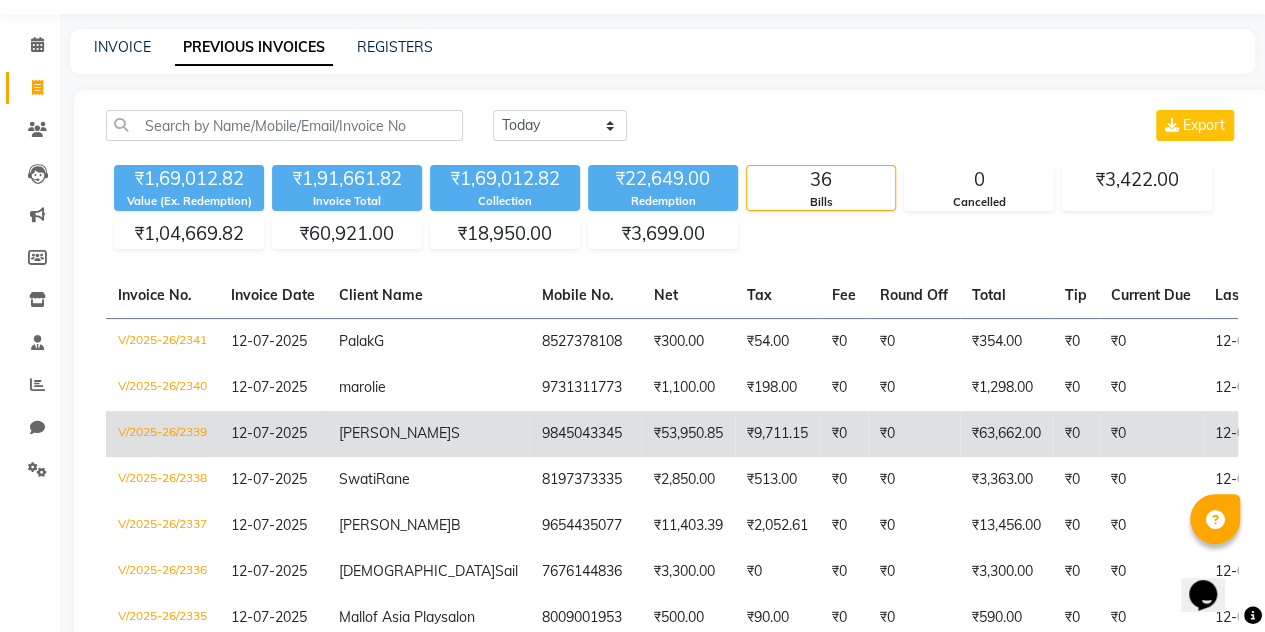 click on "V/2025-26/2339" 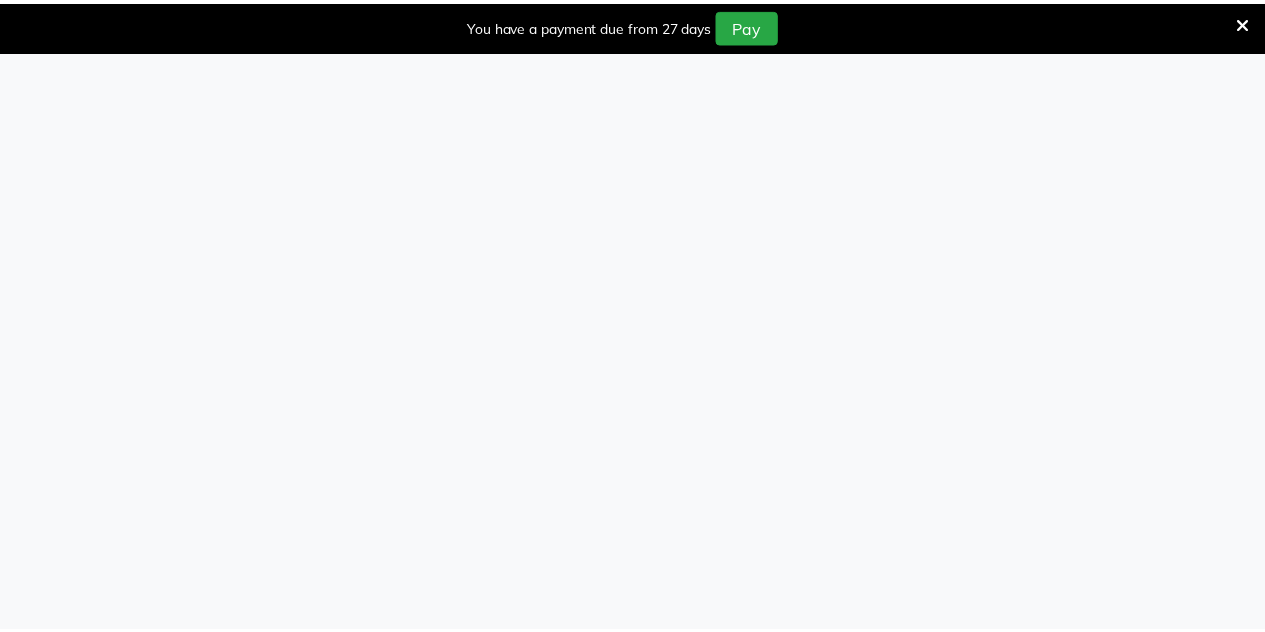 scroll, scrollTop: 0, scrollLeft: 0, axis: both 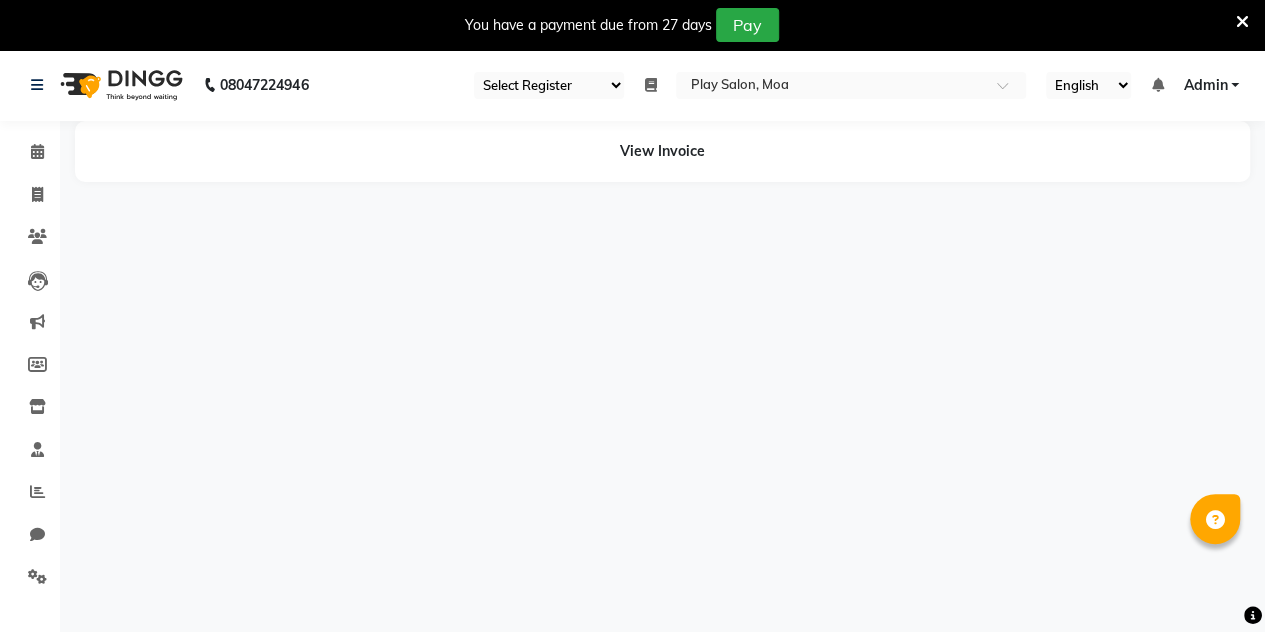 select on "en" 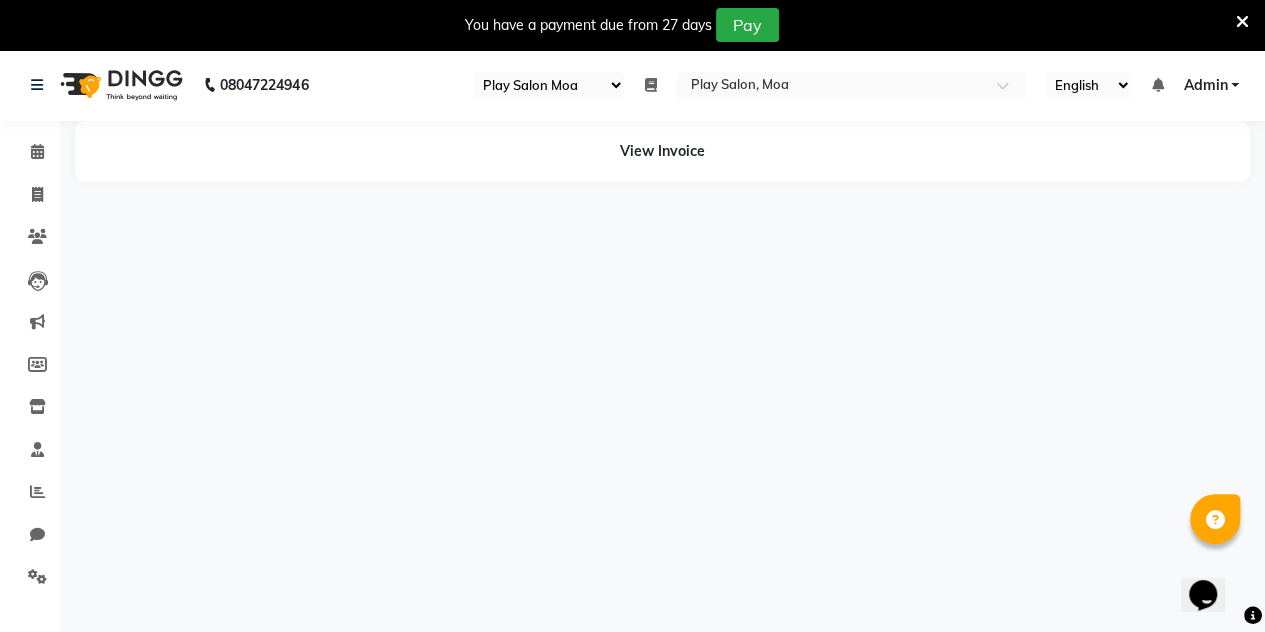 scroll, scrollTop: 0, scrollLeft: 0, axis: both 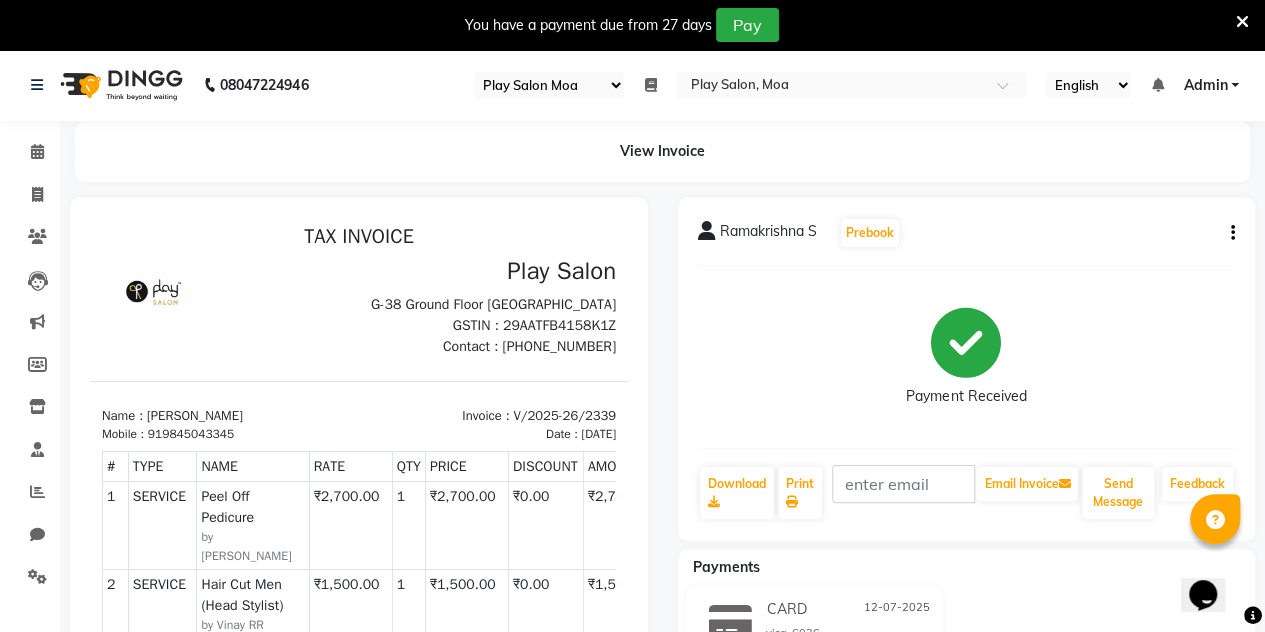 click 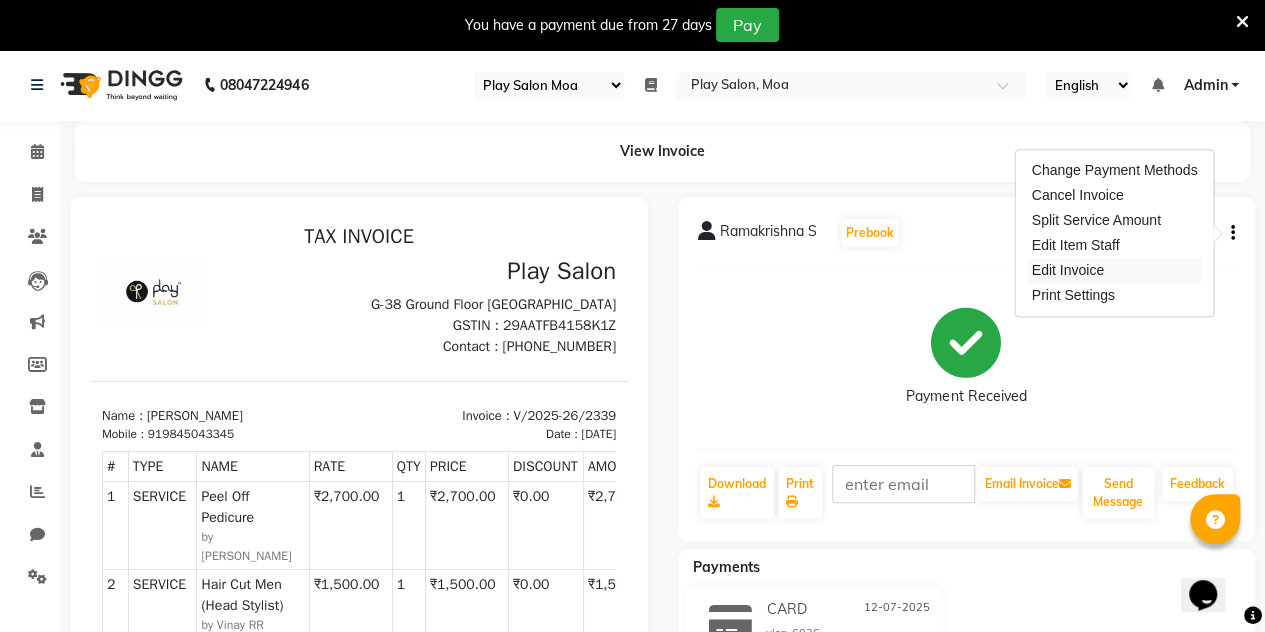 click on "Edit Invoice" at bounding box center [1115, 270] 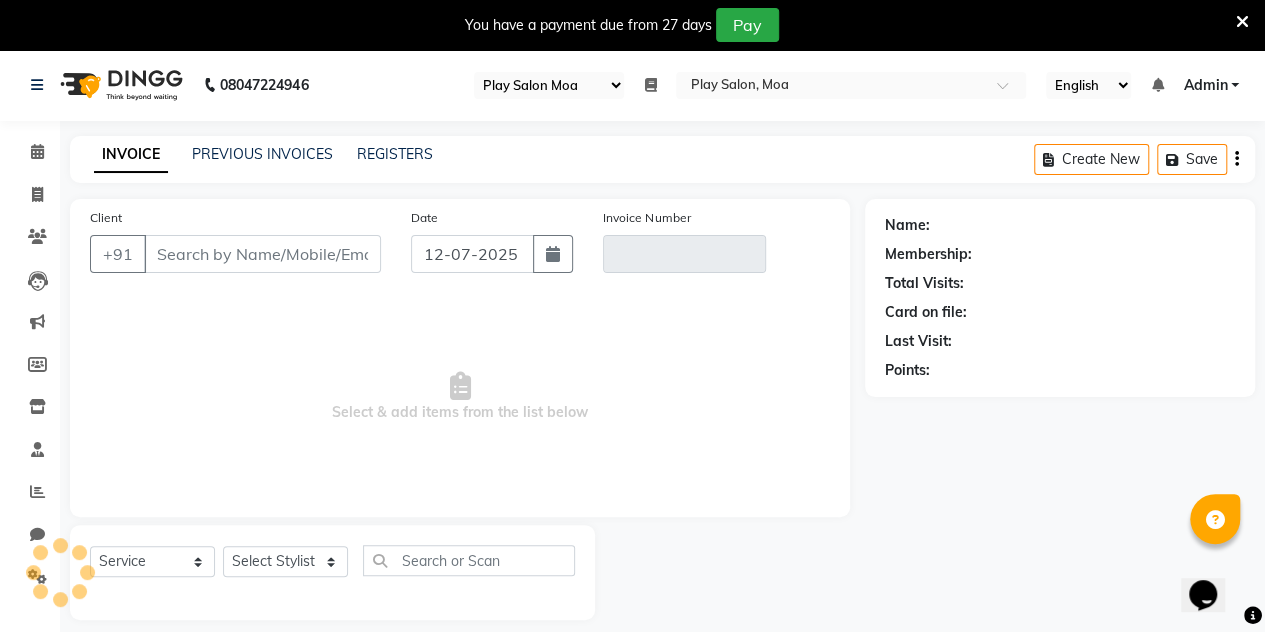 scroll, scrollTop: 49, scrollLeft: 0, axis: vertical 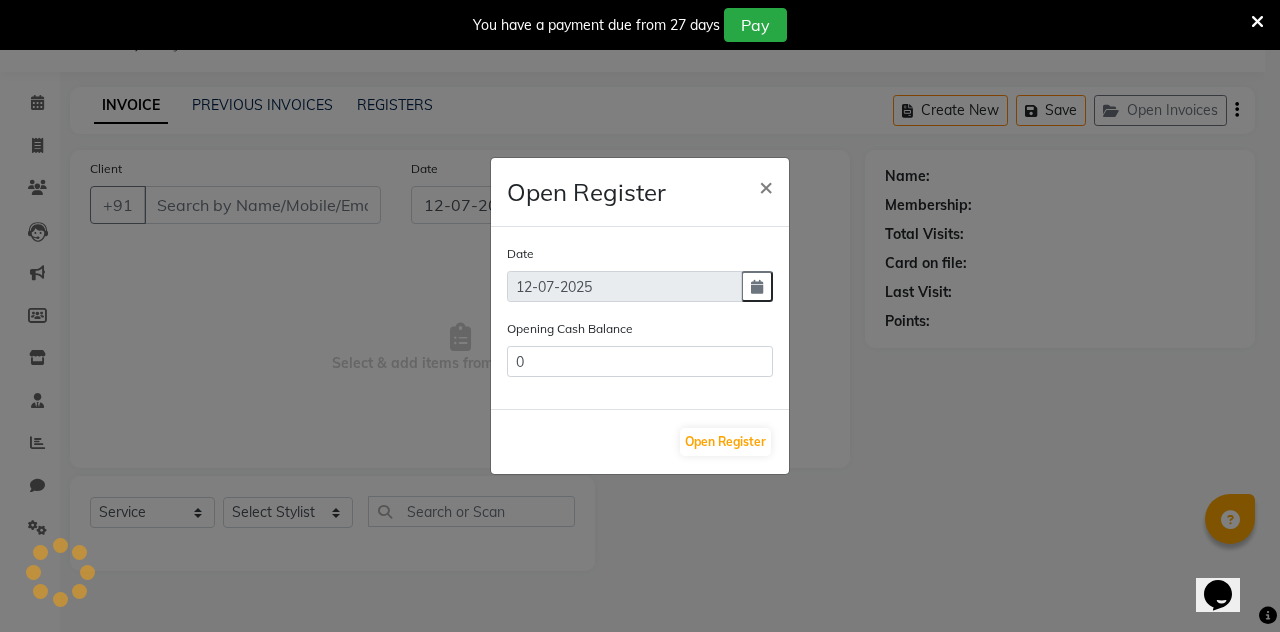 type on "9845043345" 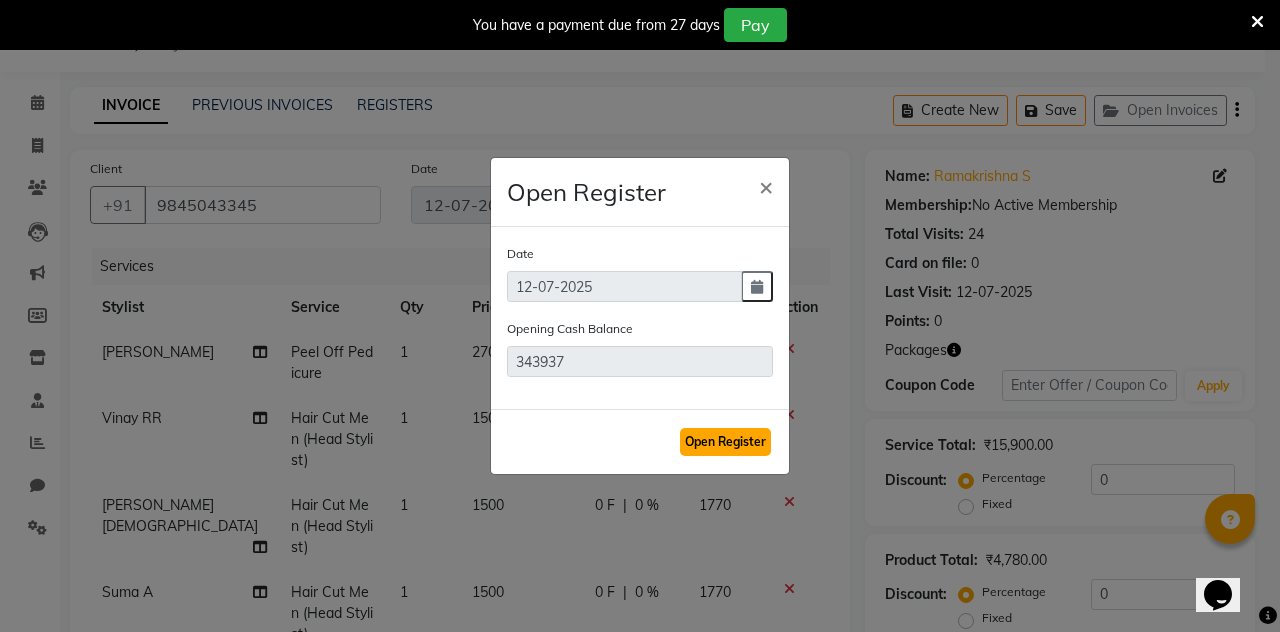 click on "Open Register" 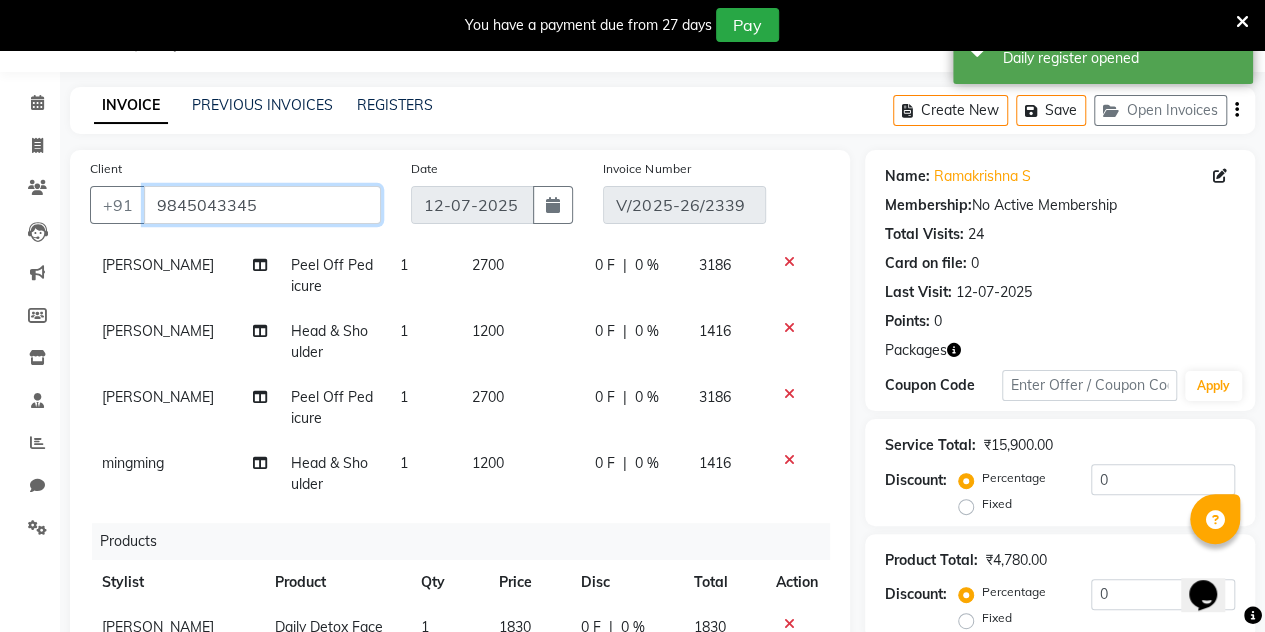 scroll, scrollTop: 559, scrollLeft: 0, axis: vertical 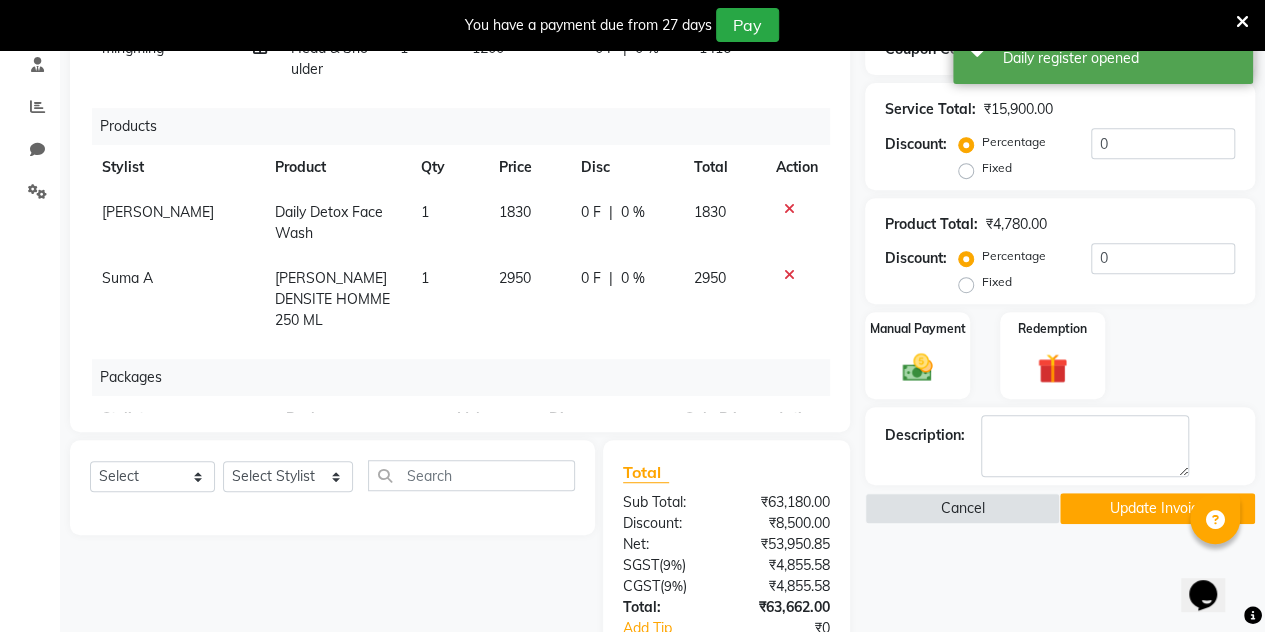 click 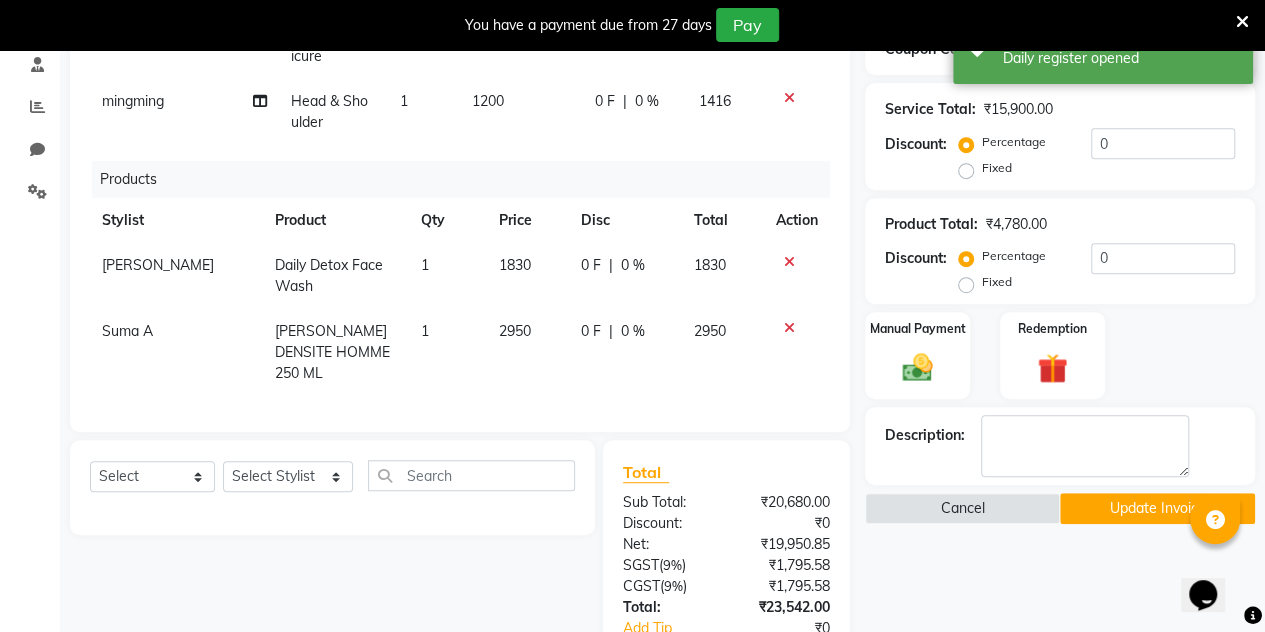 scroll, scrollTop: 416, scrollLeft: 0, axis: vertical 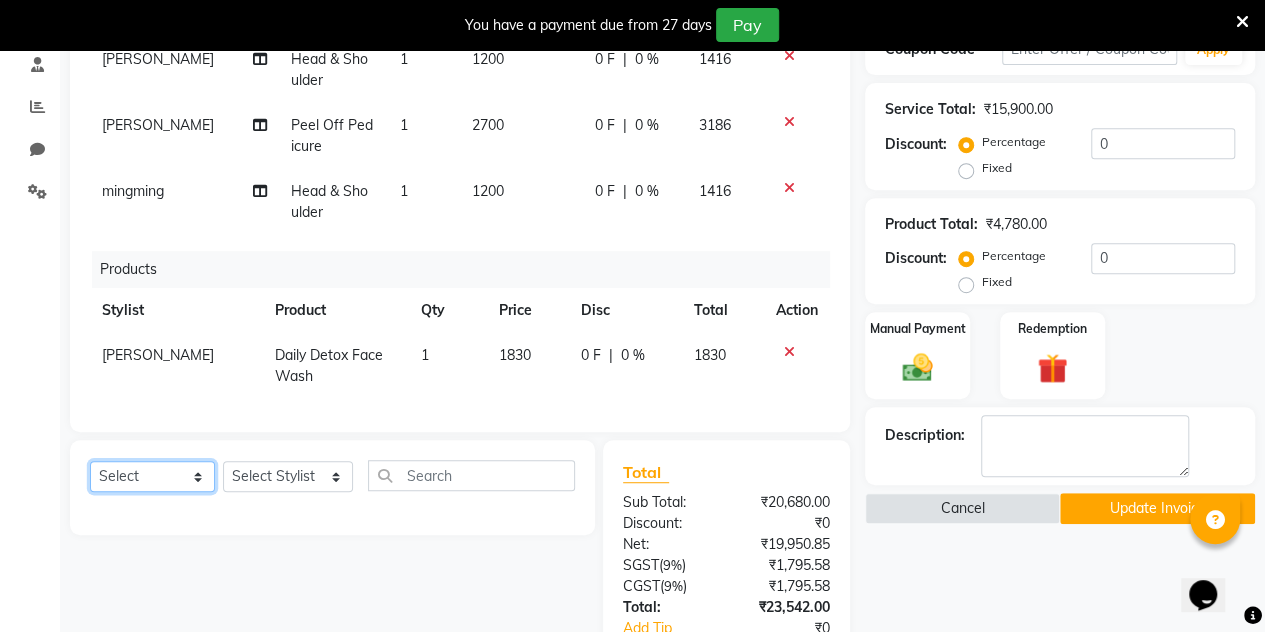 click on "Select  Service  Product  Membership  Package Voucher Prepaid Gift Card" 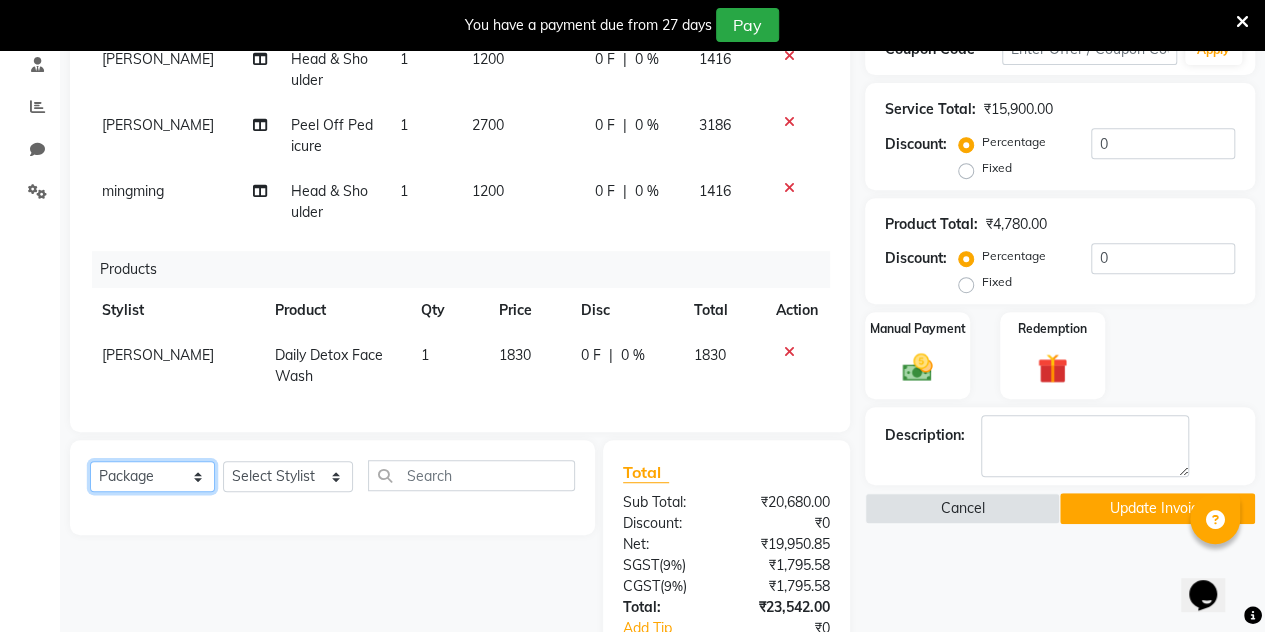 click on "Select  Service  Product  Membership  Package Voucher Prepaid Gift Card" 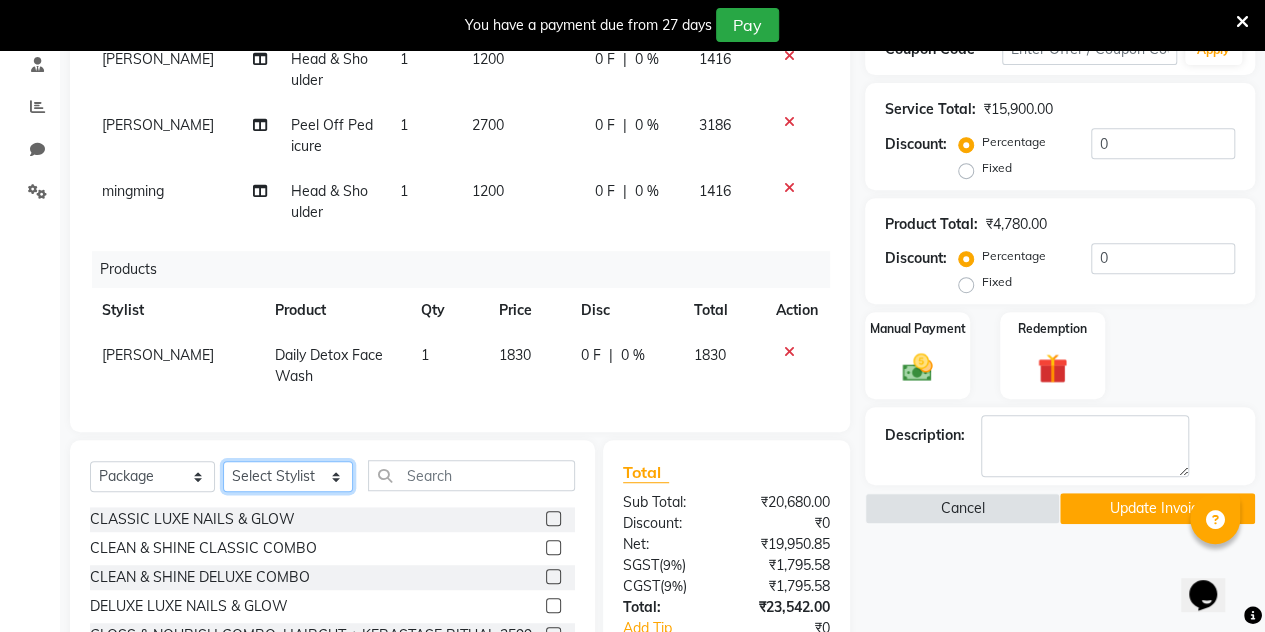click on "Select Stylist Admin [PERSON_NAME] D [PERSON_NAME] [PERSON_NAME] MIJHAR [PERSON_NAME] [PERSON_NAME] Hamsa R [PERSON_NAME] [PERSON_NAME] [PERSON_NAME] M Mall of Asia MOA [PERSON_NAME] mingming  [PERSON_NAME] p [PERSON_NAME] Sonim Shingtuidamg Suma A SUNDARI V Thangui TIPI Vinay RR" 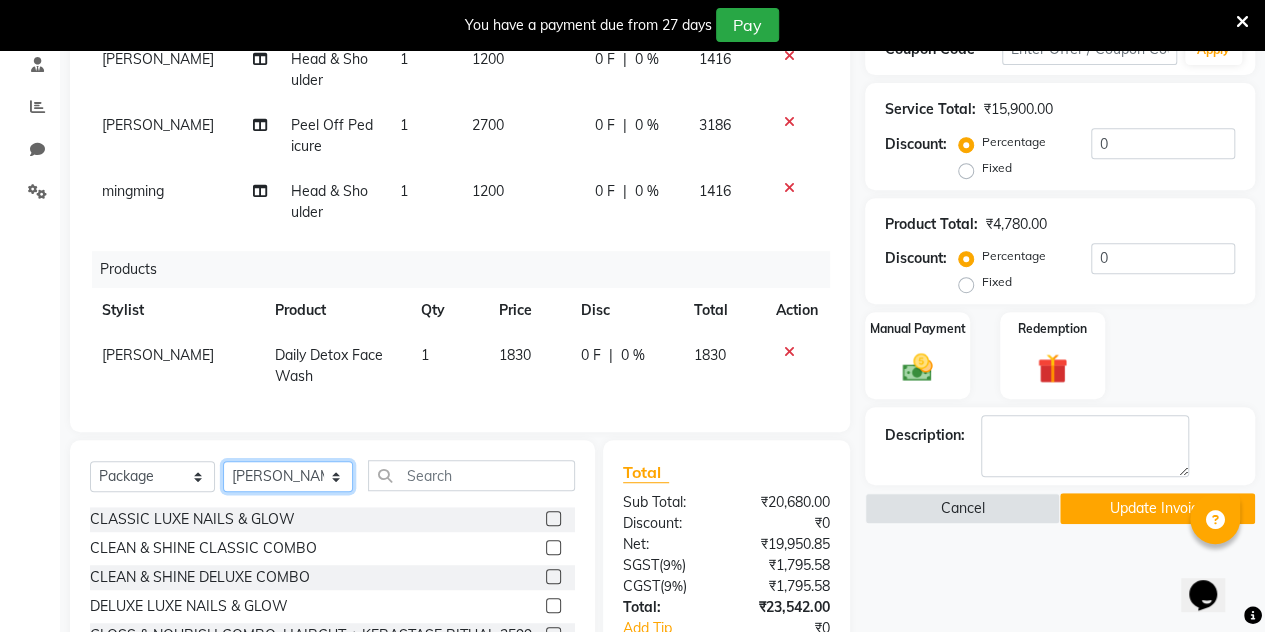 click on "Select Stylist Admin [PERSON_NAME] D [PERSON_NAME] [PERSON_NAME] MIJHAR [PERSON_NAME] [PERSON_NAME] Hamsa R [PERSON_NAME] [PERSON_NAME] [PERSON_NAME] M Mall of Asia MOA [PERSON_NAME] mingming  [PERSON_NAME] p [PERSON_NAME] Sonim Shingtuidamg Suma A SUNDARI V Thangui TIPI Vinay RR" 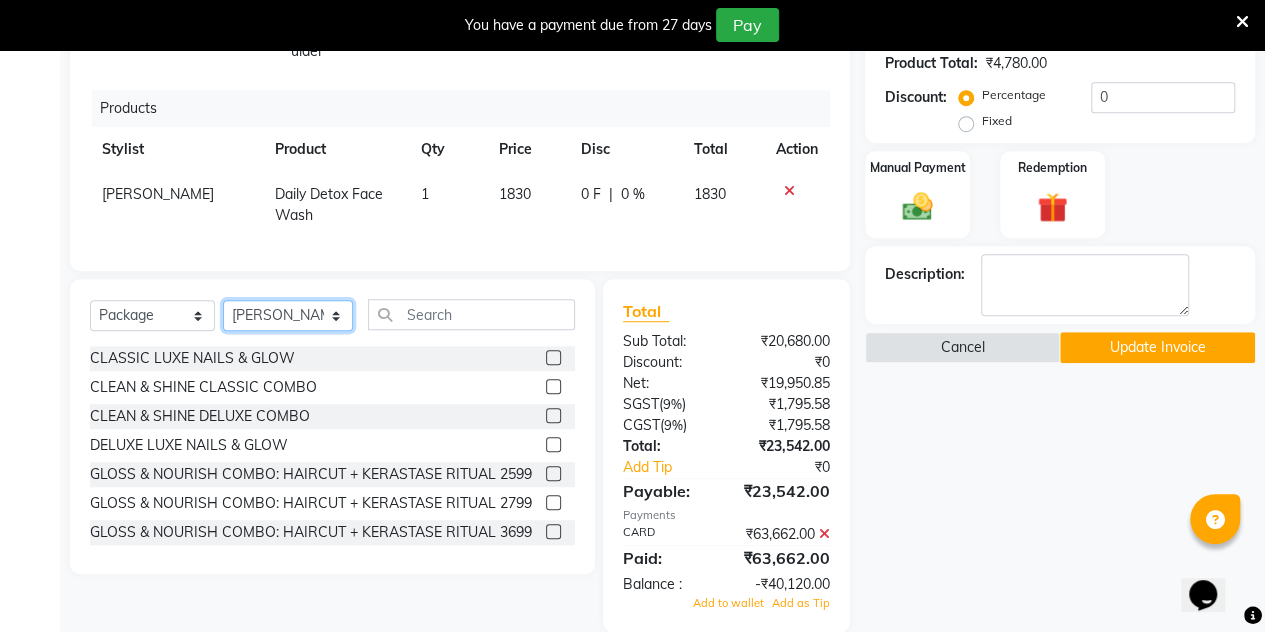 scroll, scrollTop: 547, scrollLeft: 0, axis: vertical 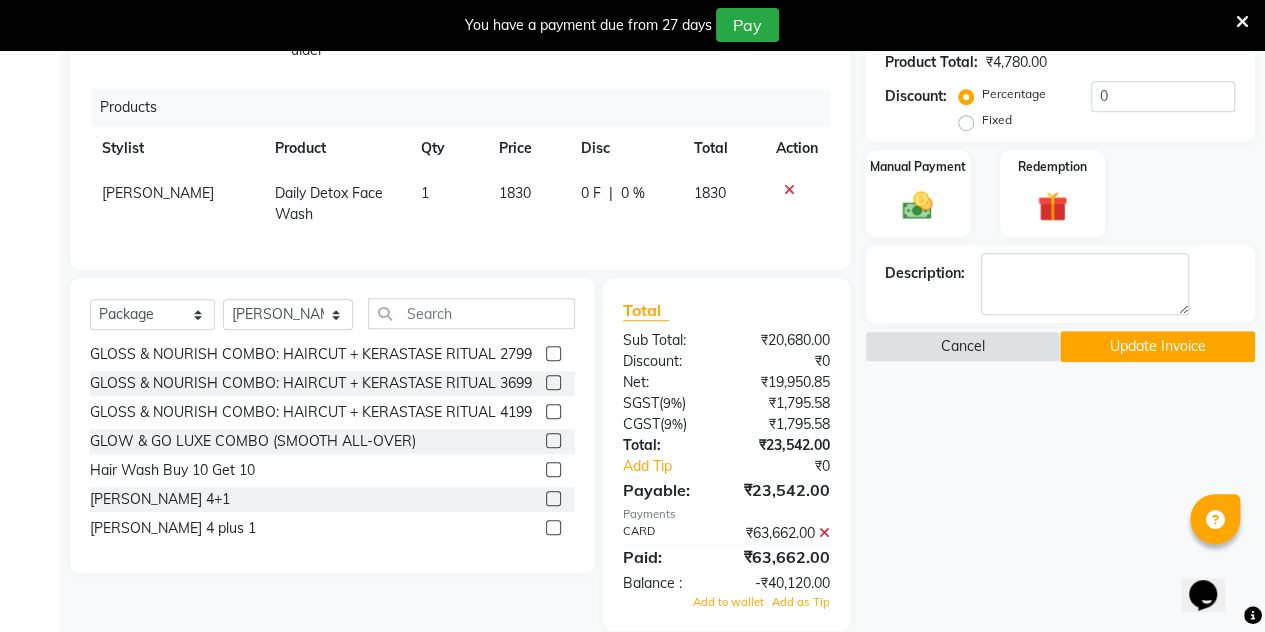 click 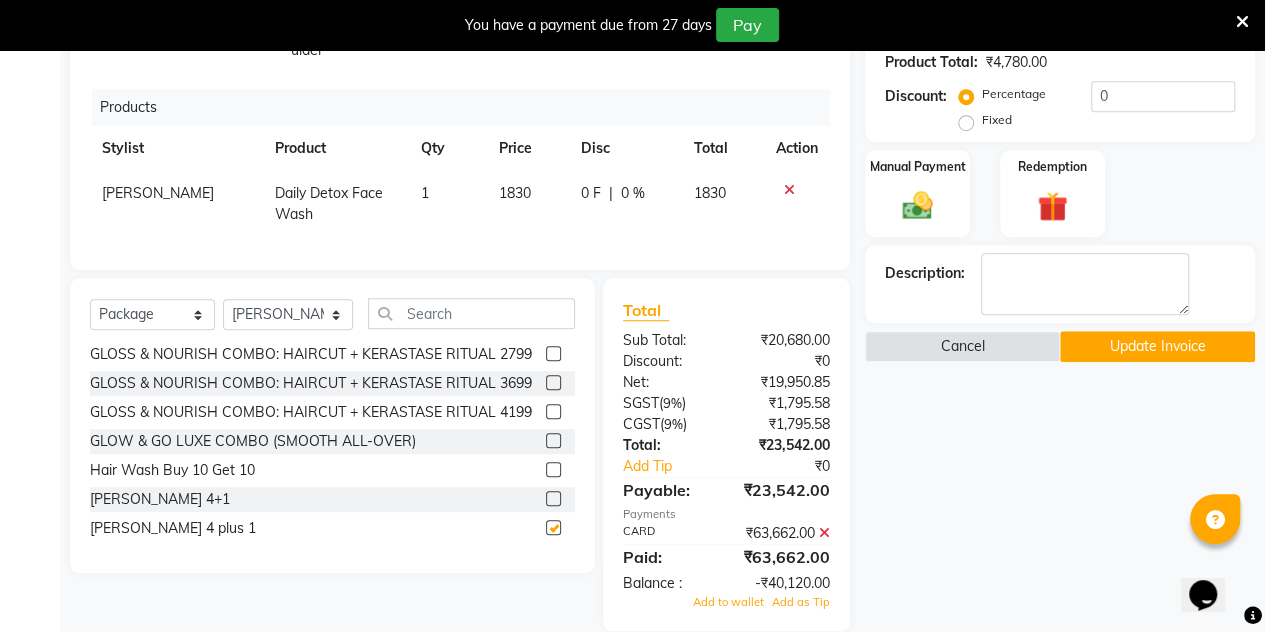 scroll, scrollTop: 559, scrollLeft: 0, axis: vertical 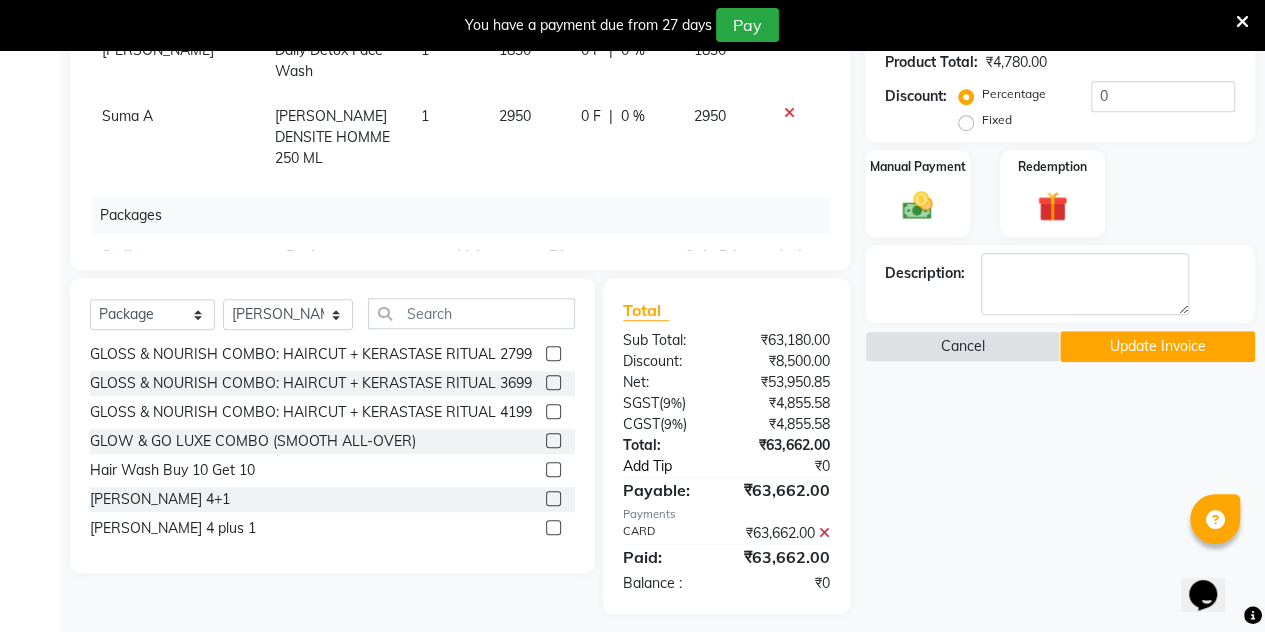 checkbox on "false" 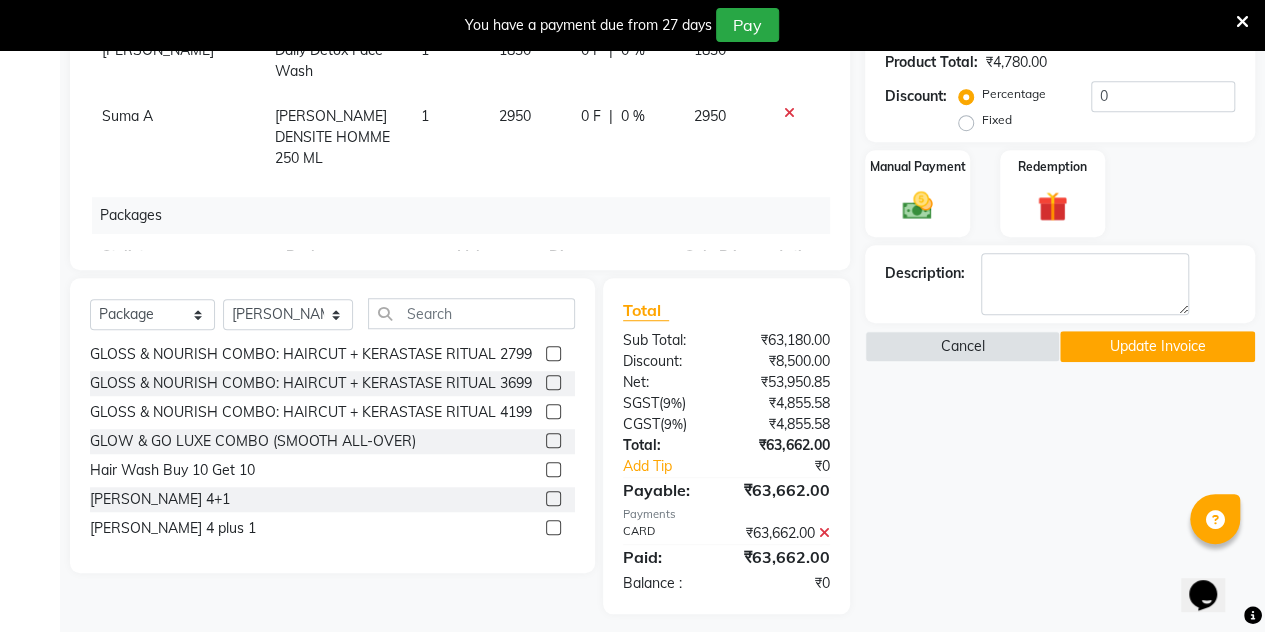 scroll, scrollTop: 578, scrollLeft: 0, axis: vertical 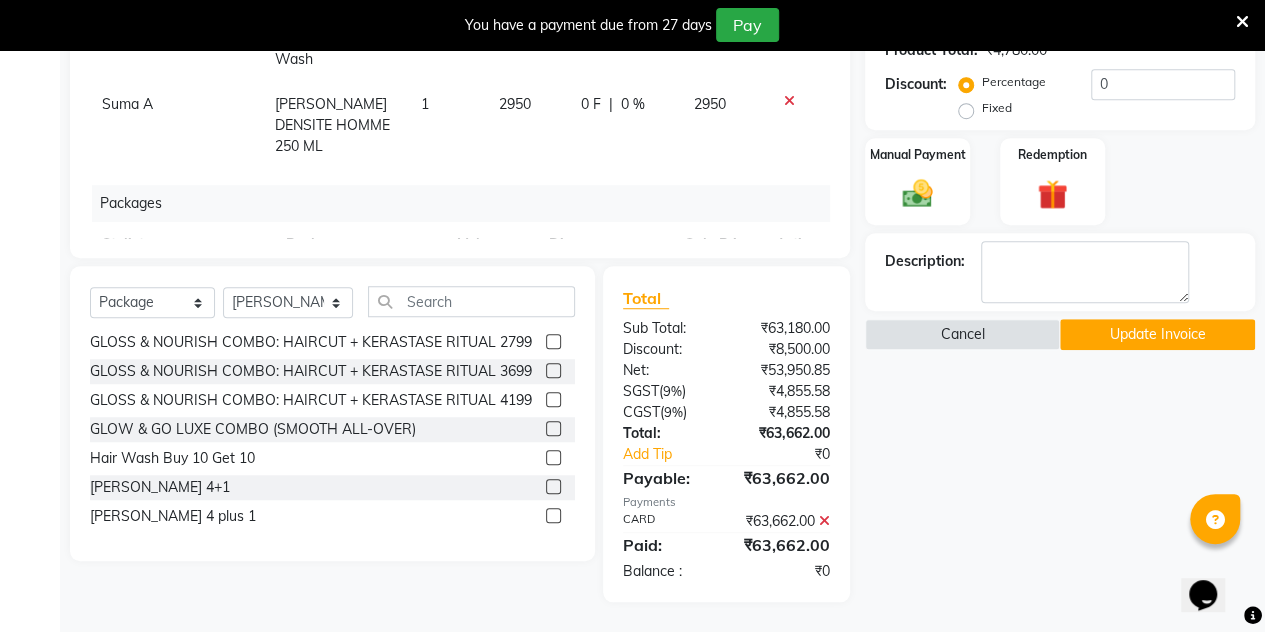 click on "Update Invoice" 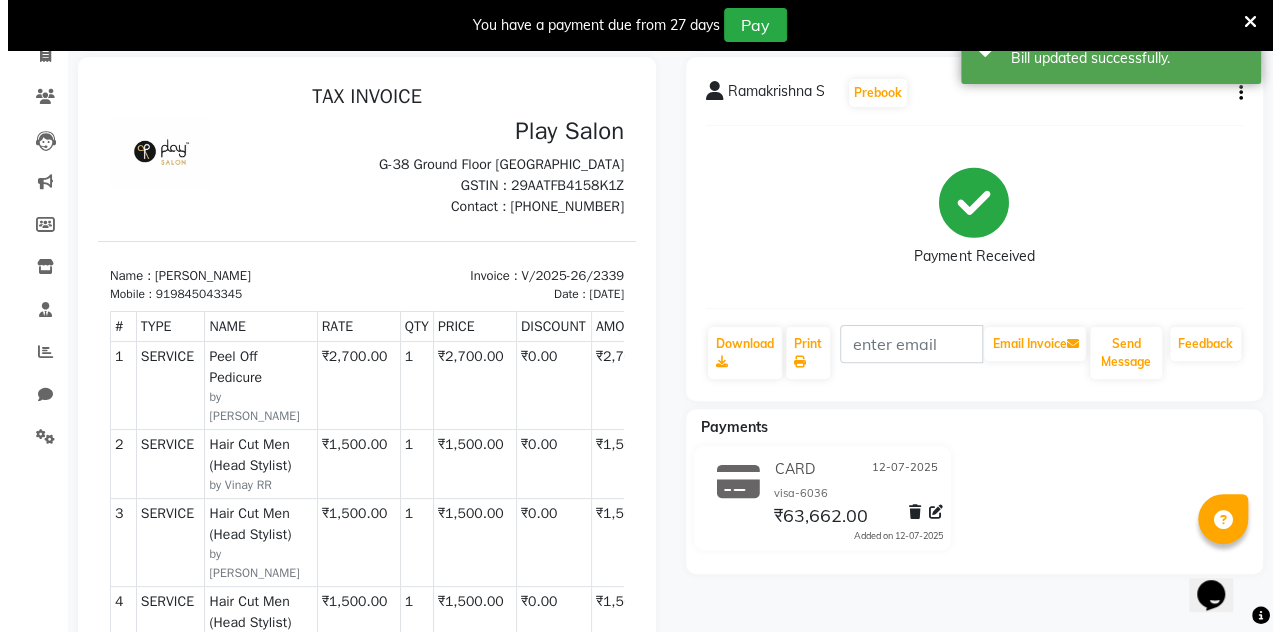 scroll, scrollTop: 0, scrollLeft: 0, axis: both 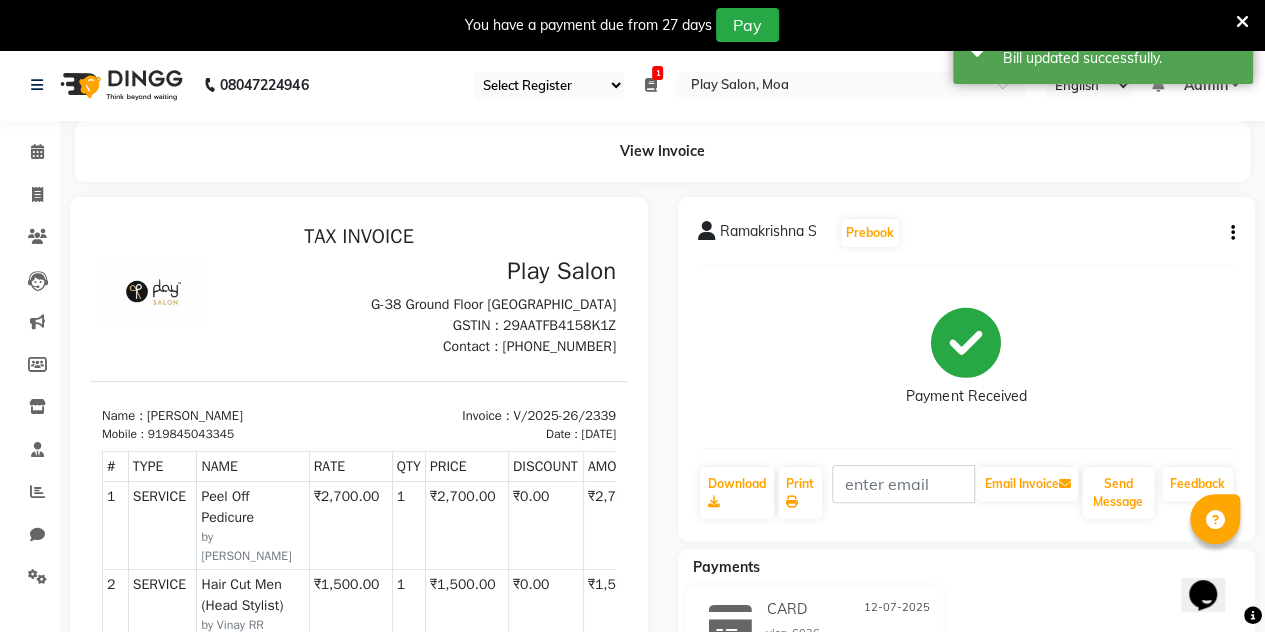 click at bounding box center [650, 85] 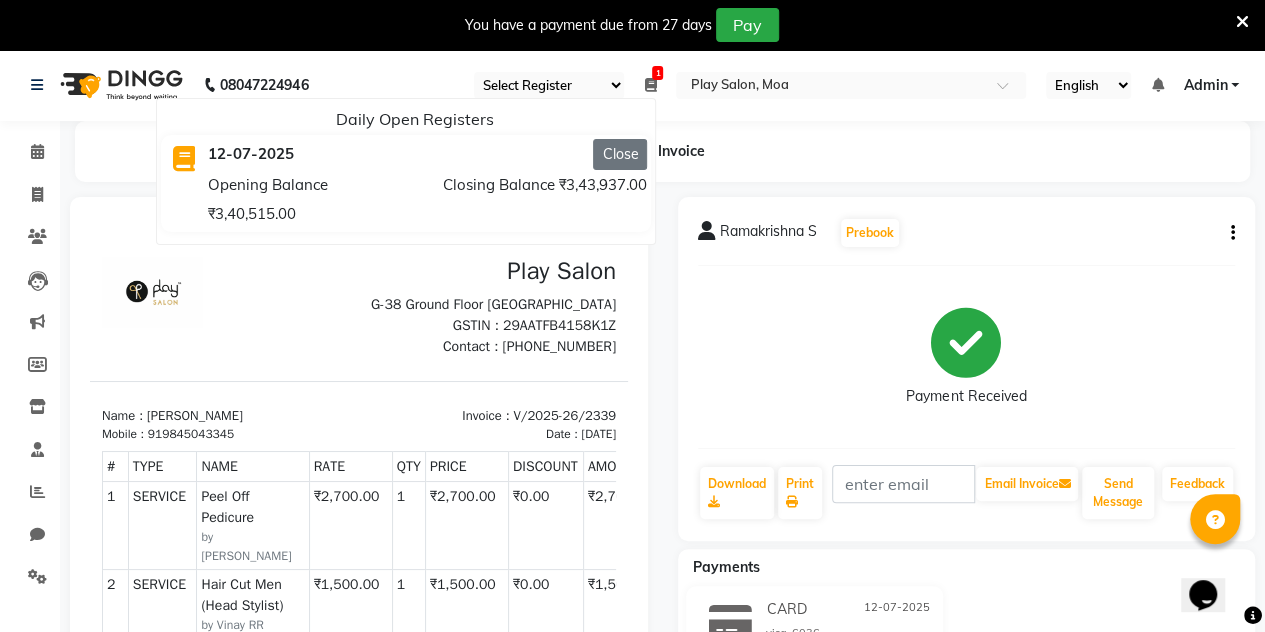 click on "Close" at bounding box center [620, 154] 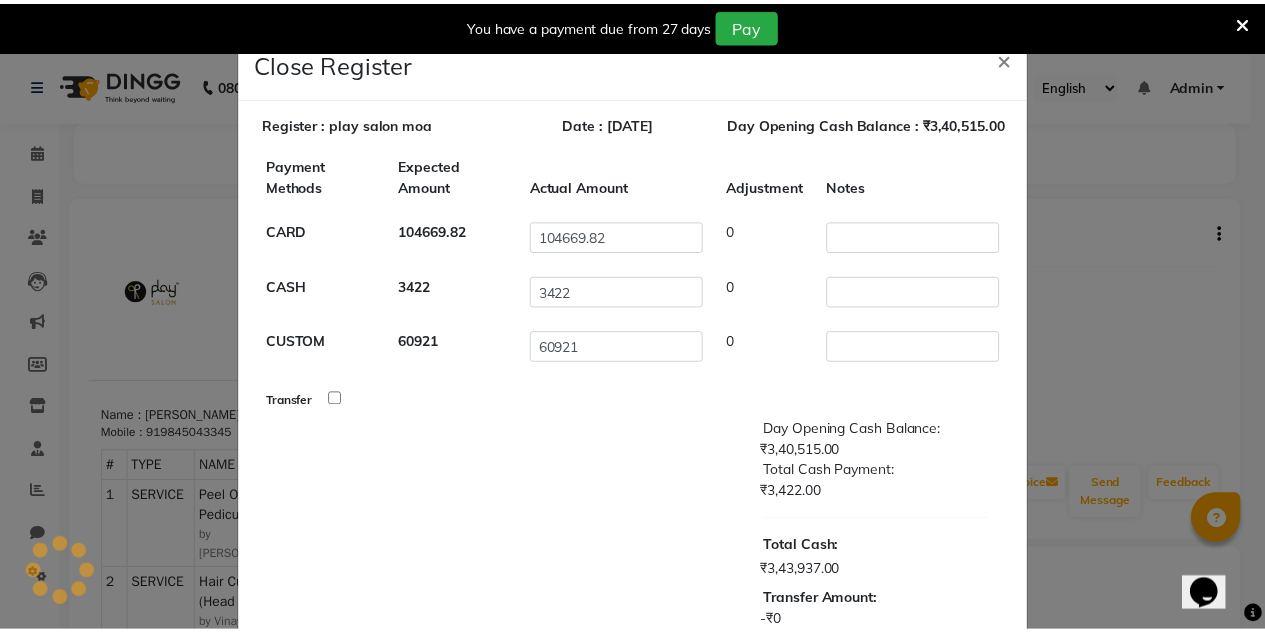 scroll, scrollTop: 191, scrollLeft: 0, axis: vertical 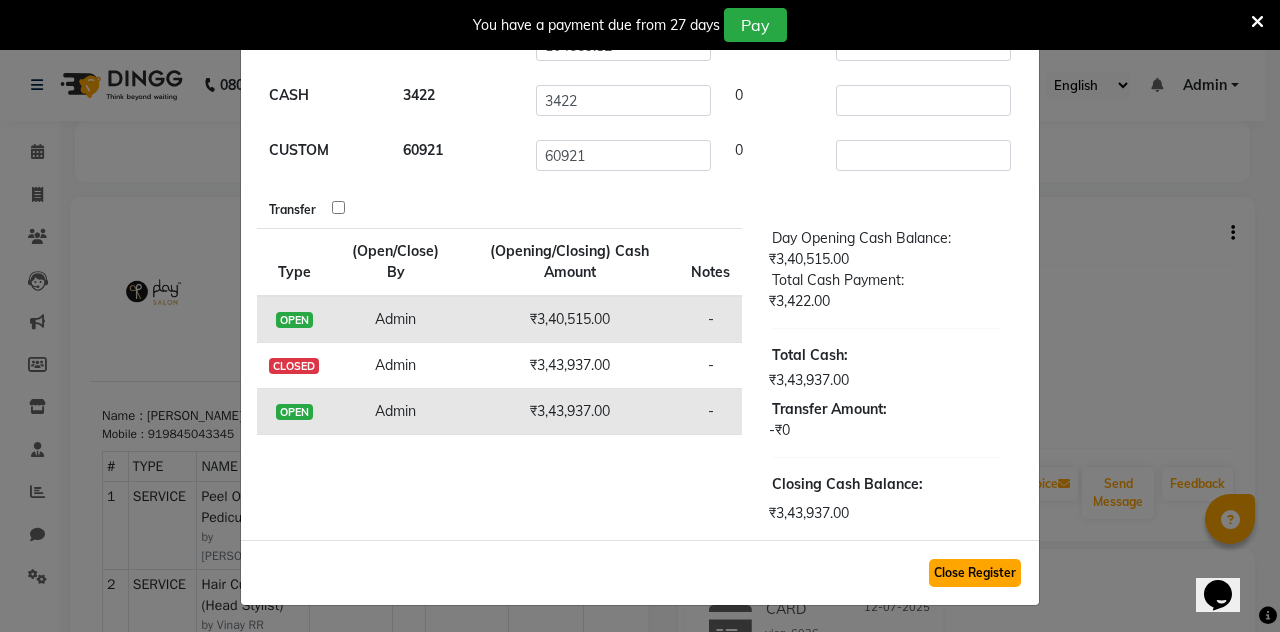 click on "Close Register" 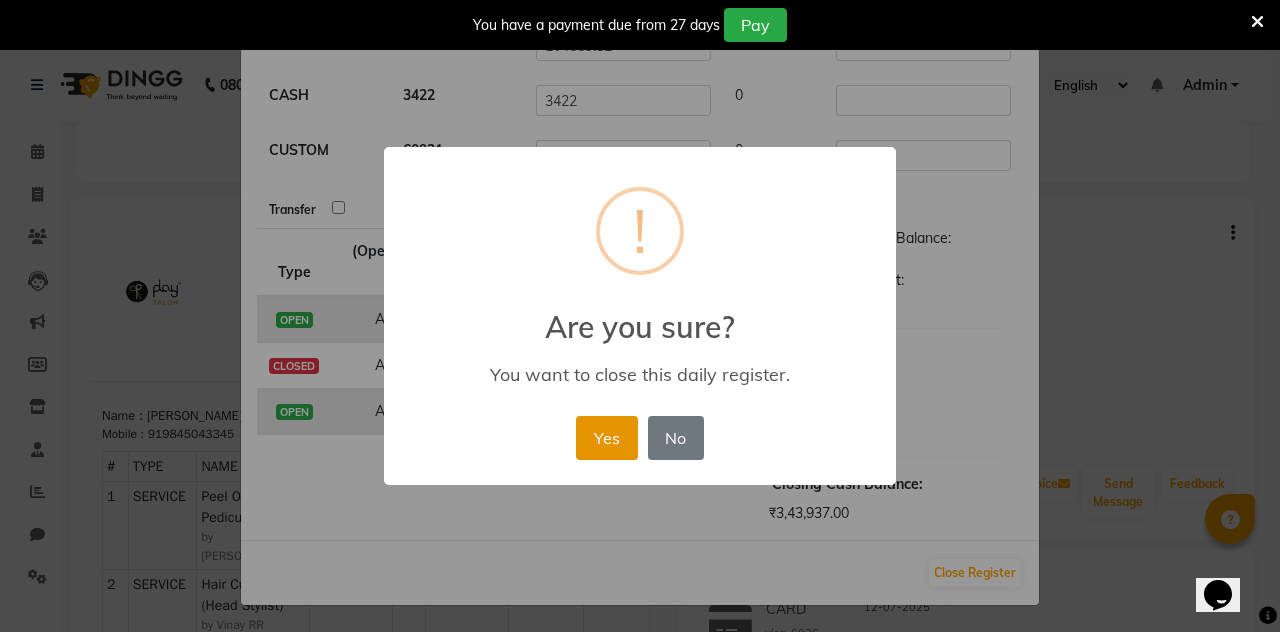click on "Yes" at bounding box center (606, 438) 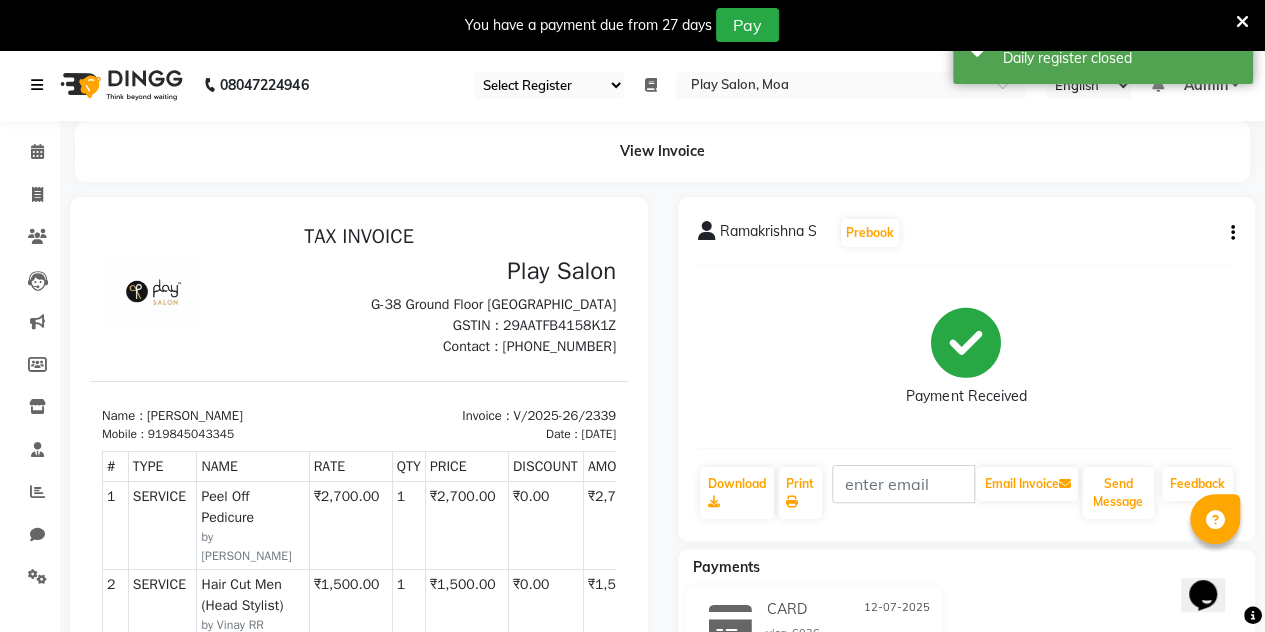 click at bounding box center [37, 85] 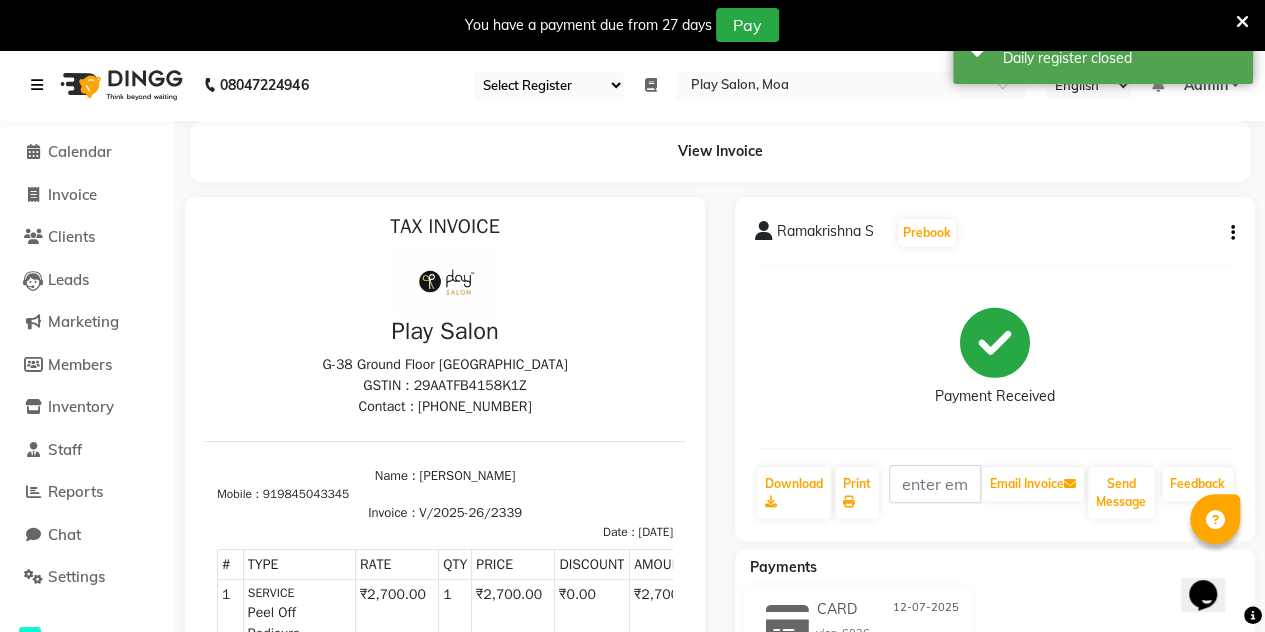 click at bounding box center [37, 85] 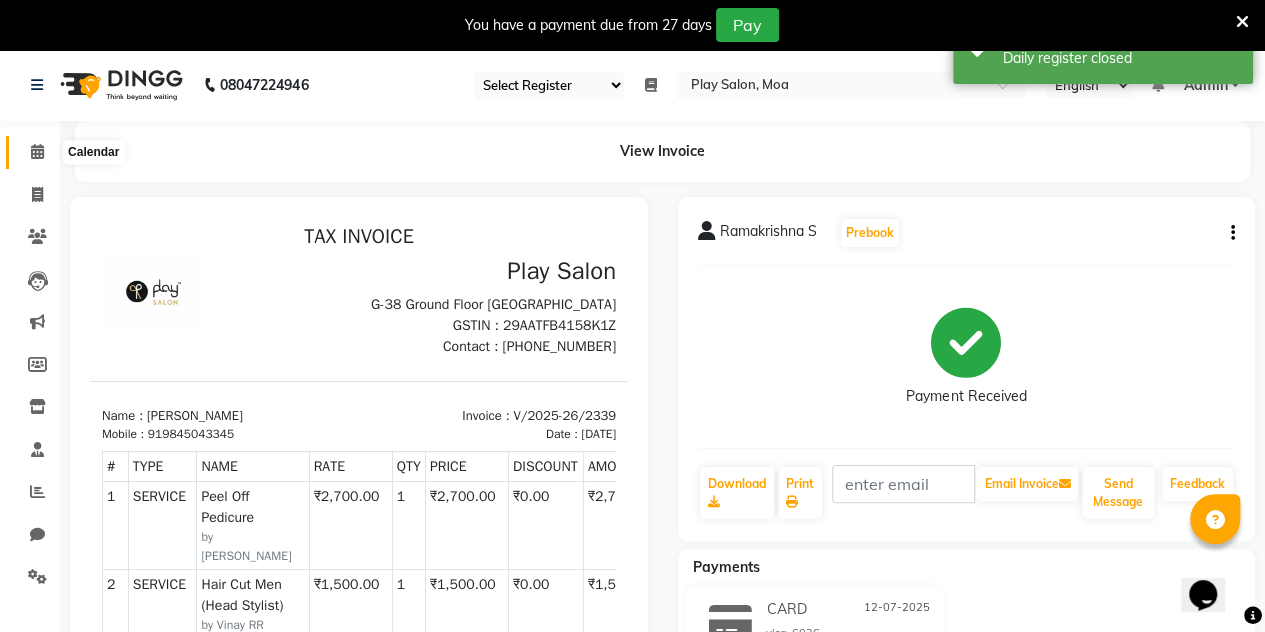 click 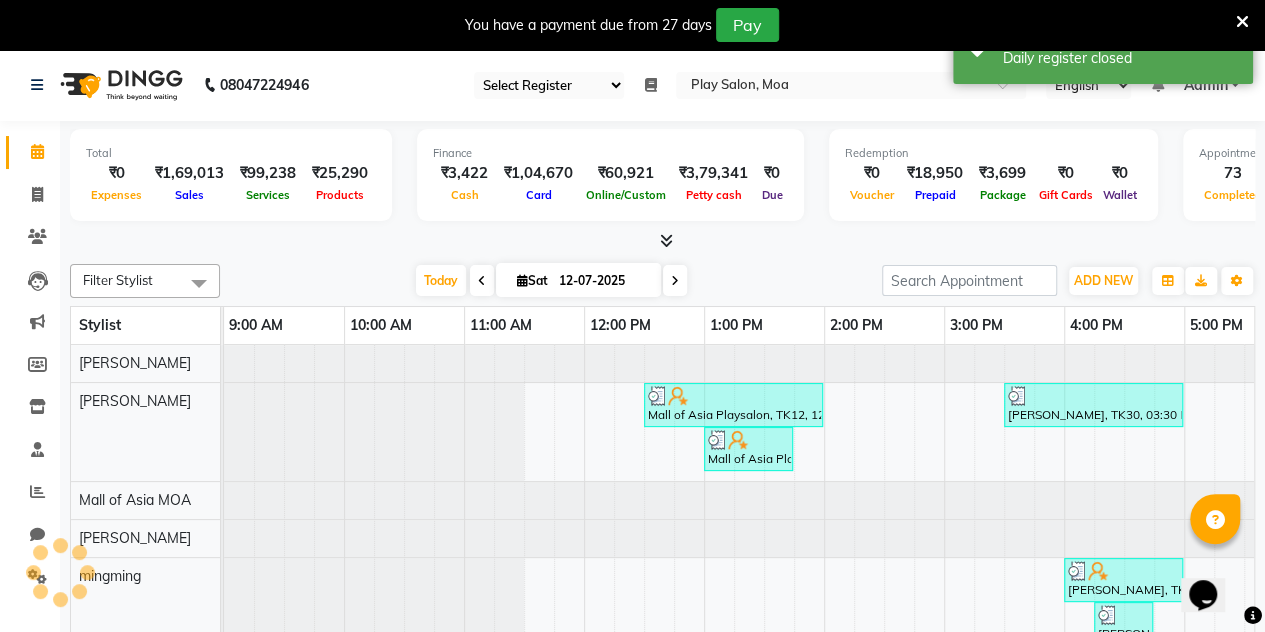 scroll, scrollTop: 0, scrollLeft: 0, axis: both 